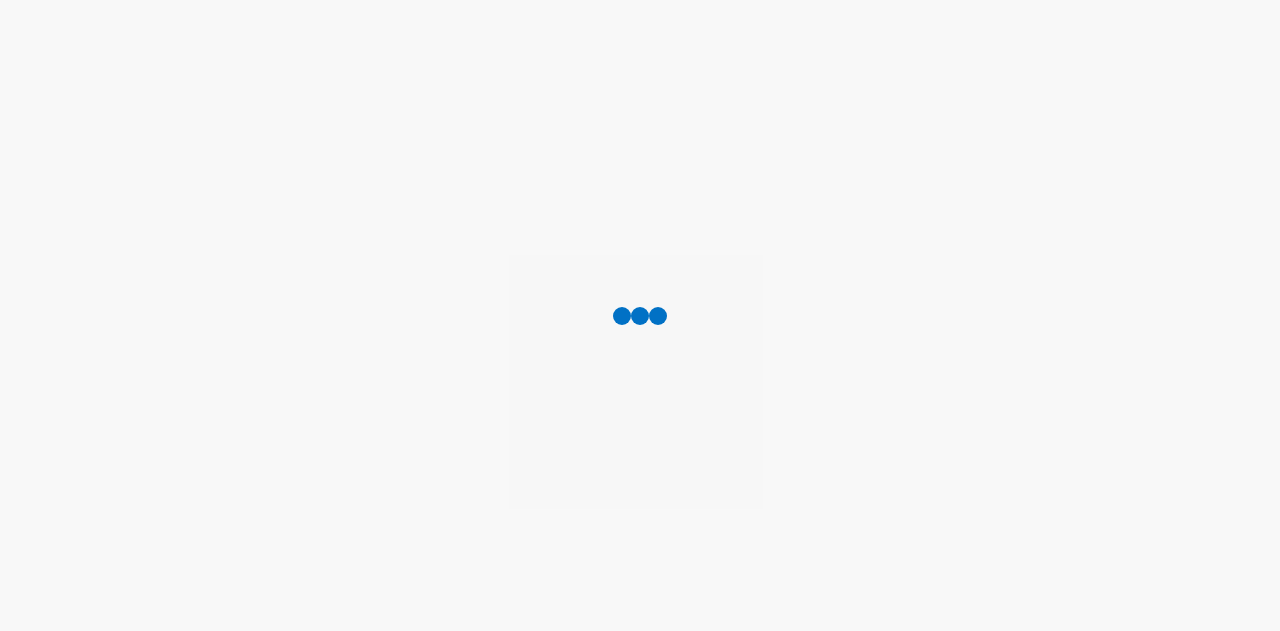 scroll, scrollTop: 0, scrollLeft: 0, axis: both 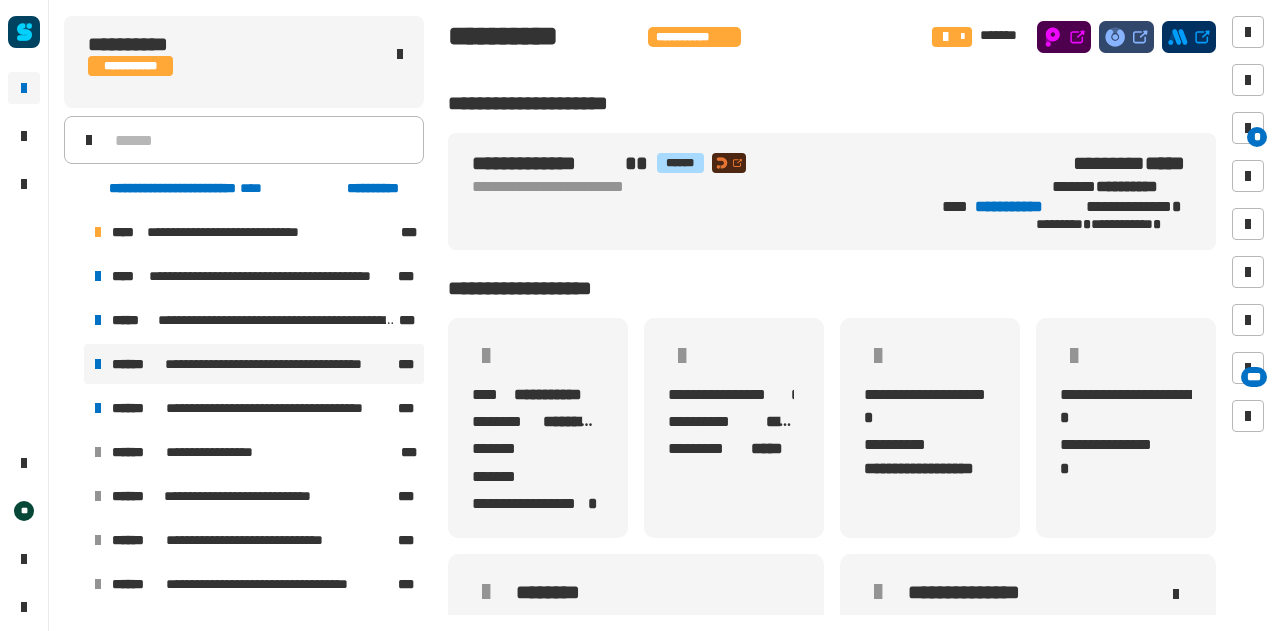 click on "**********" at bounding box center (254, 364) 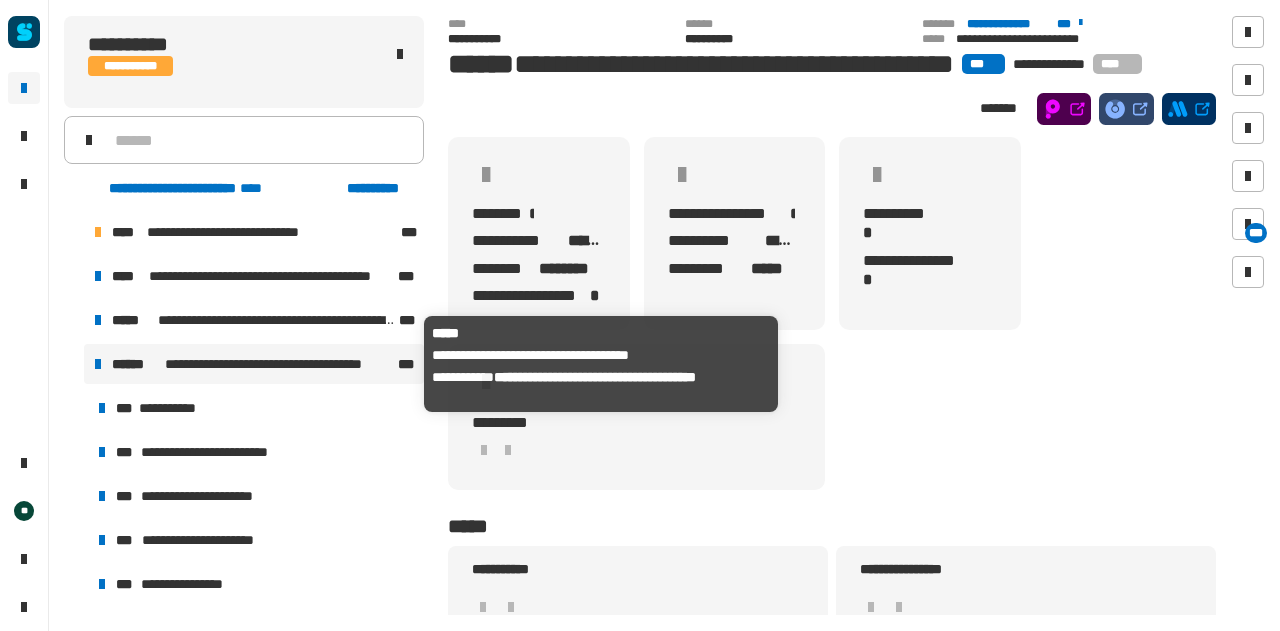 click on "**********" at bounding box center [254, 364] 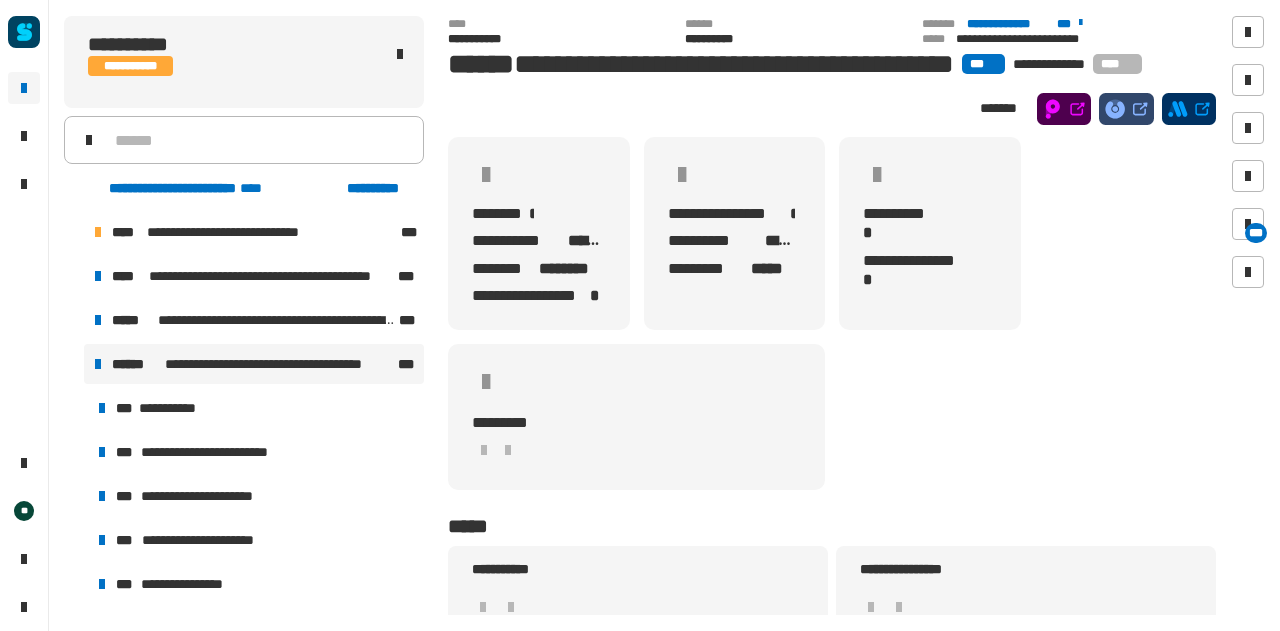 click at bounding box center (74, 364) 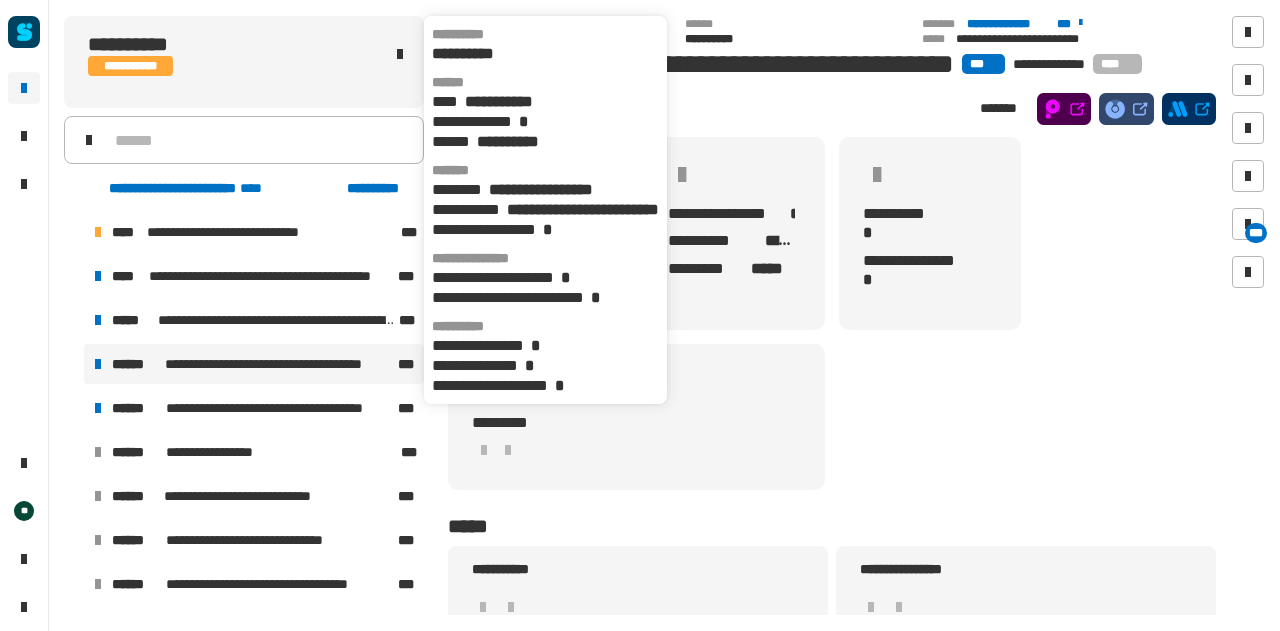 click on "**********" 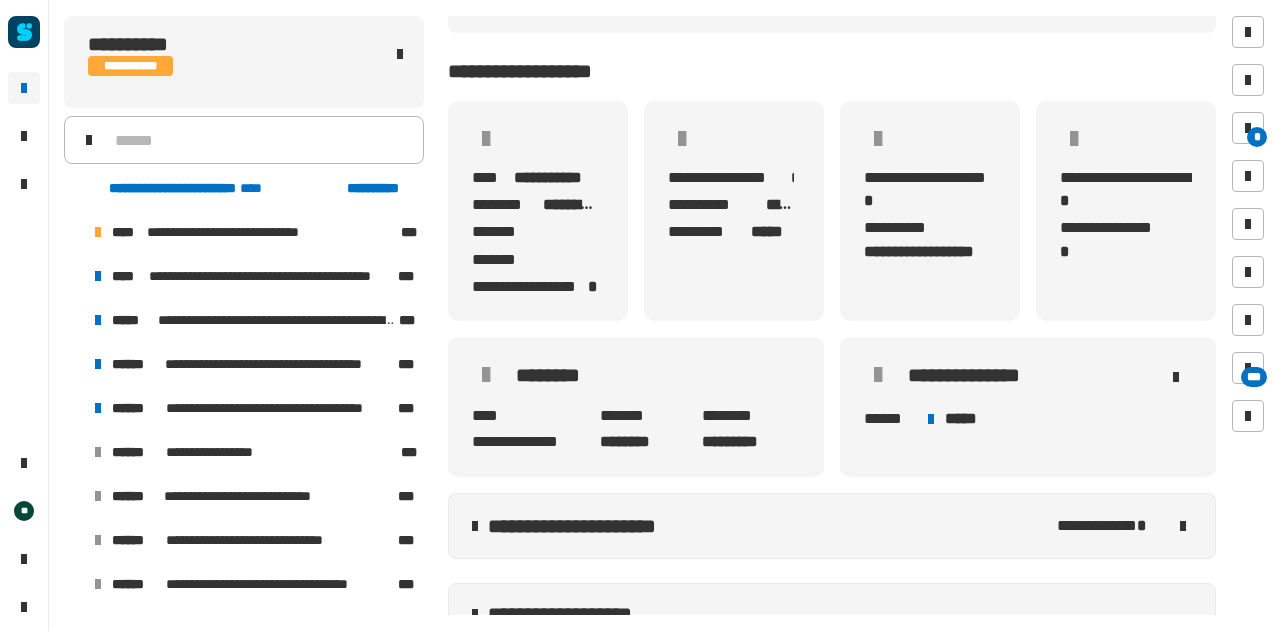 scroll, scrollTop: 218, scrollLeft: 0, axis: vertical 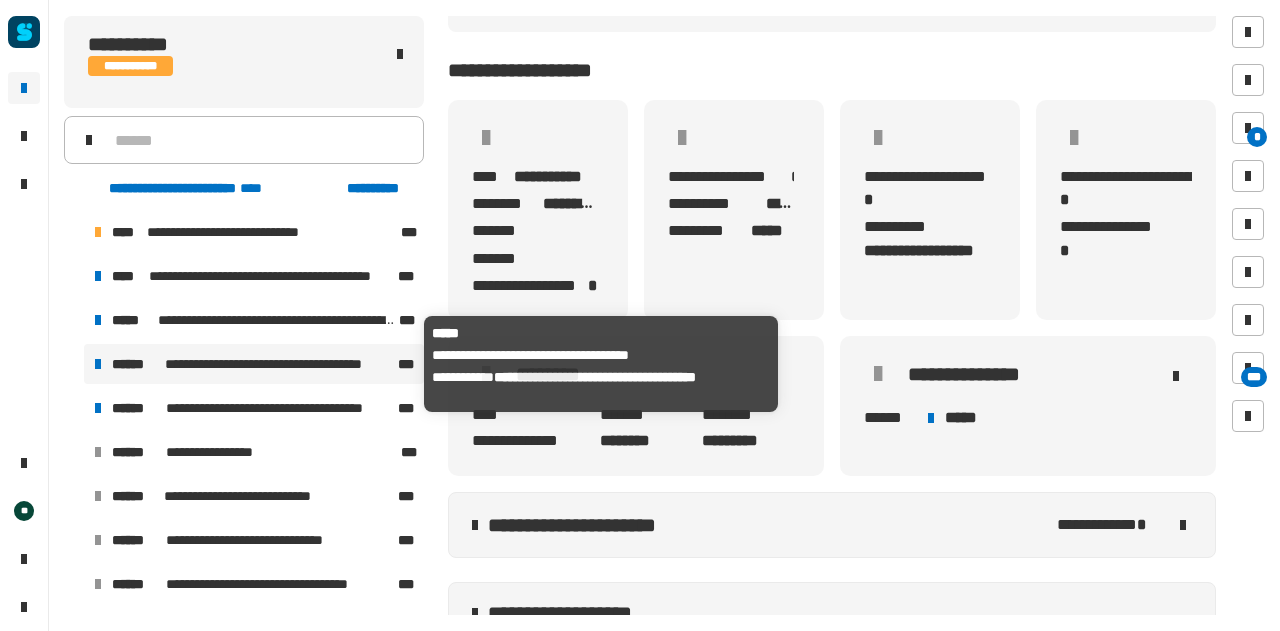 click on "******" at bounding box center [136, 364] 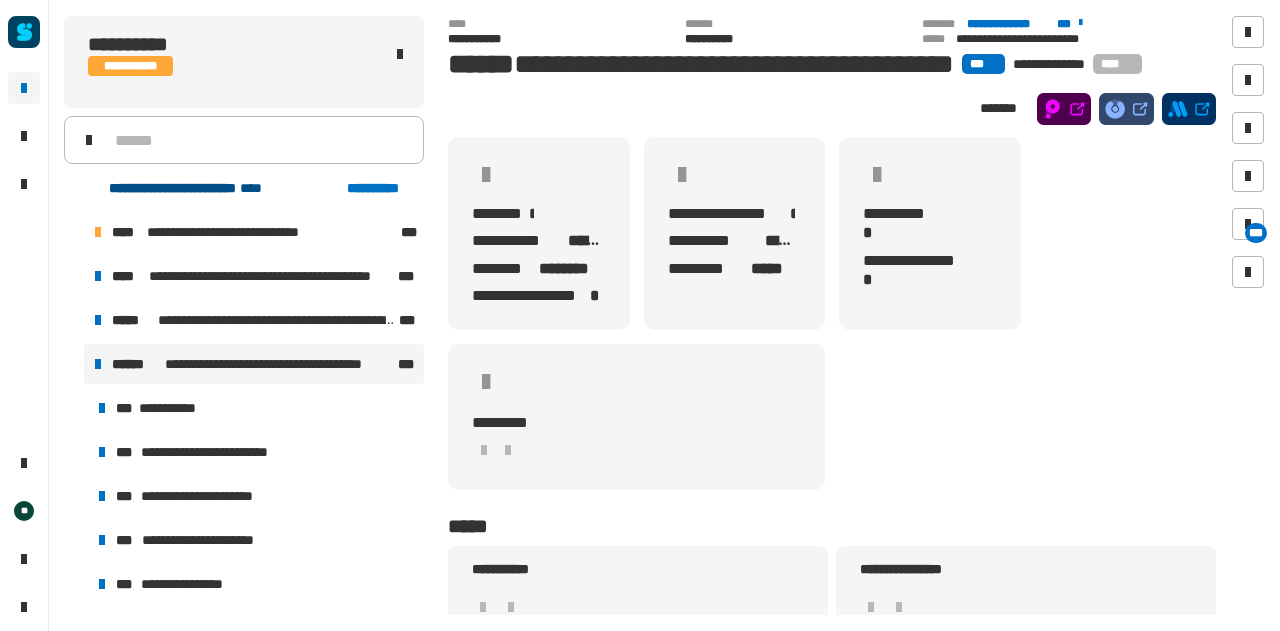 click on "**********" 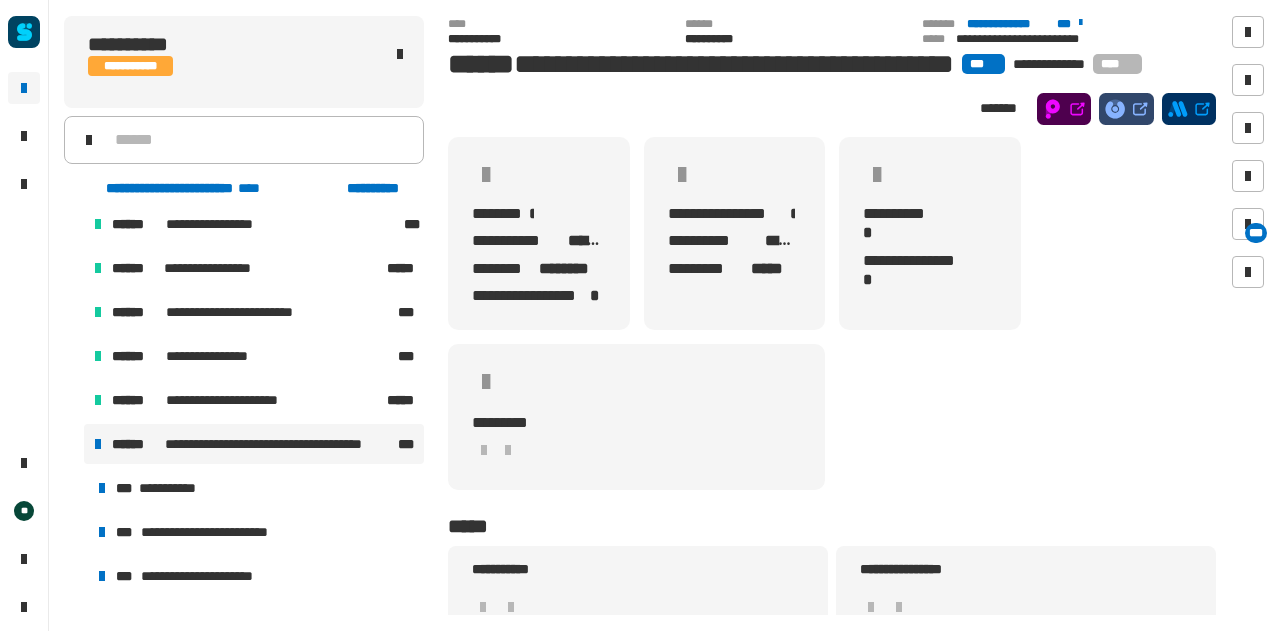 scroll, scrollTop: 978, scrollLeft: 0, axis: vertical 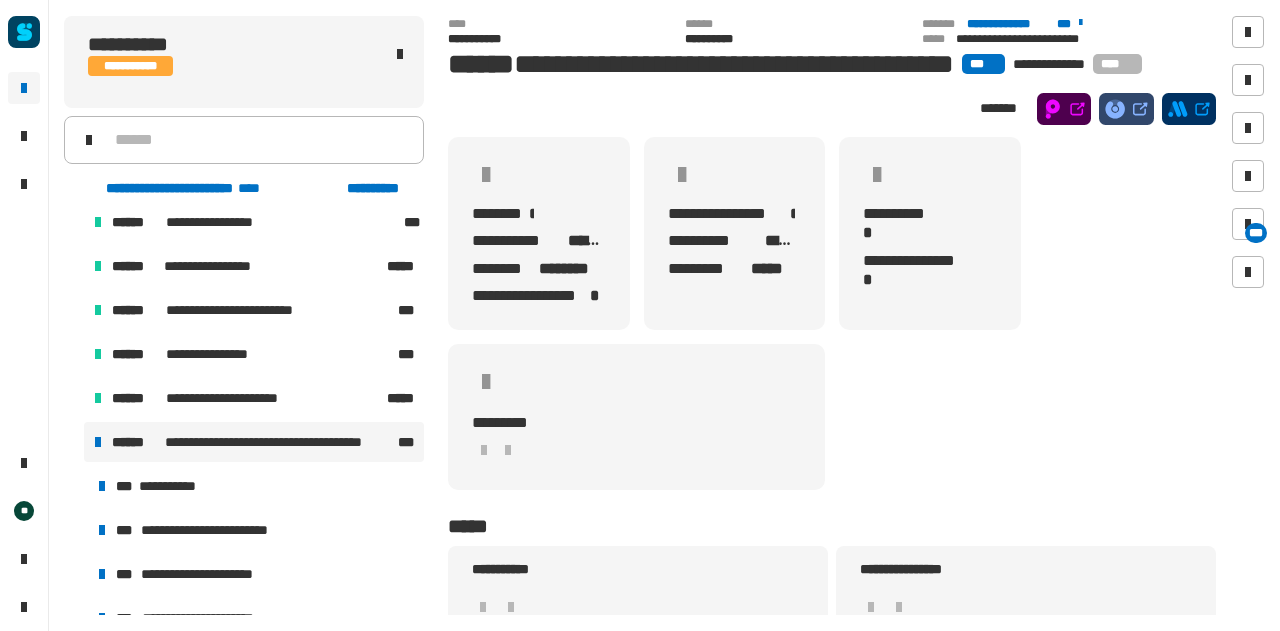 click at bounding box center (74, 442) 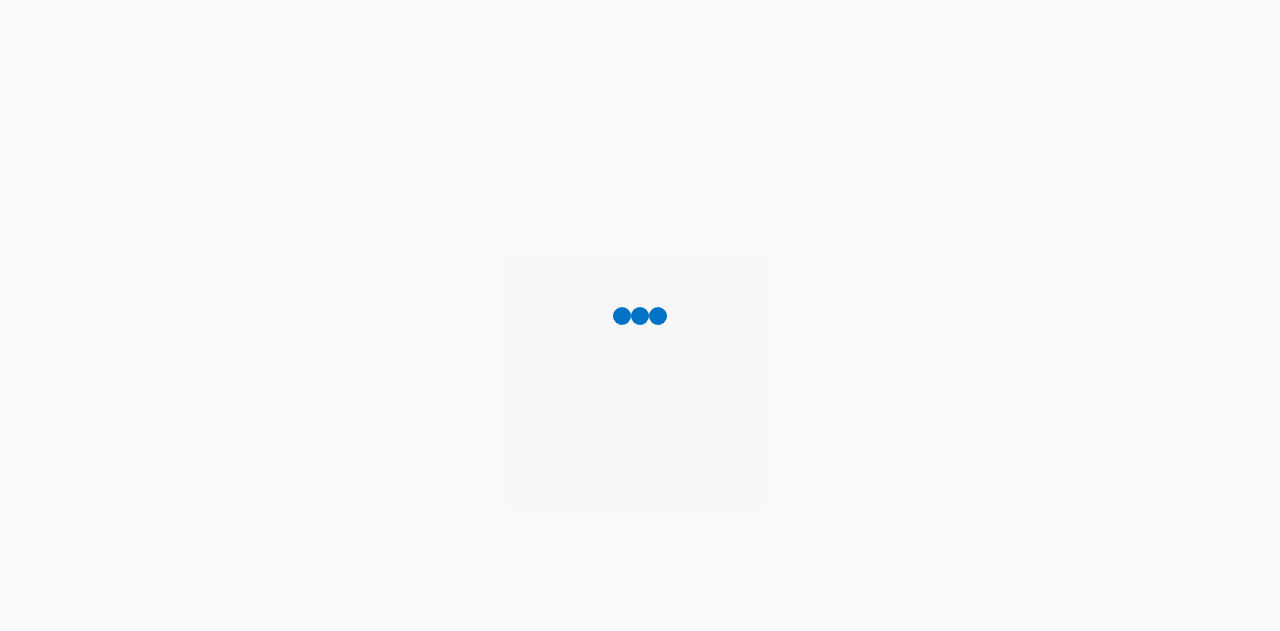 scroll, scrollTop: 0, scrollLeft: 0, axis: both 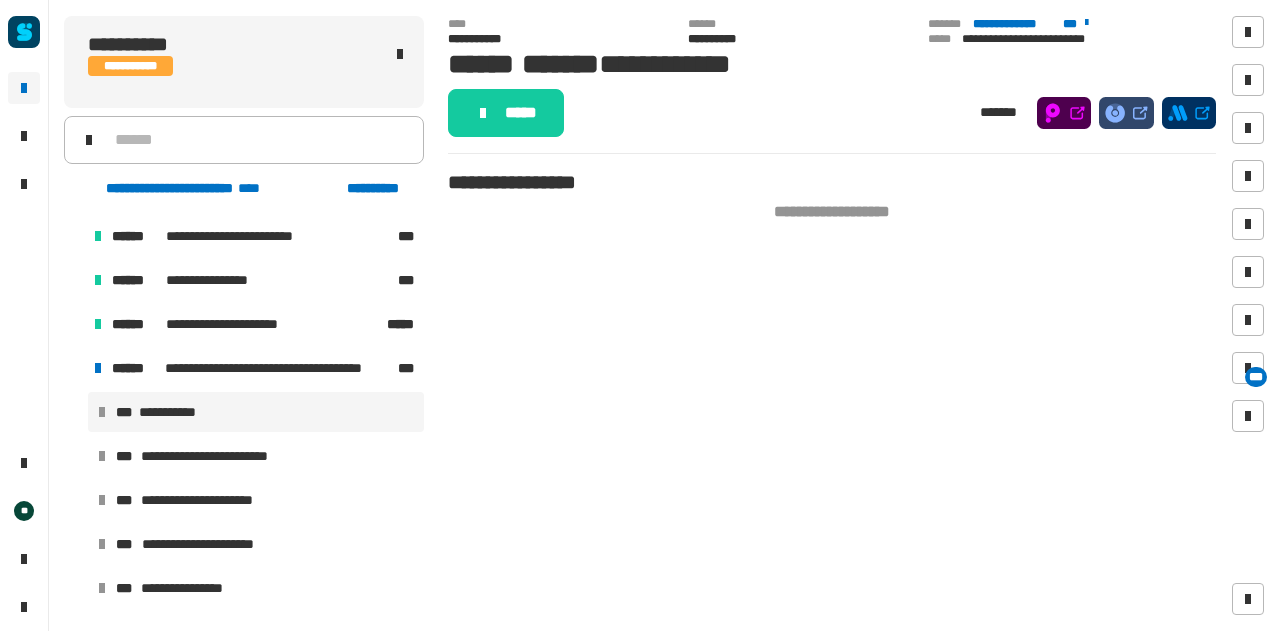 click at bounding box center (74, 324) 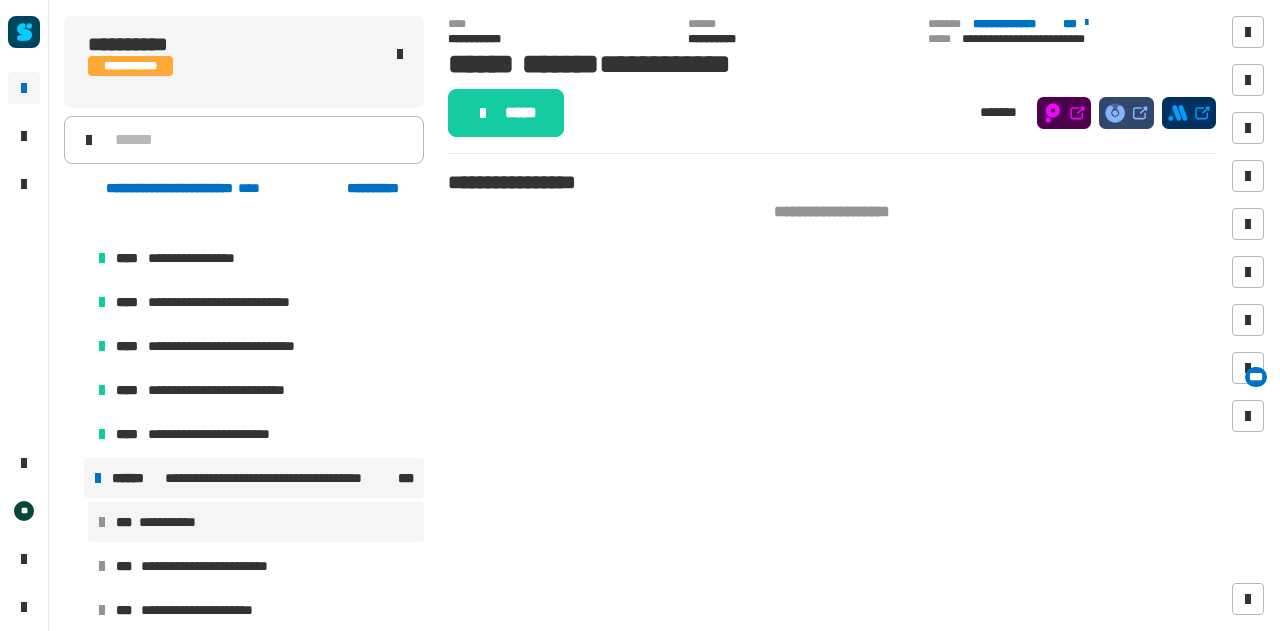 scroll, scrollTop: 1572, scrollLeft: 0, axis: vertical 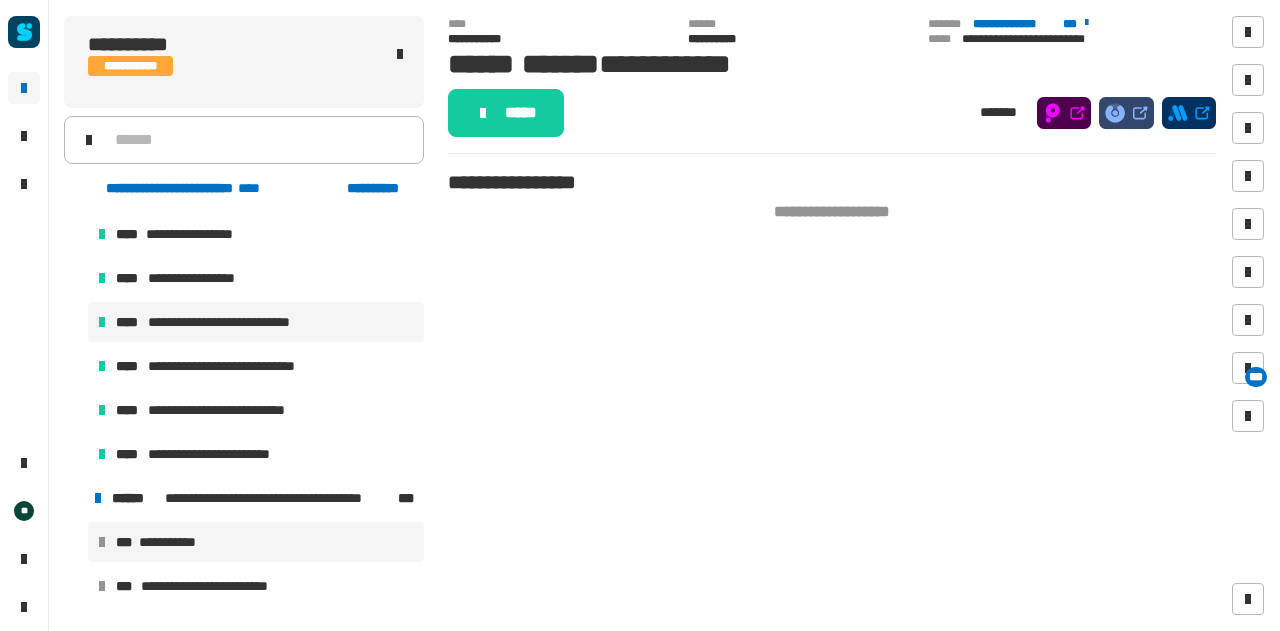 click on "**********" at bounding box center [233, 322] 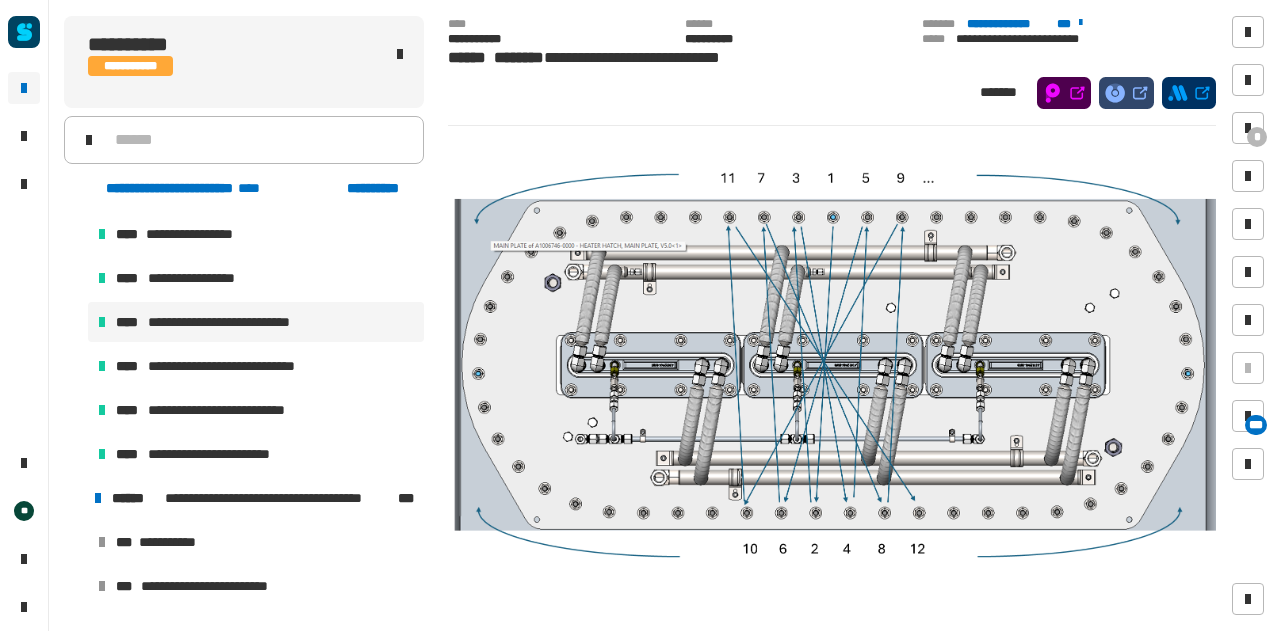 scroll, scrollTop: 1822, scrollLeft: 0, axis: vertical 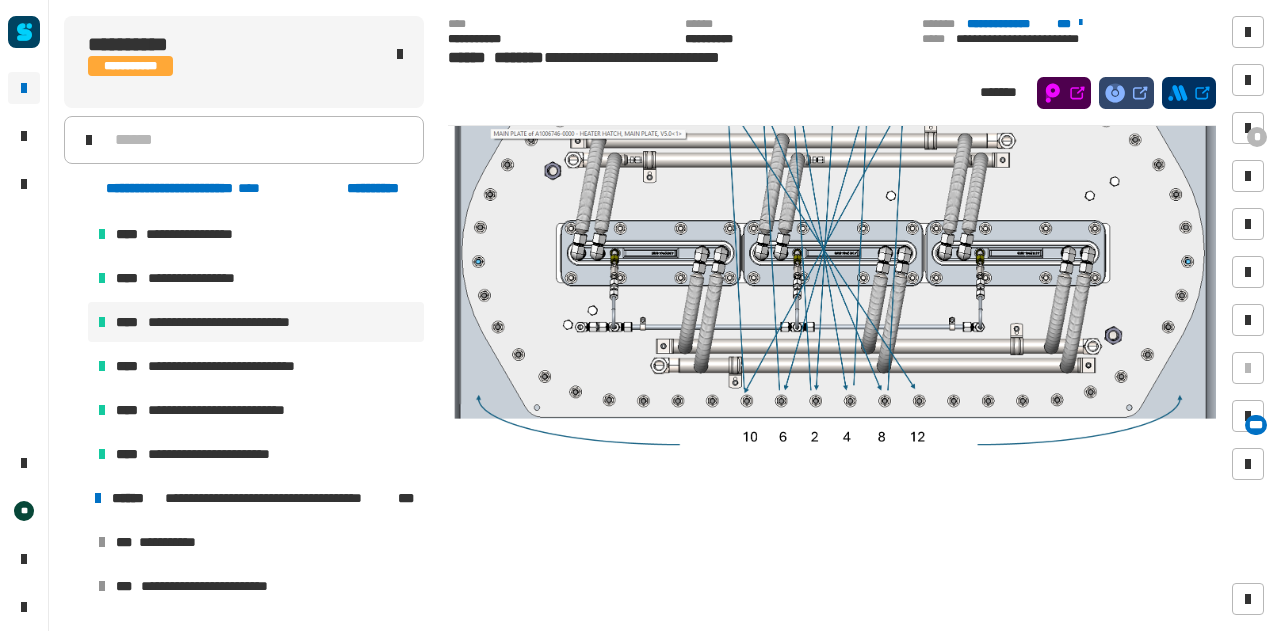 click 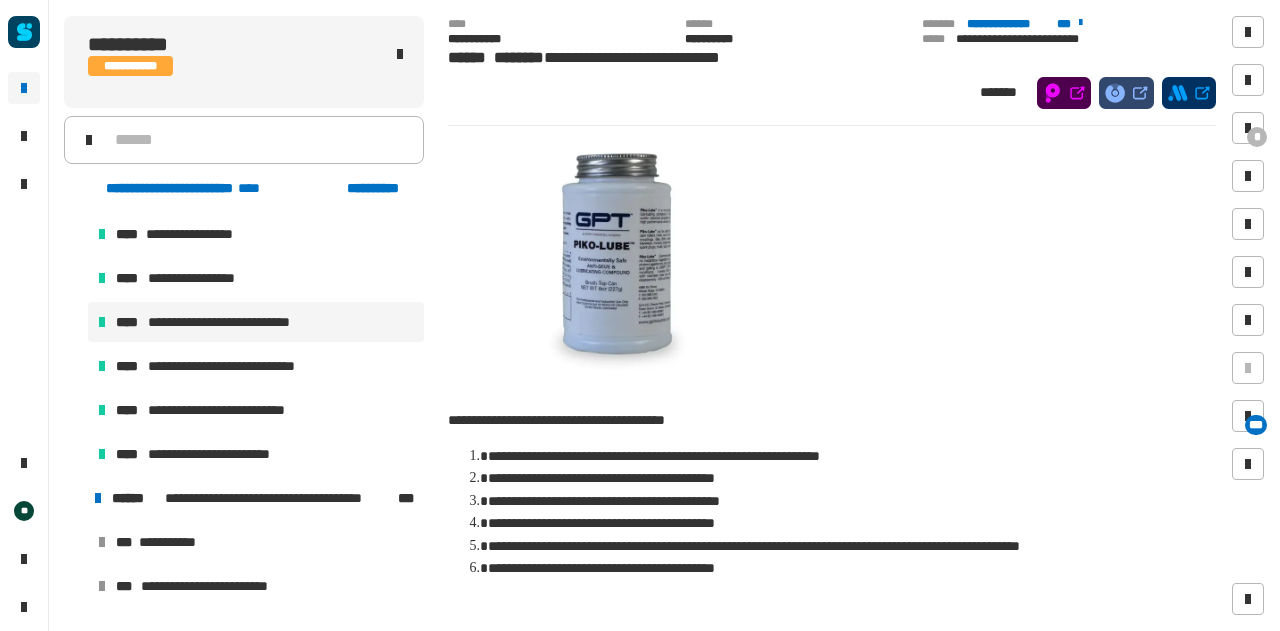 scroll, scrollTop: 0, scrollLeft: 0, axis: both 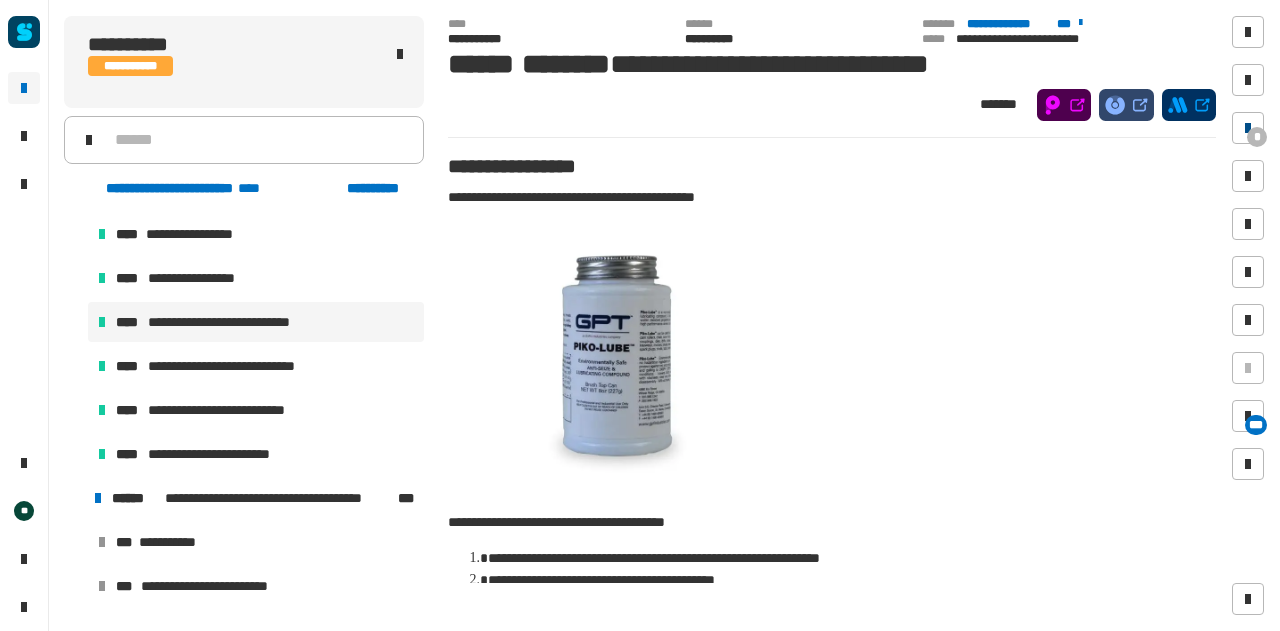 click on "*" at bounding box center [1257, 137] 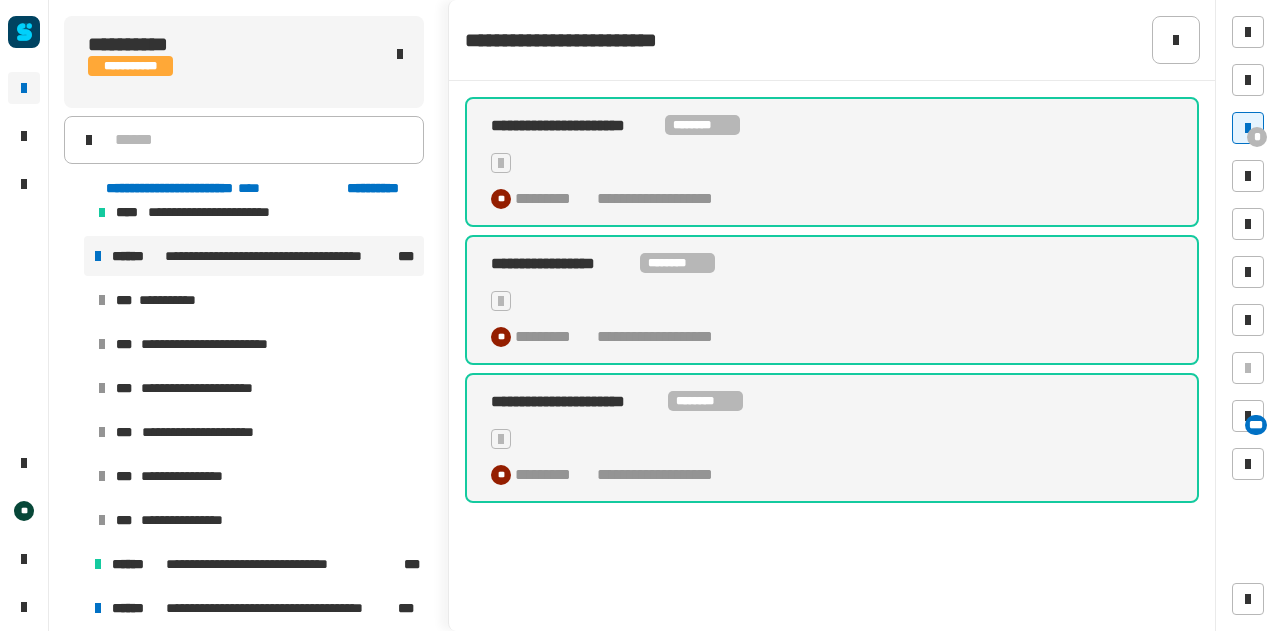scroll, scrollTop: 1870, scrollLeft: 0, axis: vertical 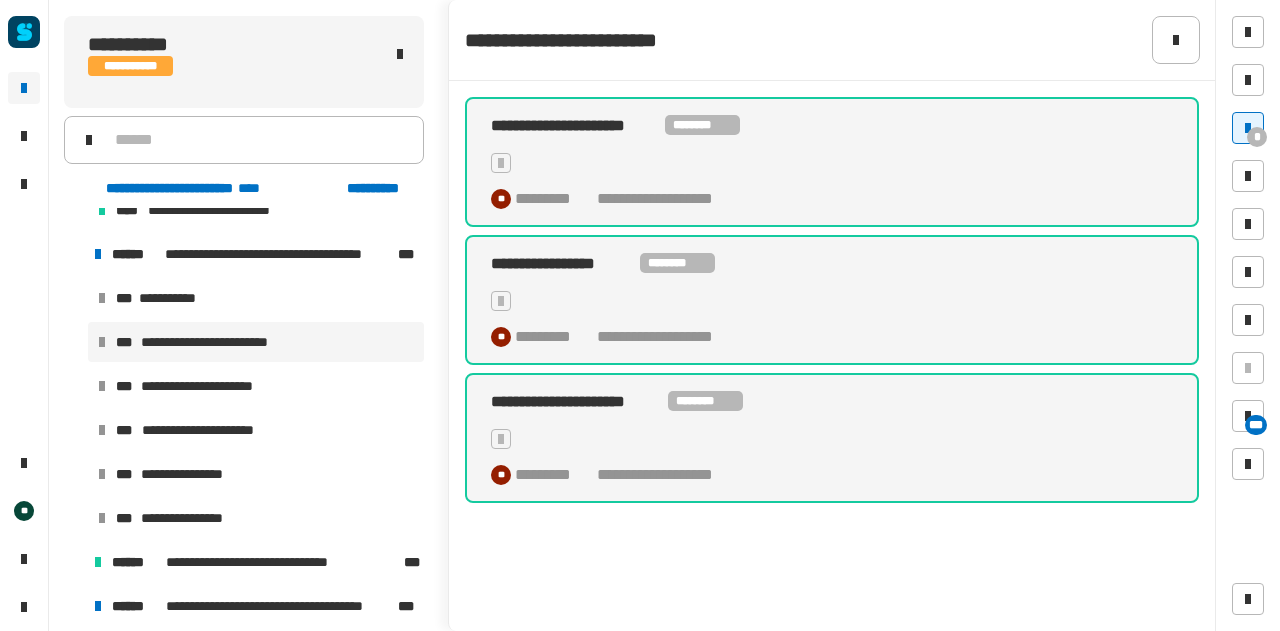click on "**********" at bounding box center [219, 342] 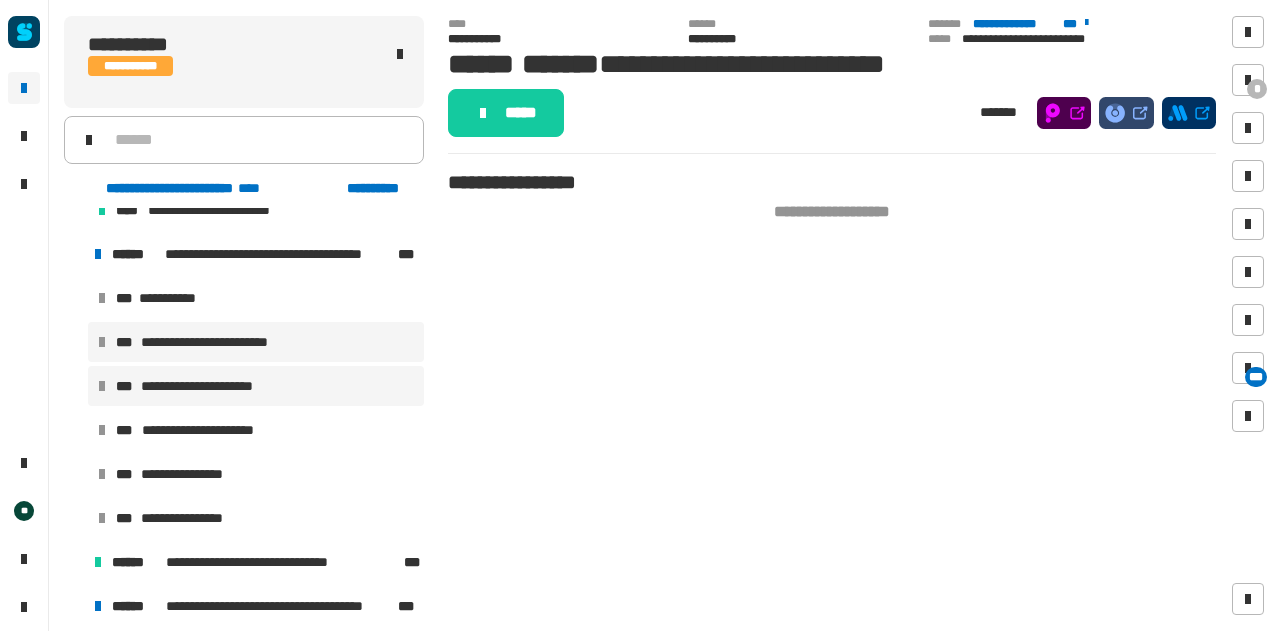 click on "**********" at bounding box center [214, 386] 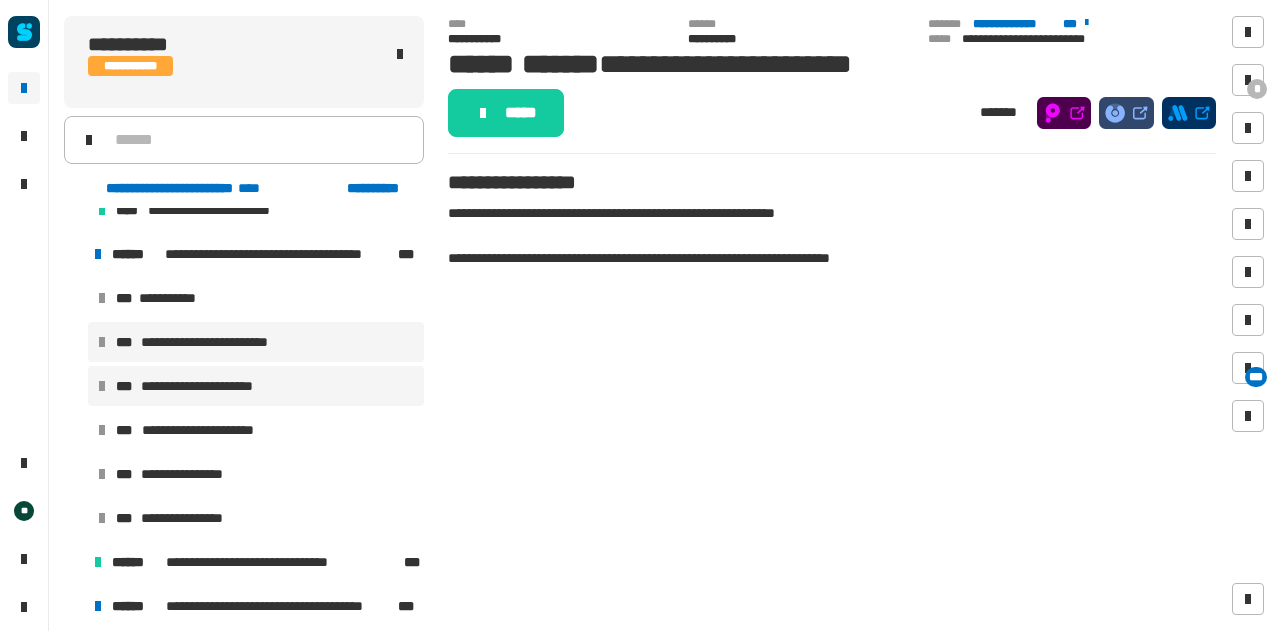 click on "**********" at bounding box center (256, 342) 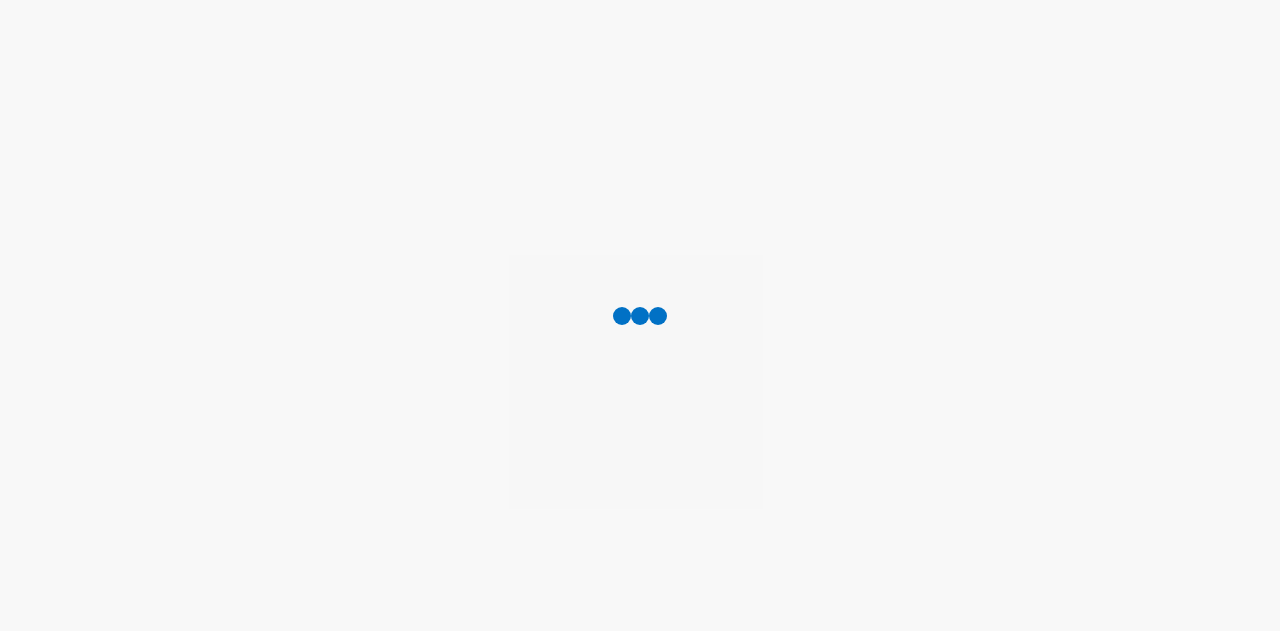 scroll, scrollTop: 0, scrollLeft: 0, axis: both 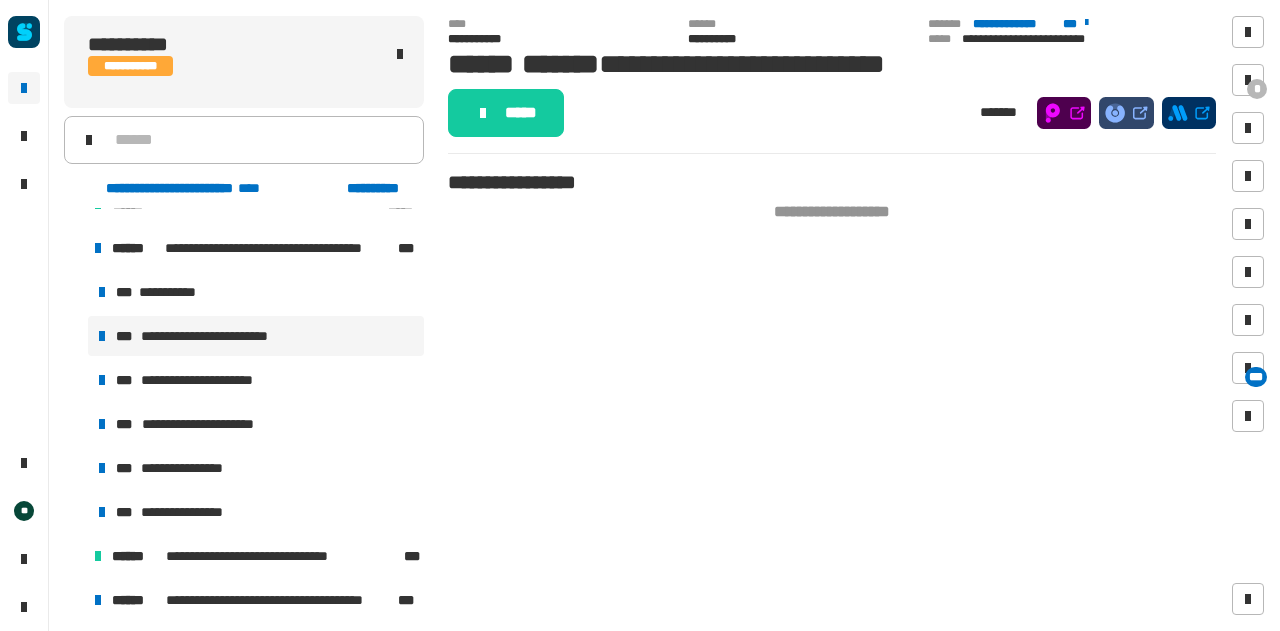 click on "**********" at bounding box center [219, 336] 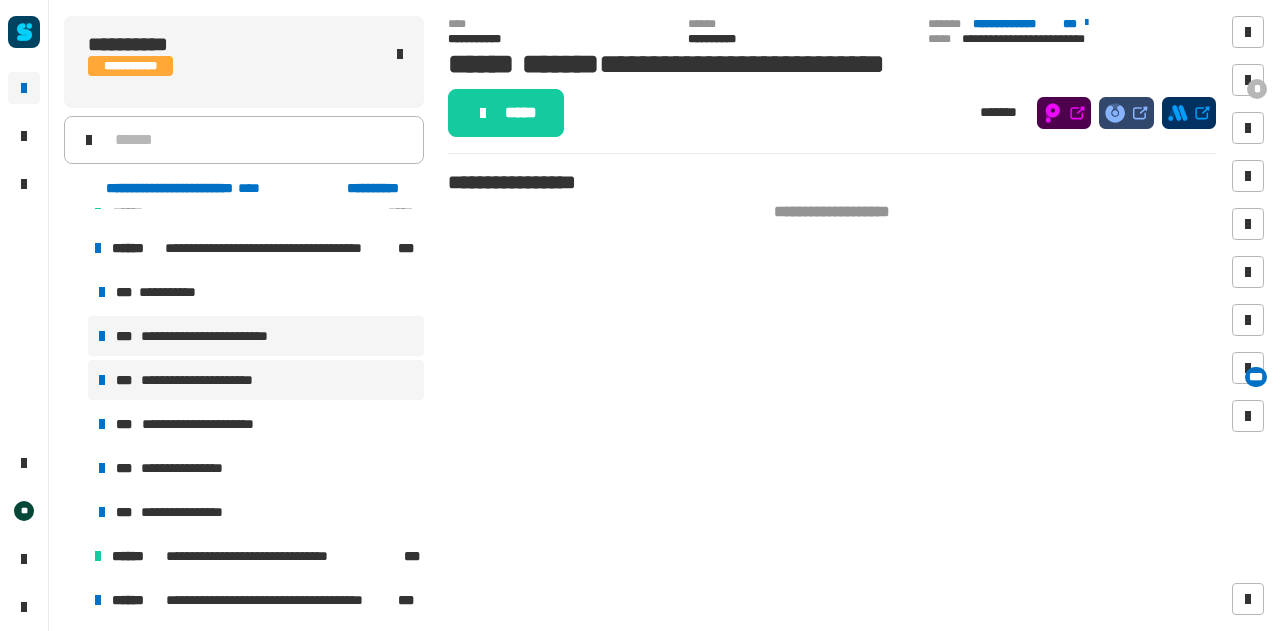 click on "**********" at bounding box center [214, 380] 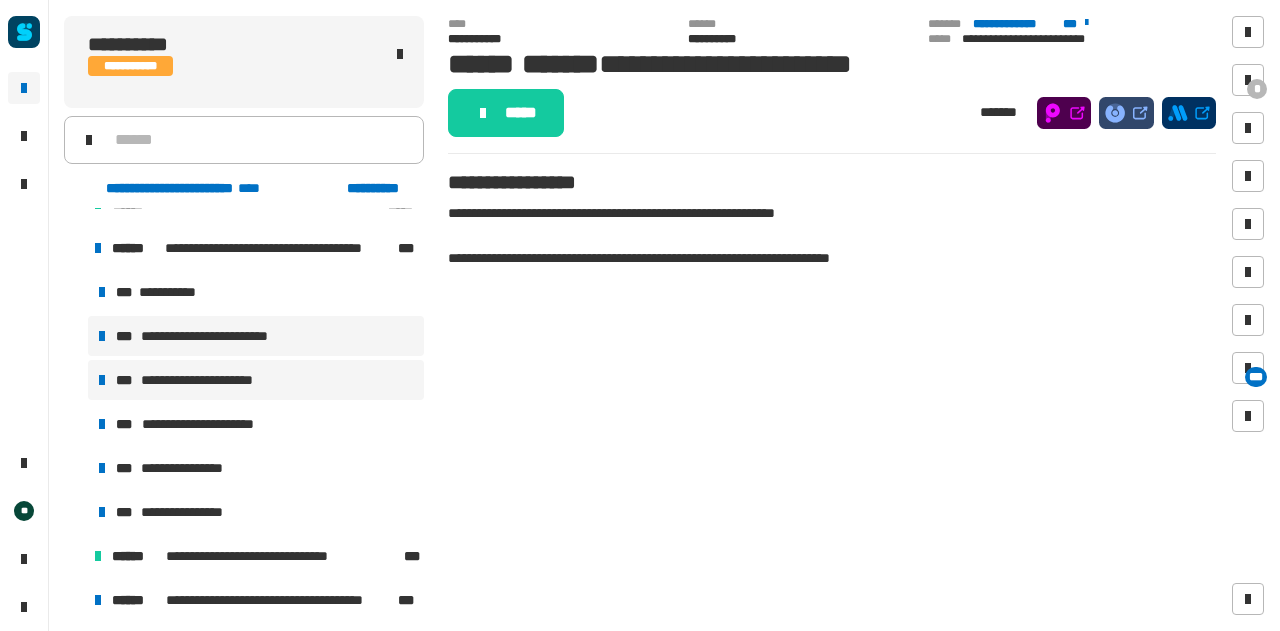 click on "**********" at bounding box center [256, 336] 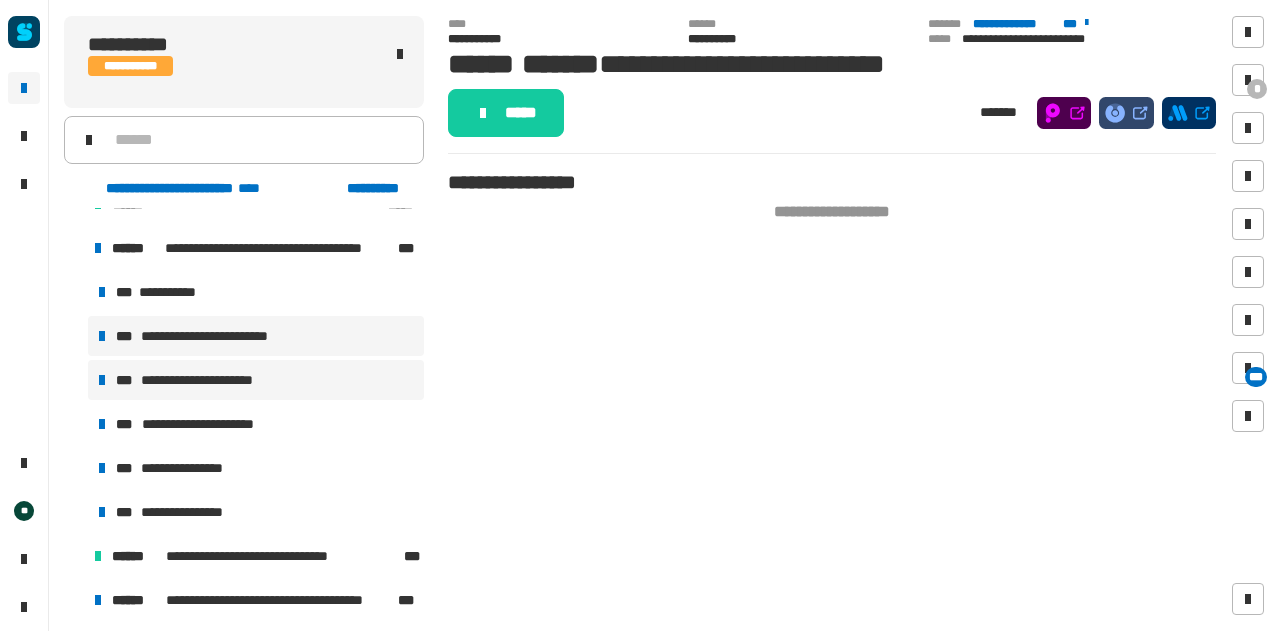 click on "**********" at bounding box center (214, 380) 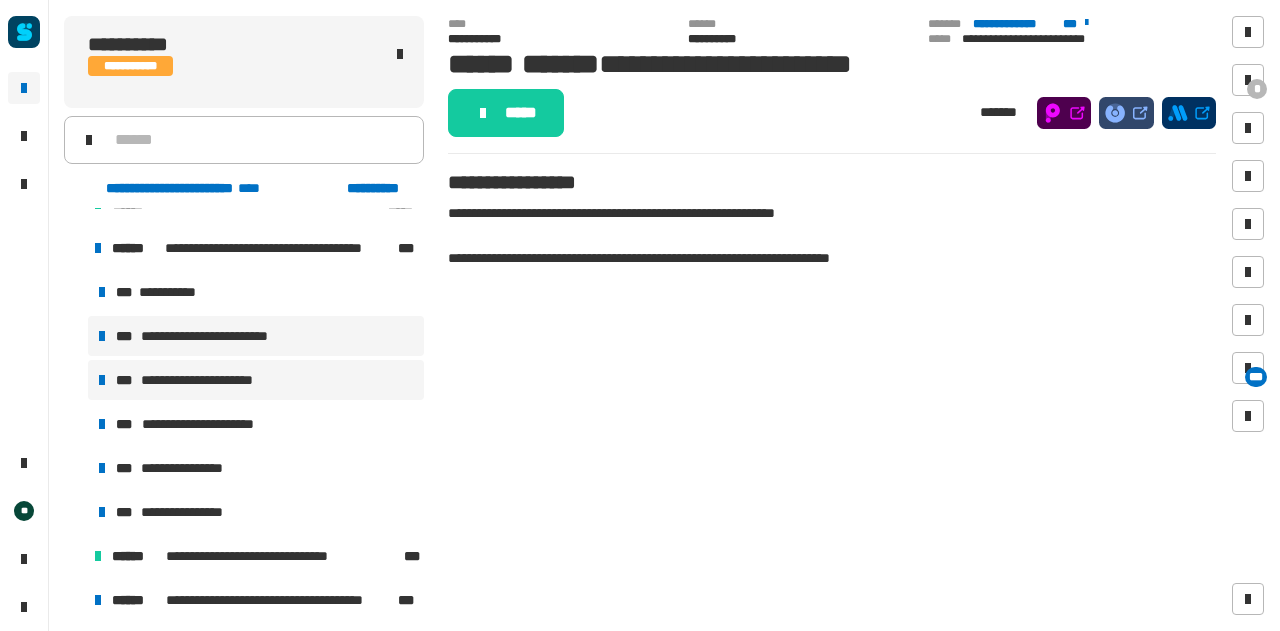 click on "**********" at bounding box center (256, 336) 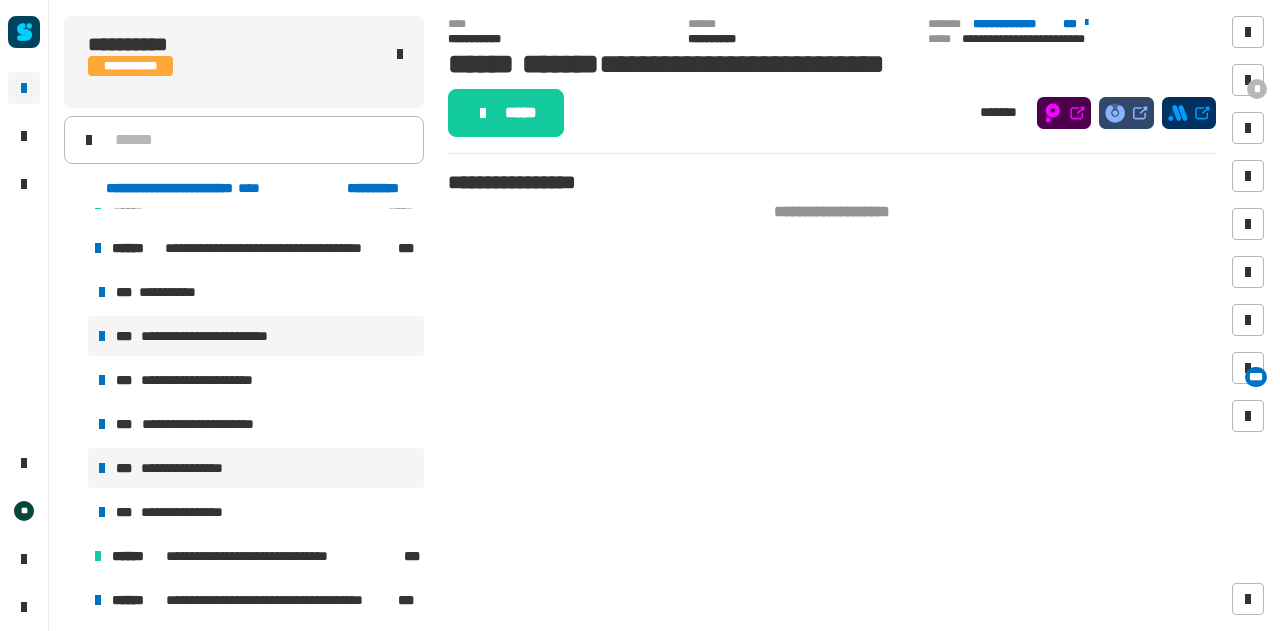 click on "**********" at bounding box center (195, 468) 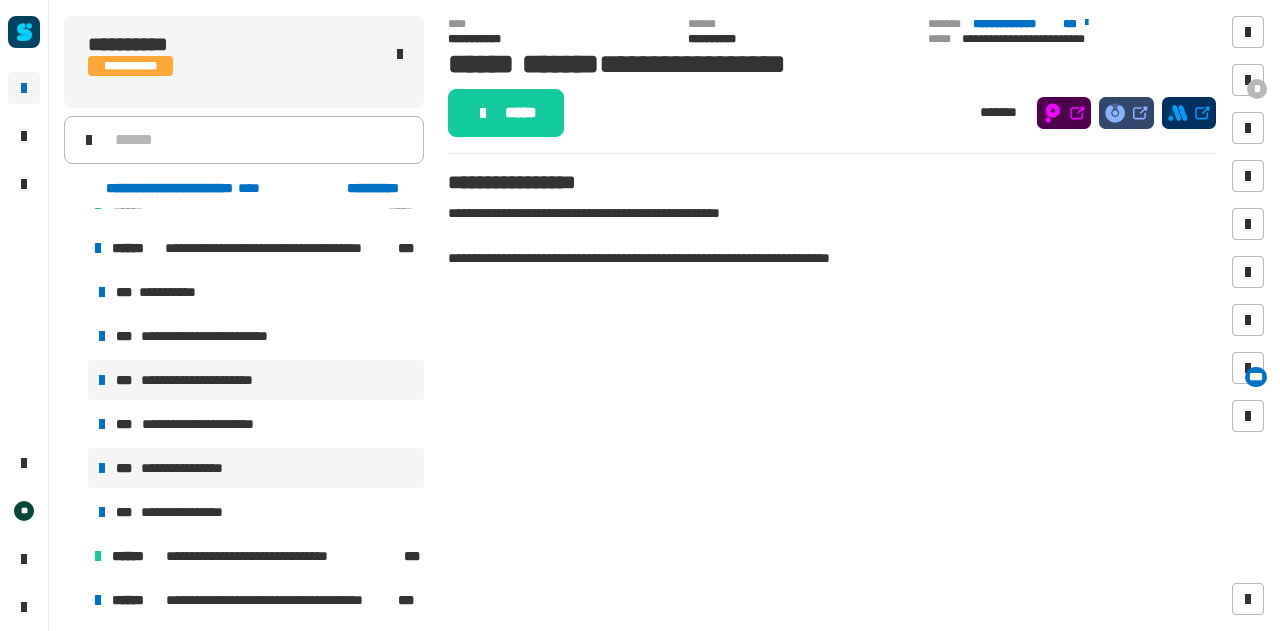 click on "**********" at bounding box center (214, 380) 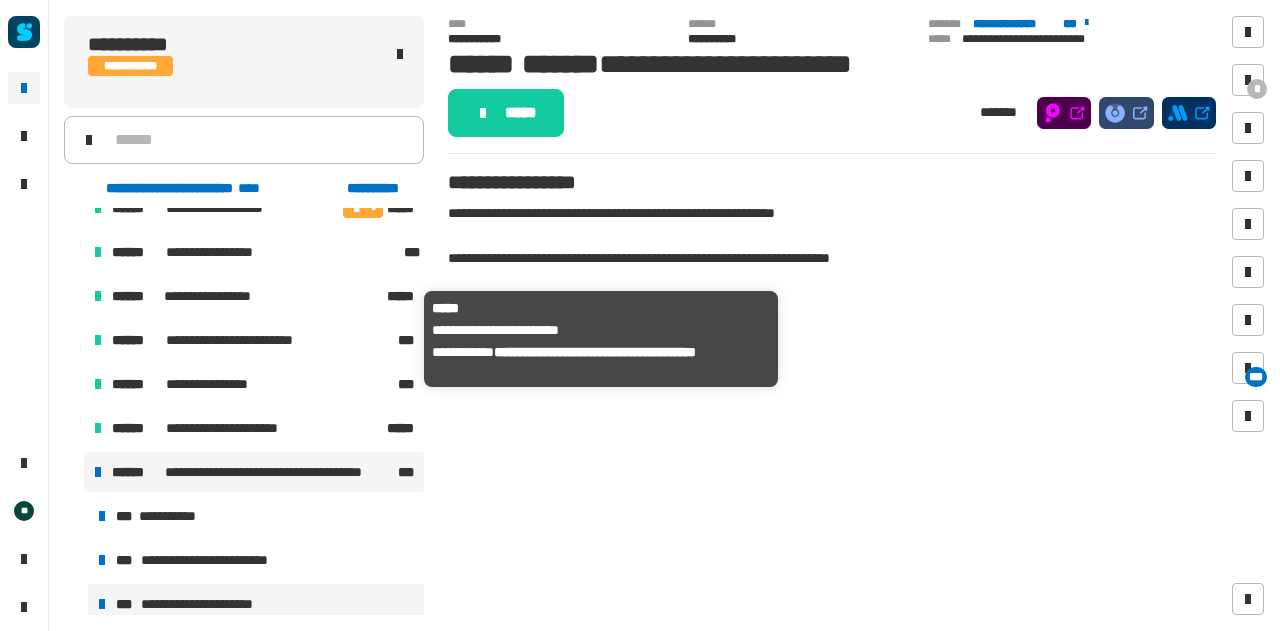 scroll, scrollTop: 918, scrollLeft: 0, axis: vertical 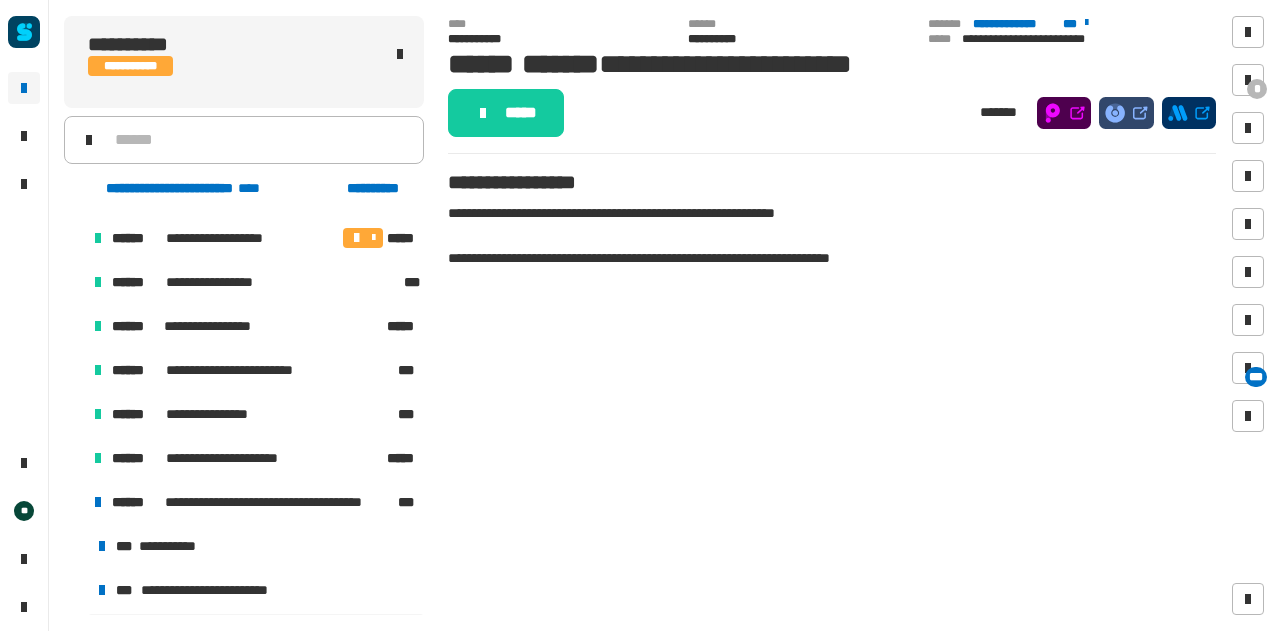 click at bounding box center [74, 326] 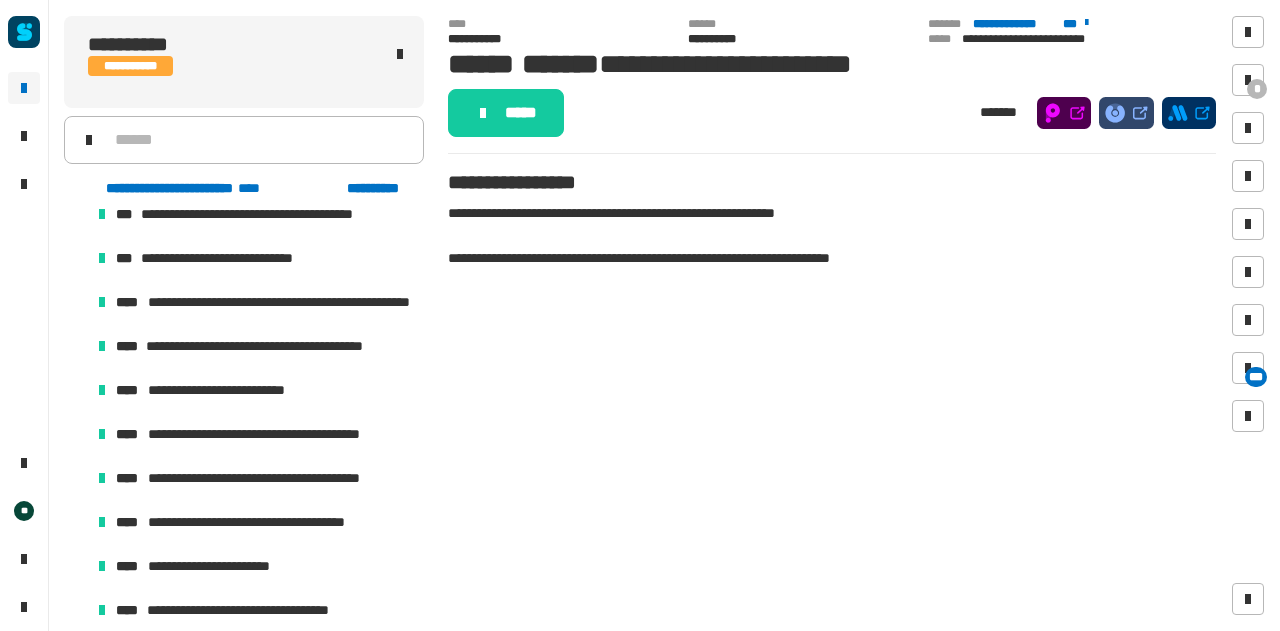 scroll, scrollTop: 1424, scrollLeft: 0, axis: vertical 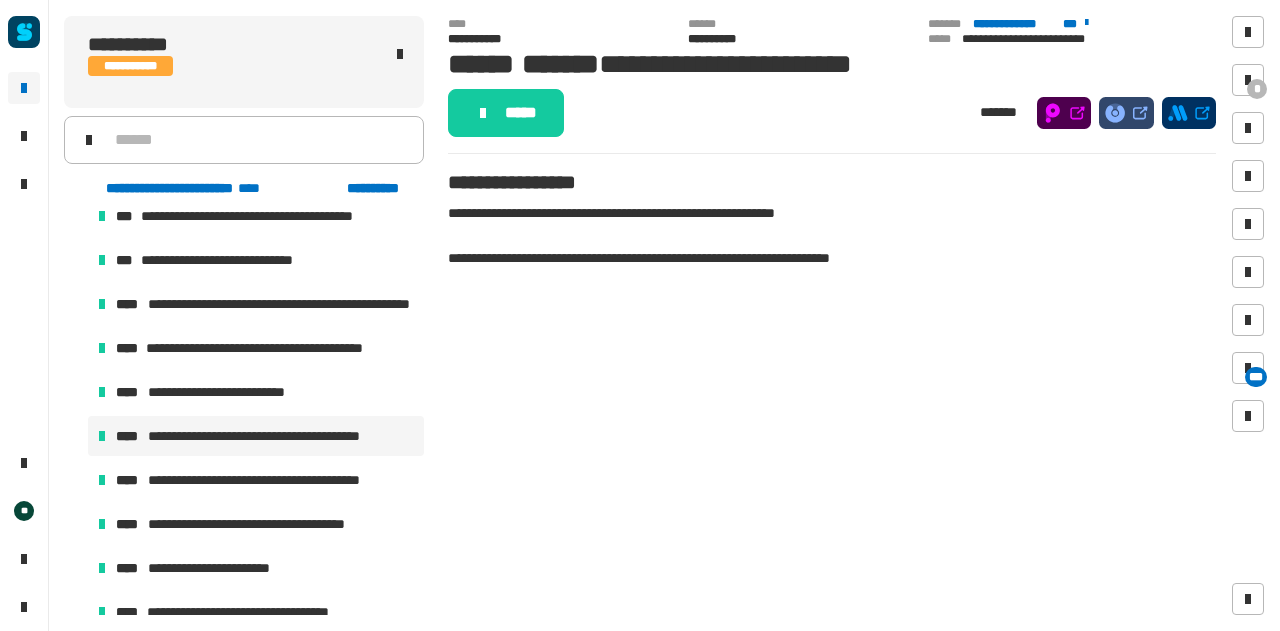click on "**********" at bounding box center [268, 436] 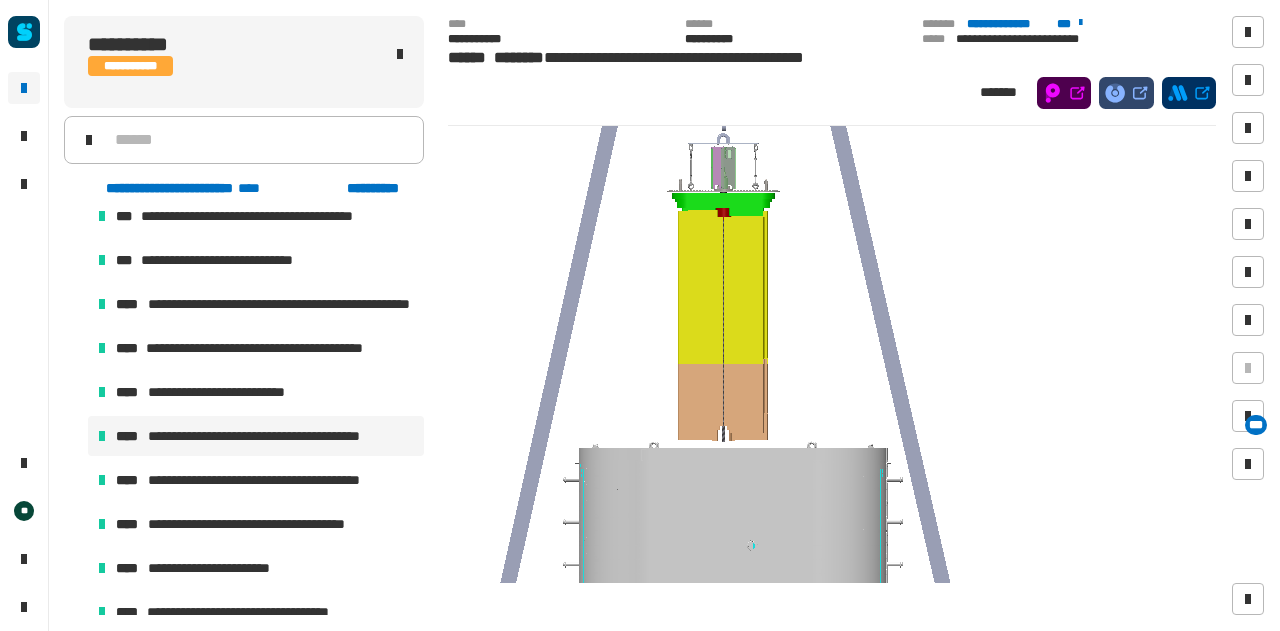 scroll, scrollTop: 404, scrollLeft: 0, axis: vertical 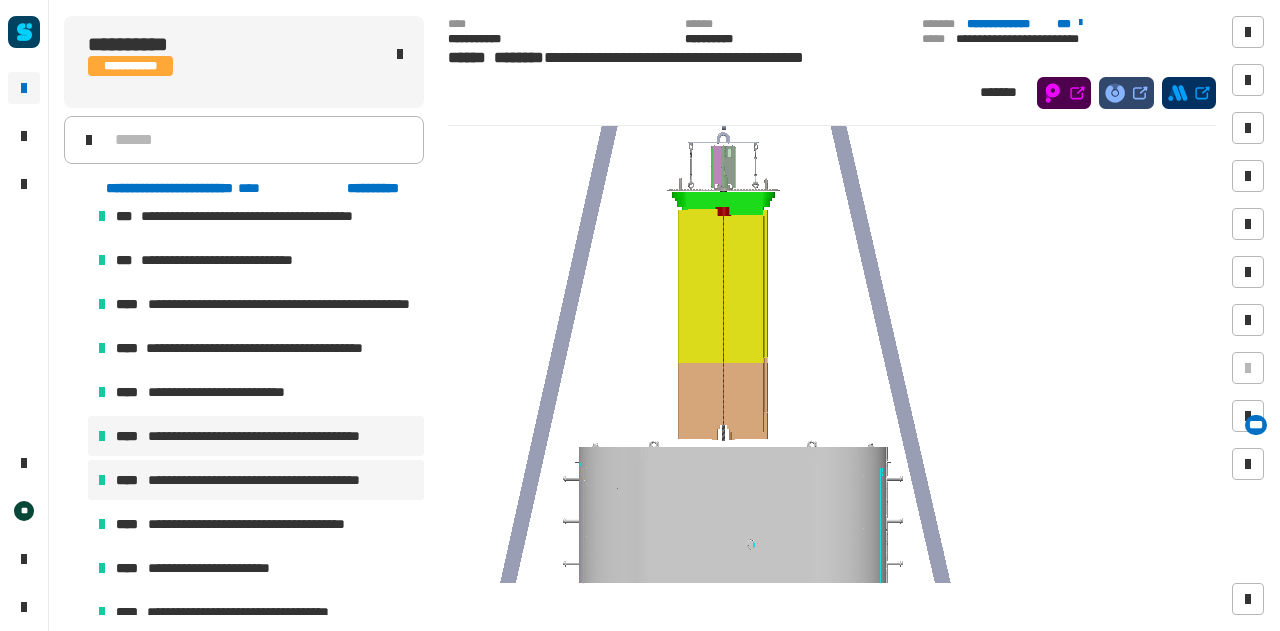 click on "**********" at bounding box center [256, 480] 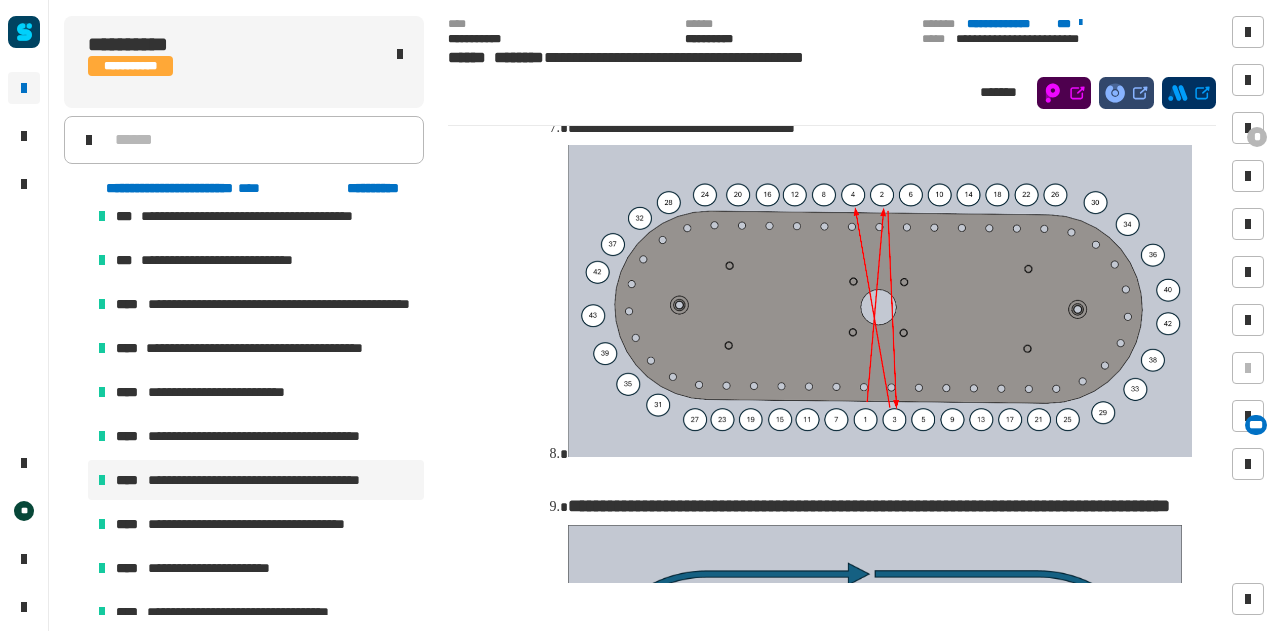 scroll, scrollTop: 319, scrollLeft: 0, axis: vertical 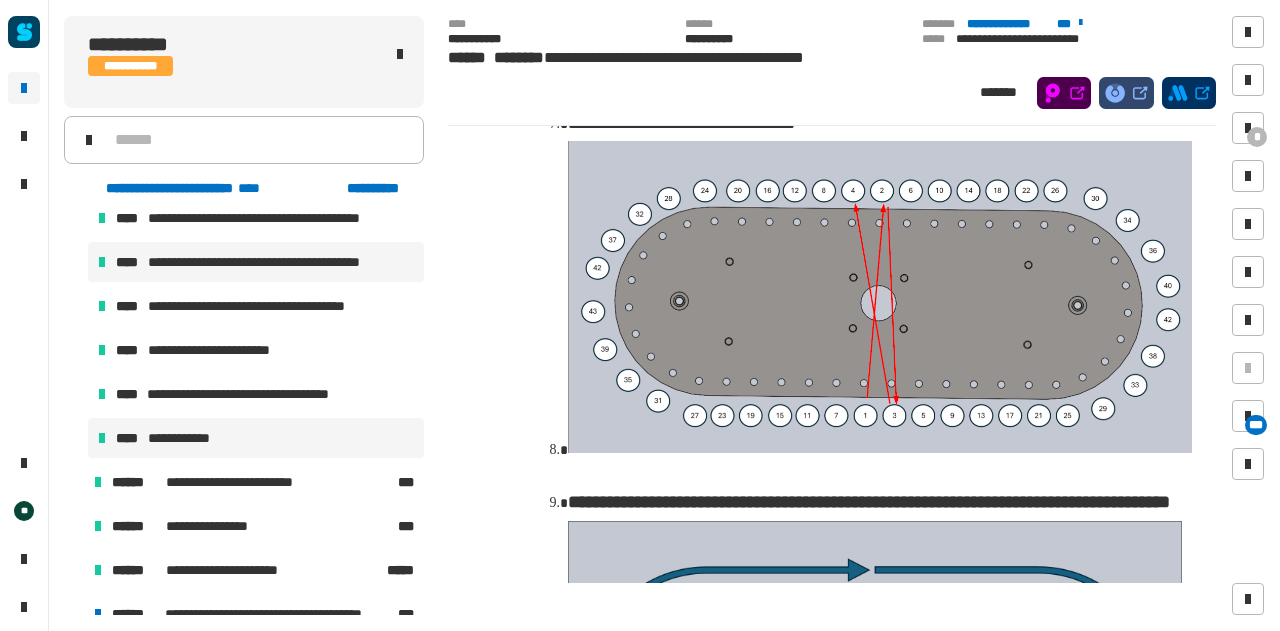 click on "**********" at bounding box center (256, 438) 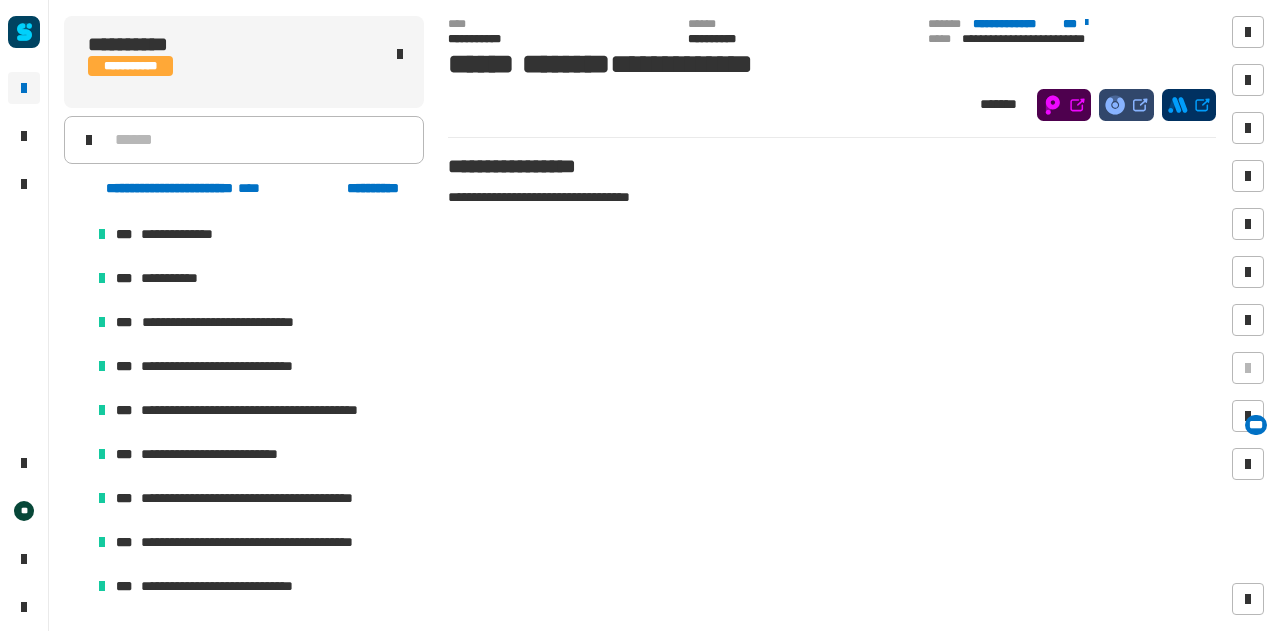 scroll, scrollTop: 1086, scrollLeft: 0, axis: vertical 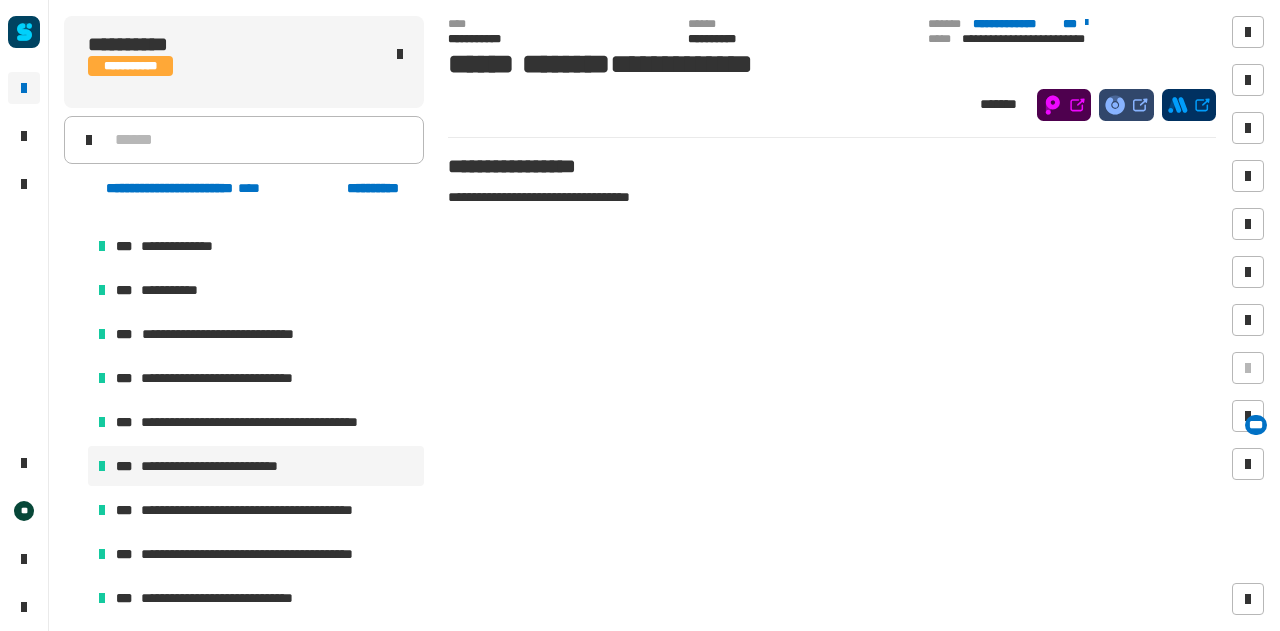 click on "**********" at bounding box center [222, 466] 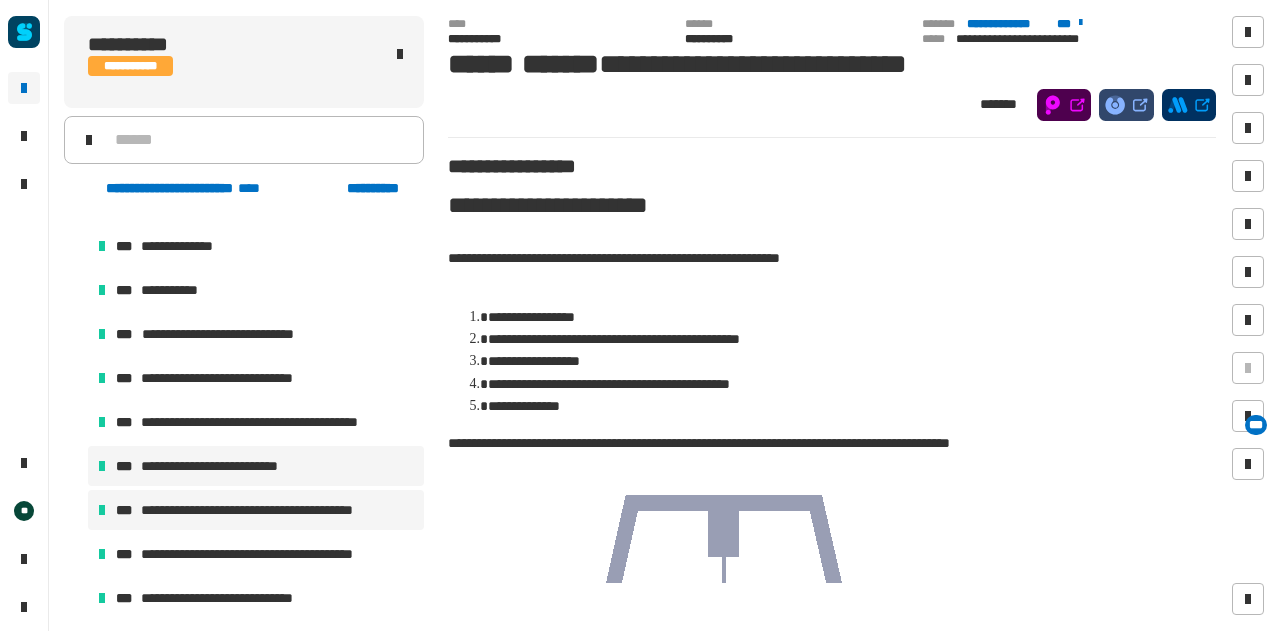 click on "**********" at bounding box center [263, 510] 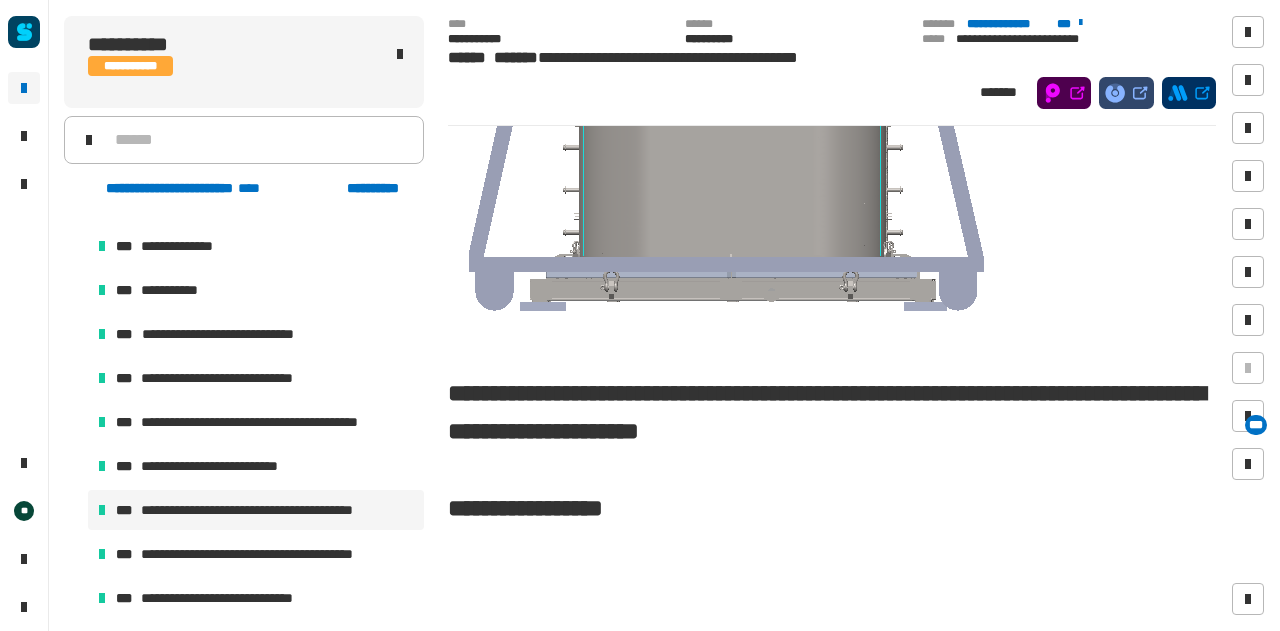 scroll, scrollTop: 914, scrollLeft: 0, axis: vertical 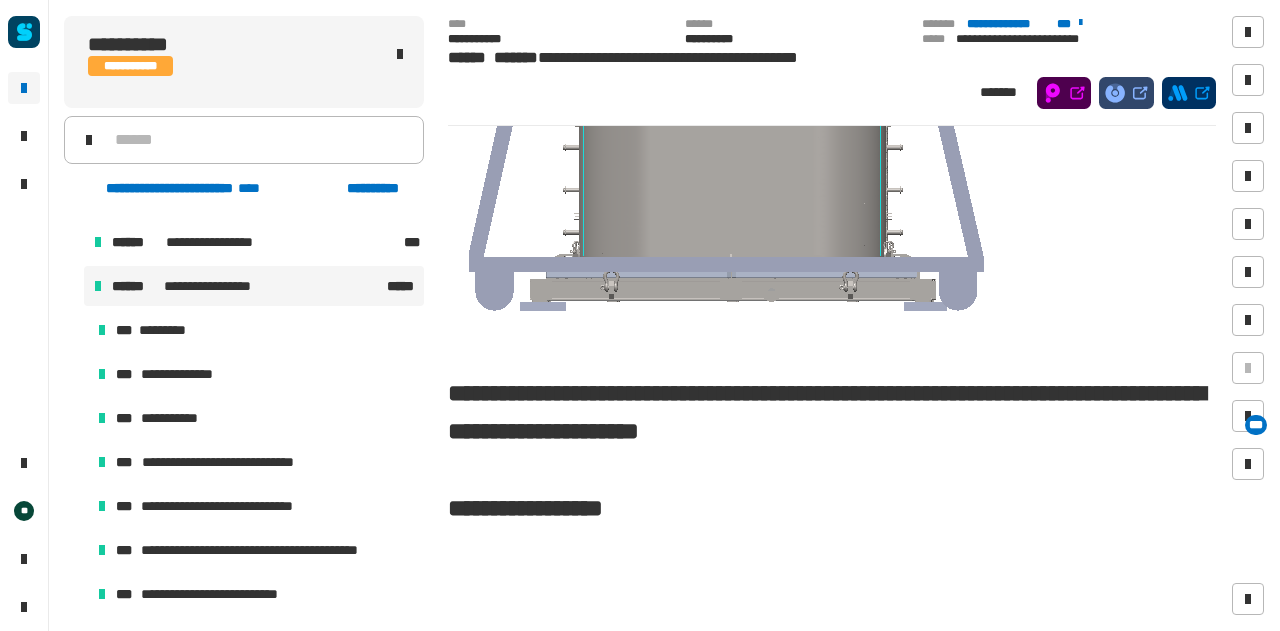 click on "**********" at bounding box center [247, 286] 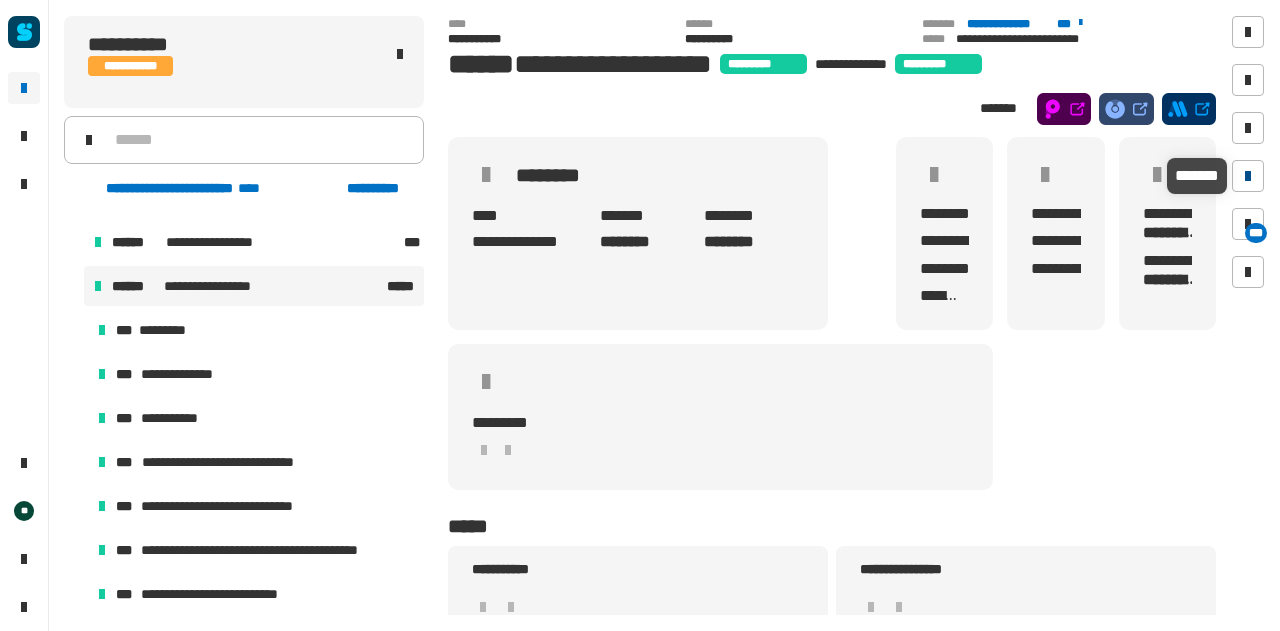 click at bounding box center (1248, 176) 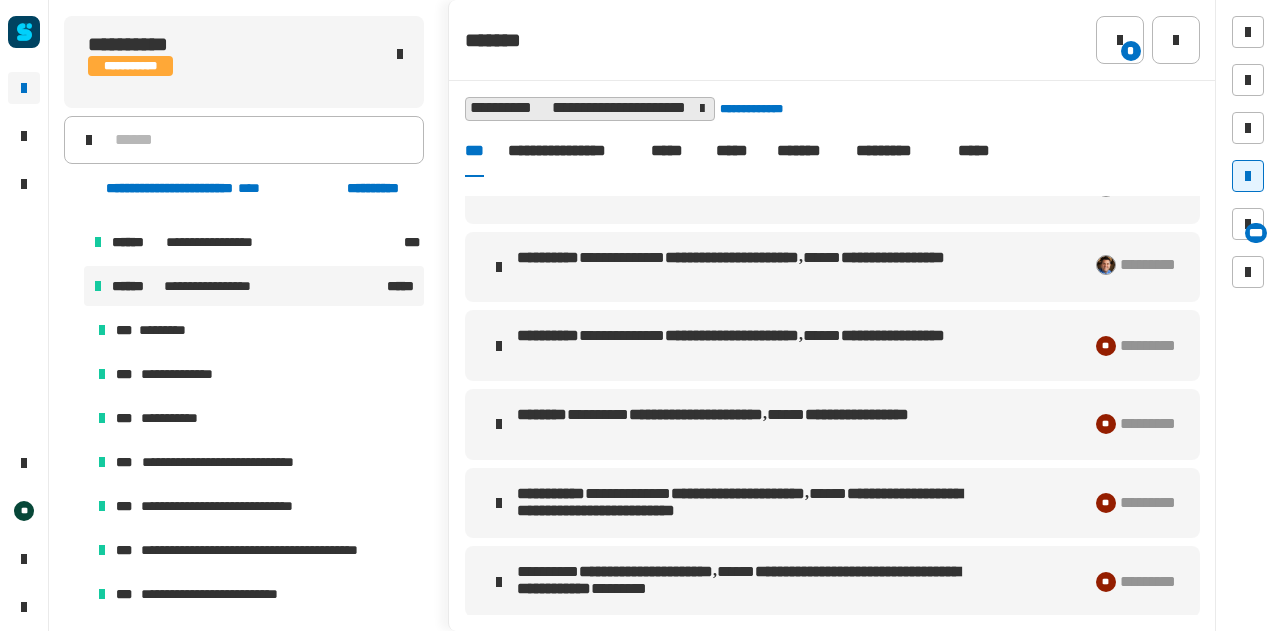 scroll, scrollTop: 257, scrollLeft: 0, axis: vertical 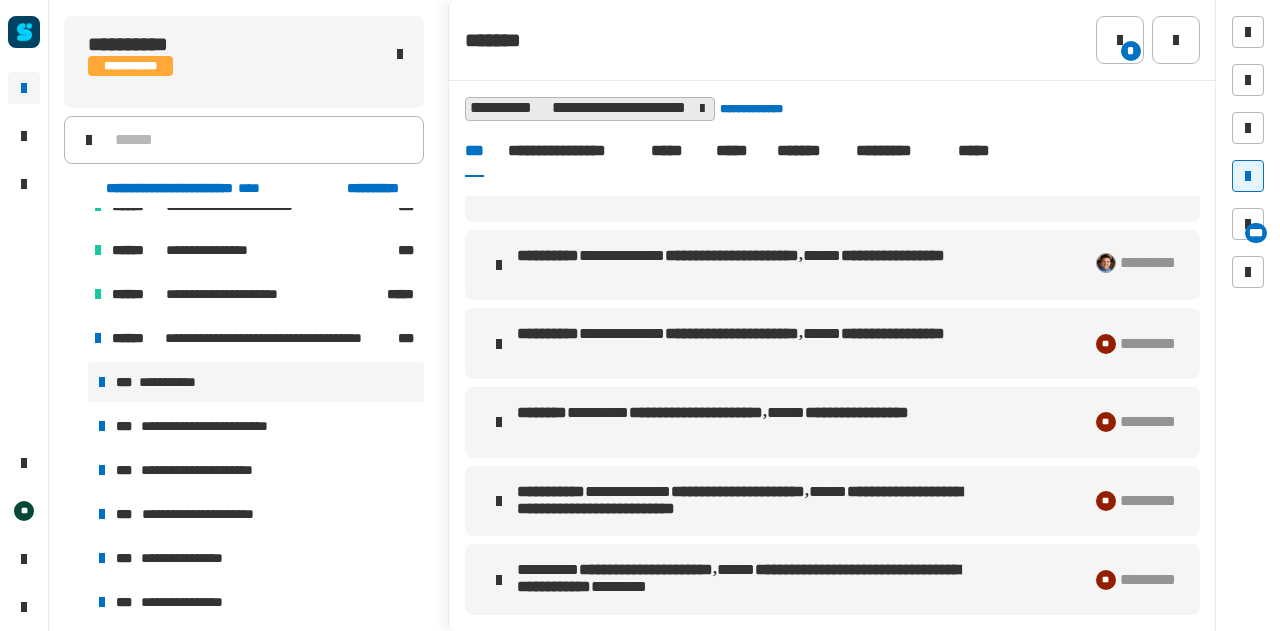 click on "**********" at bounding box center [256, 382] 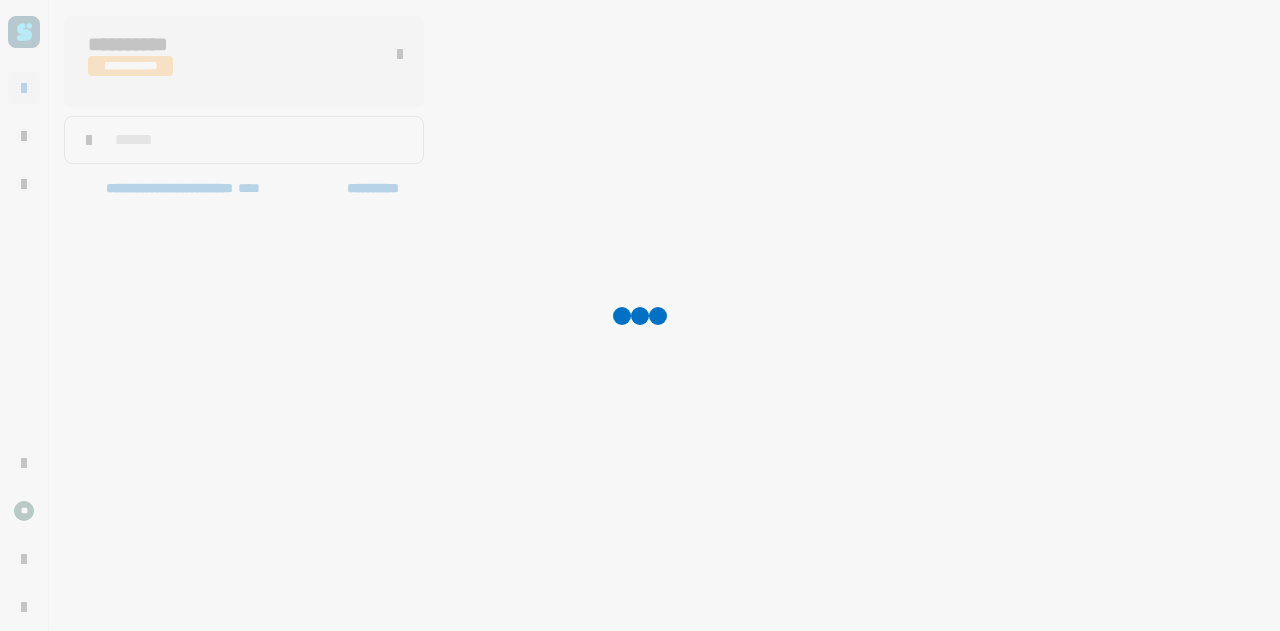 scroll, scrollTop: 1888, scrollLeft: 0, axis: vertical 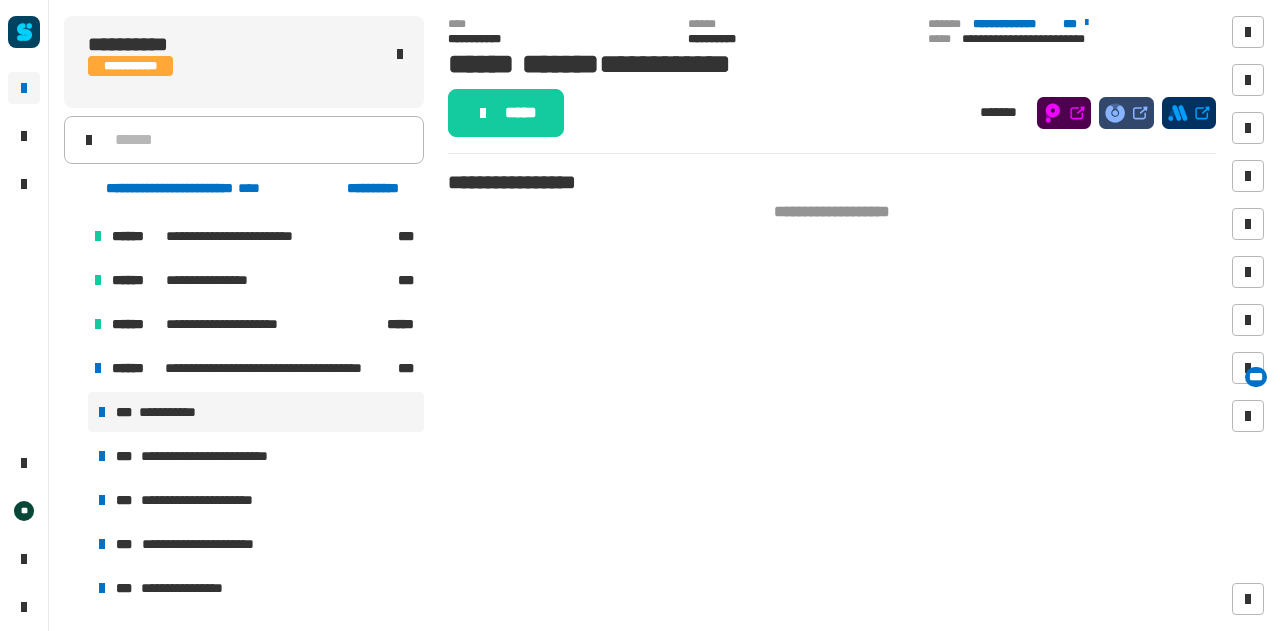 click on "***** *******" 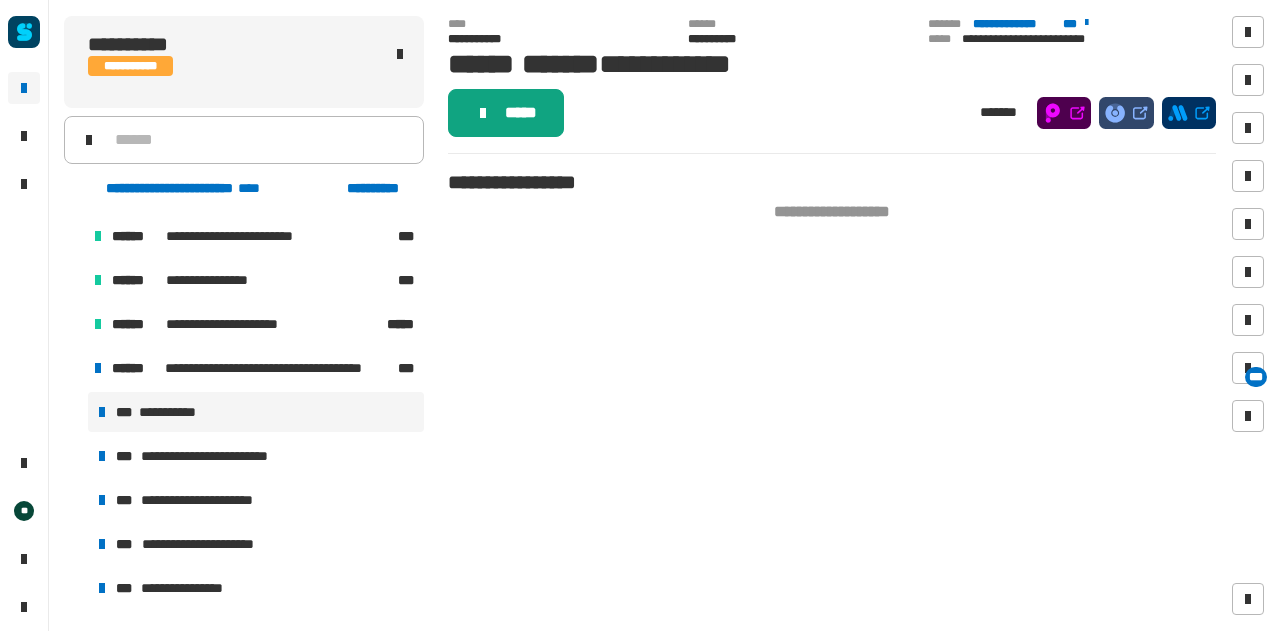 click on "*****" 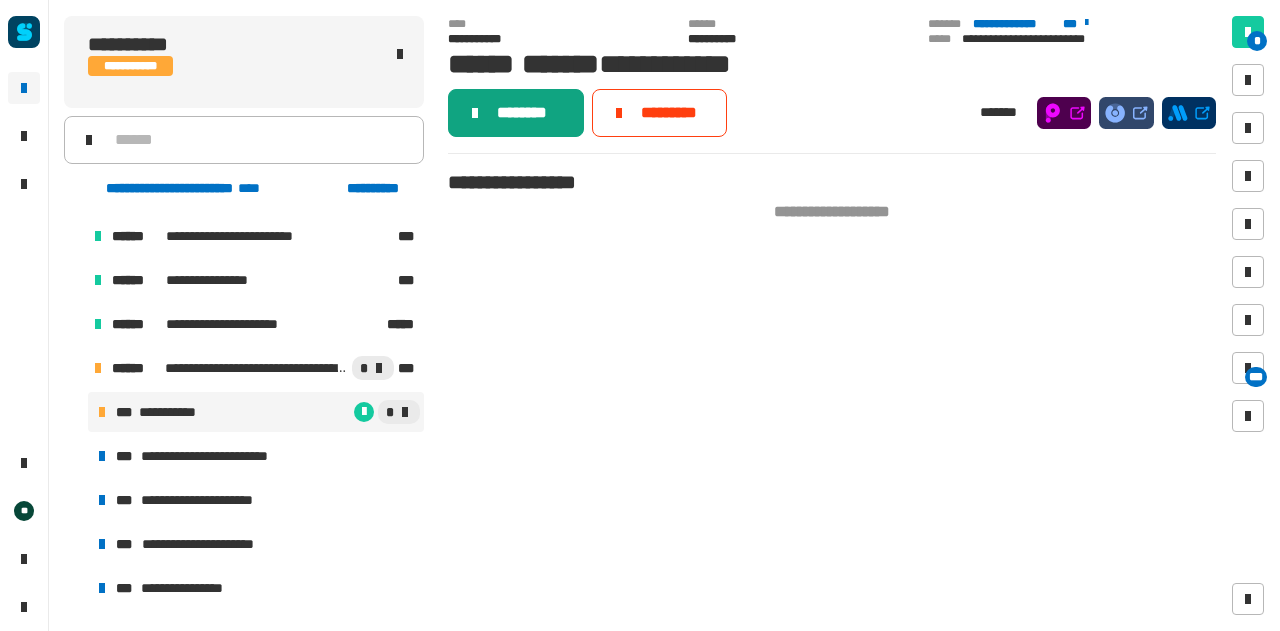 click on "********" 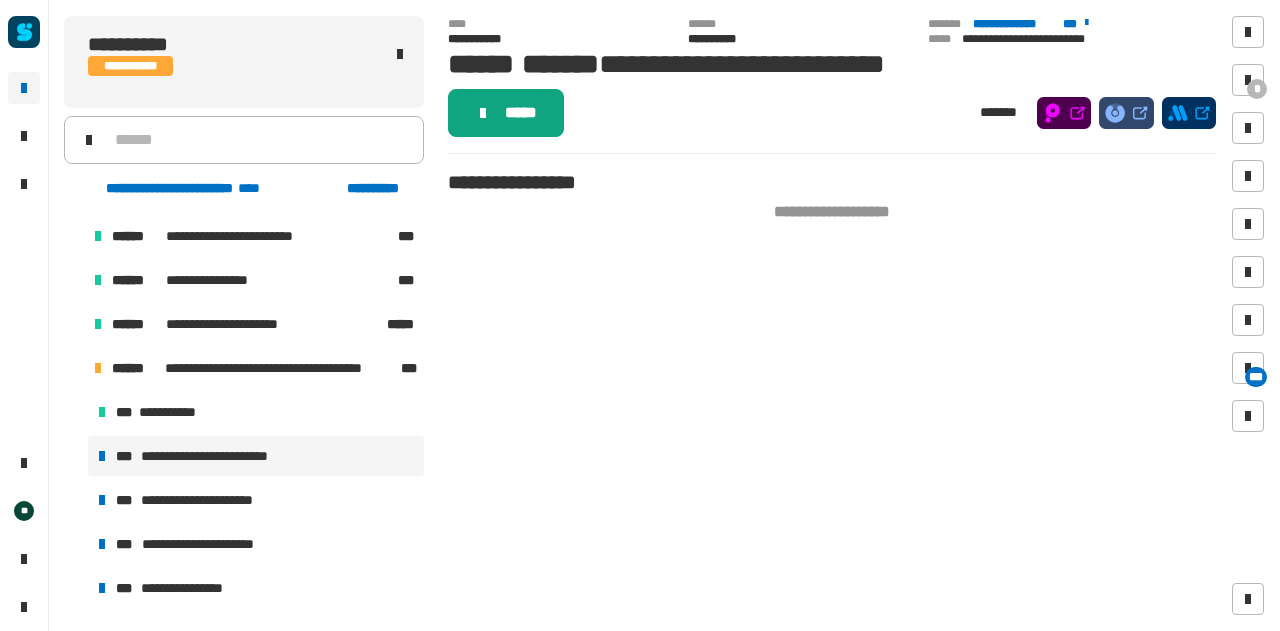 click on "*****" 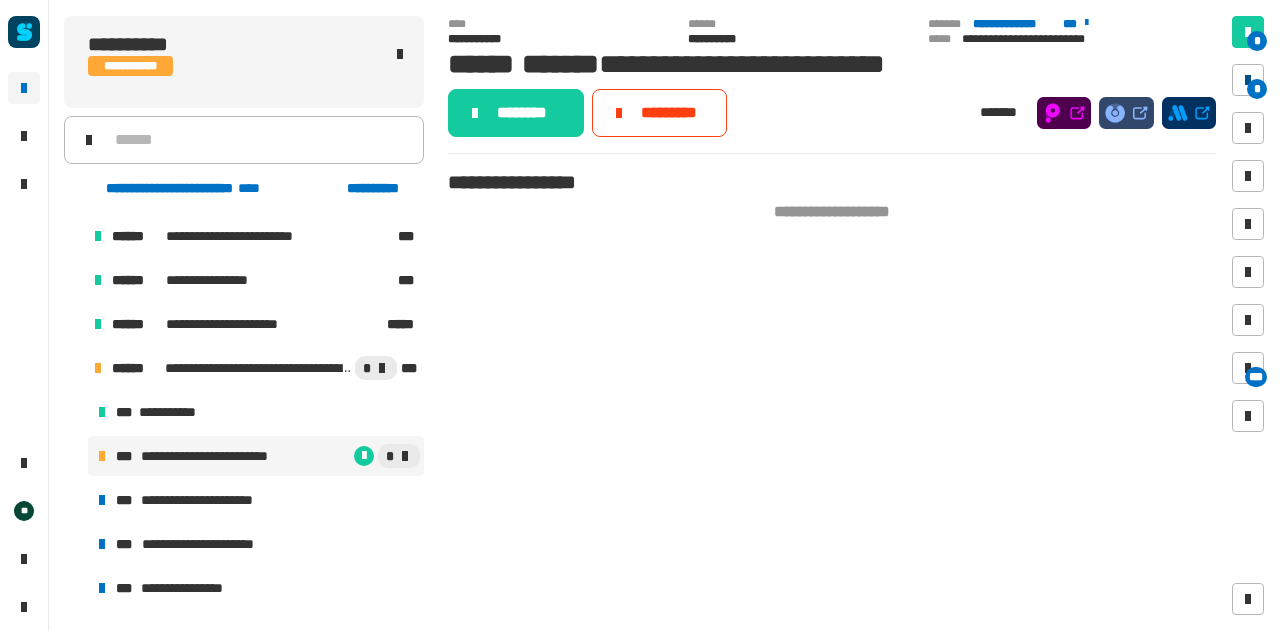 click on "*" at bounding box center [1248, 80] 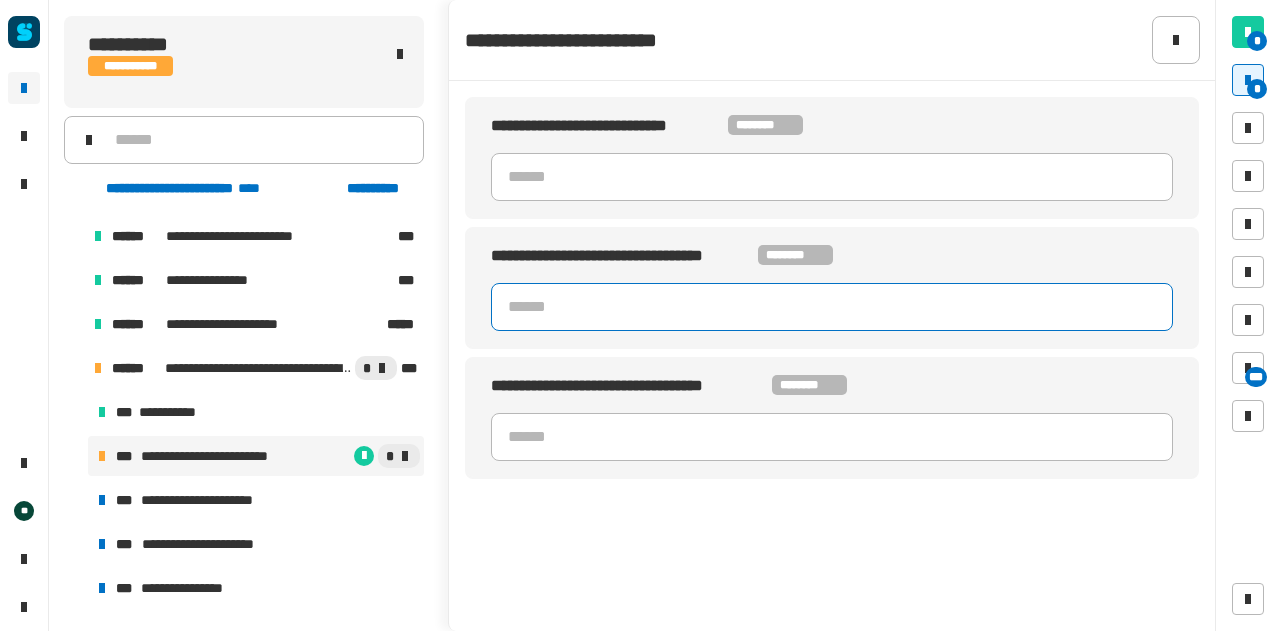 click 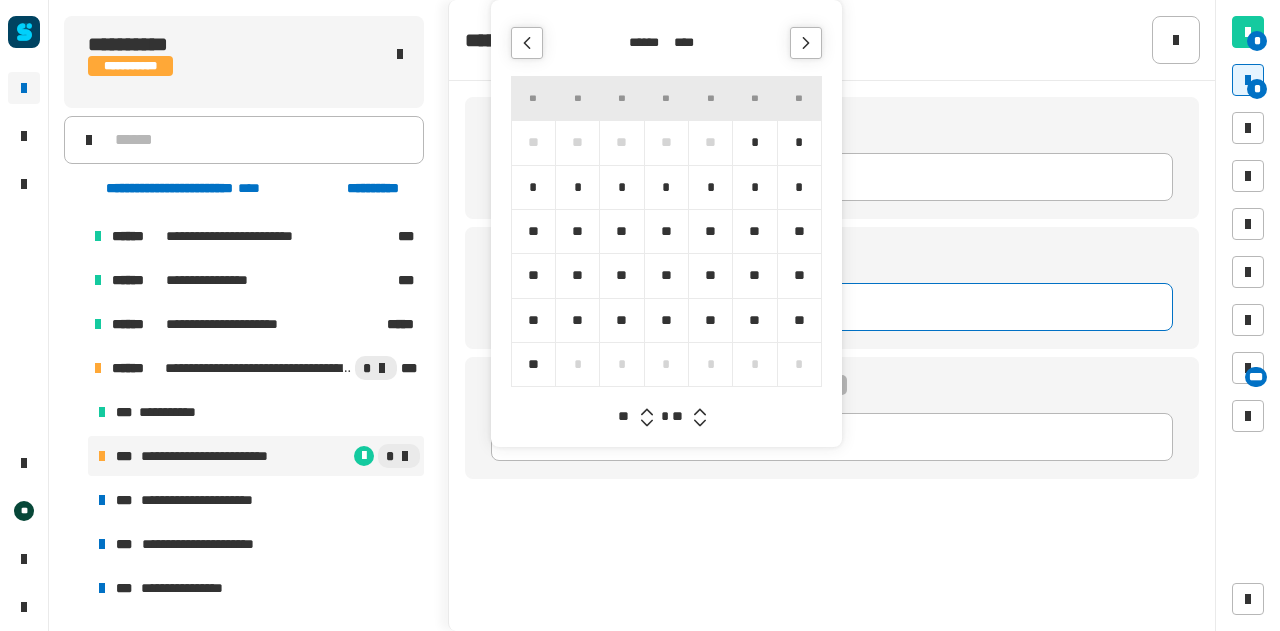 click on "*" at bounding box center [621, 187] 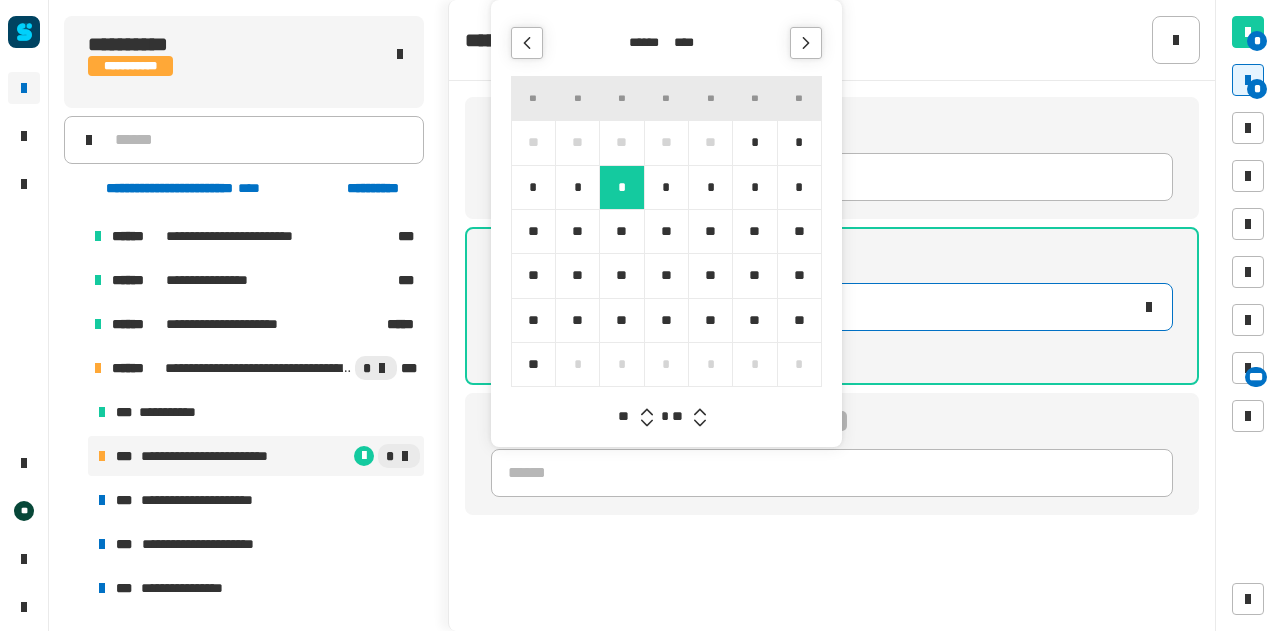 click on "* *" at bounding box center (626, 417) 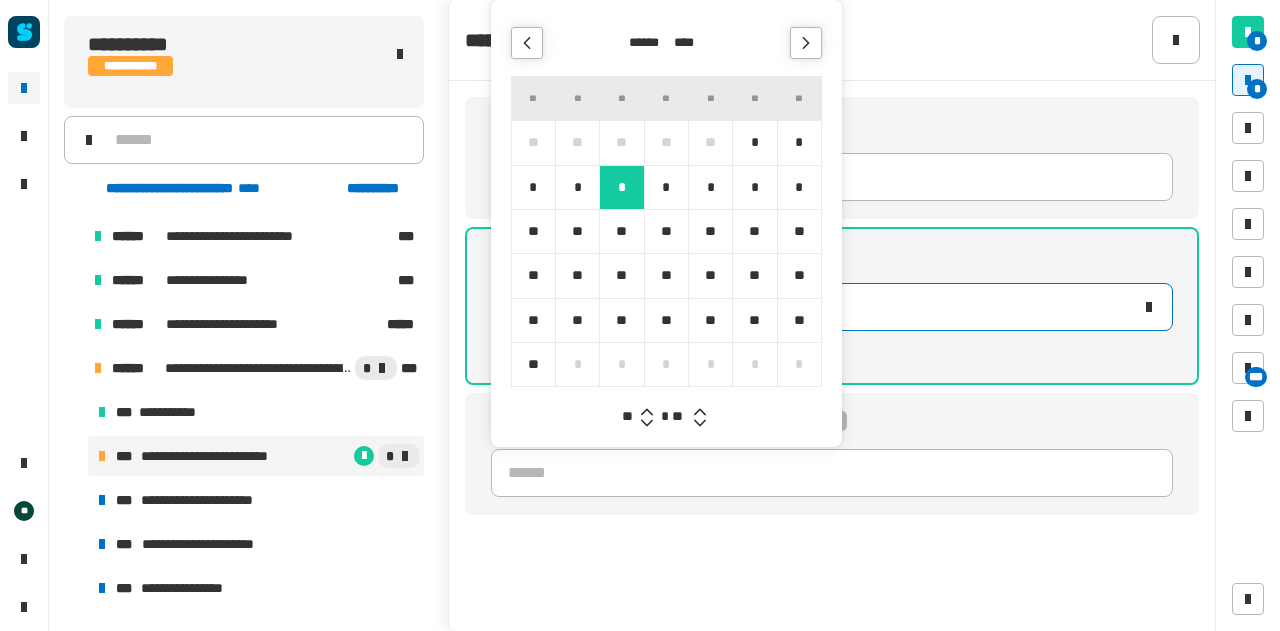 click 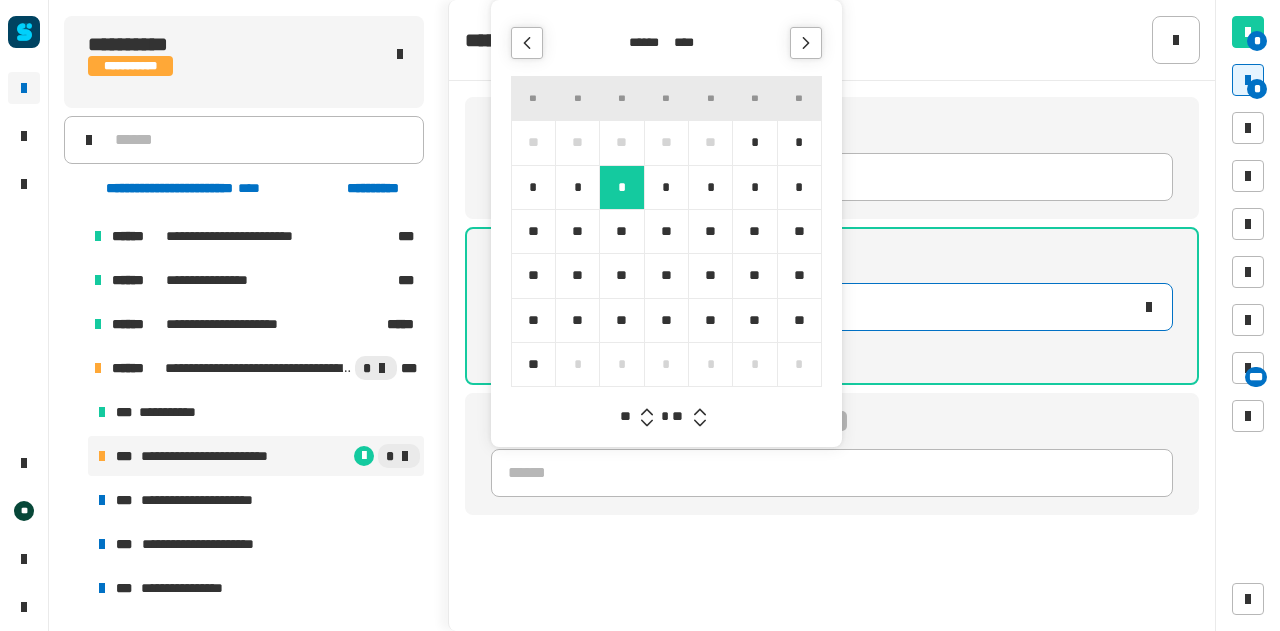 click 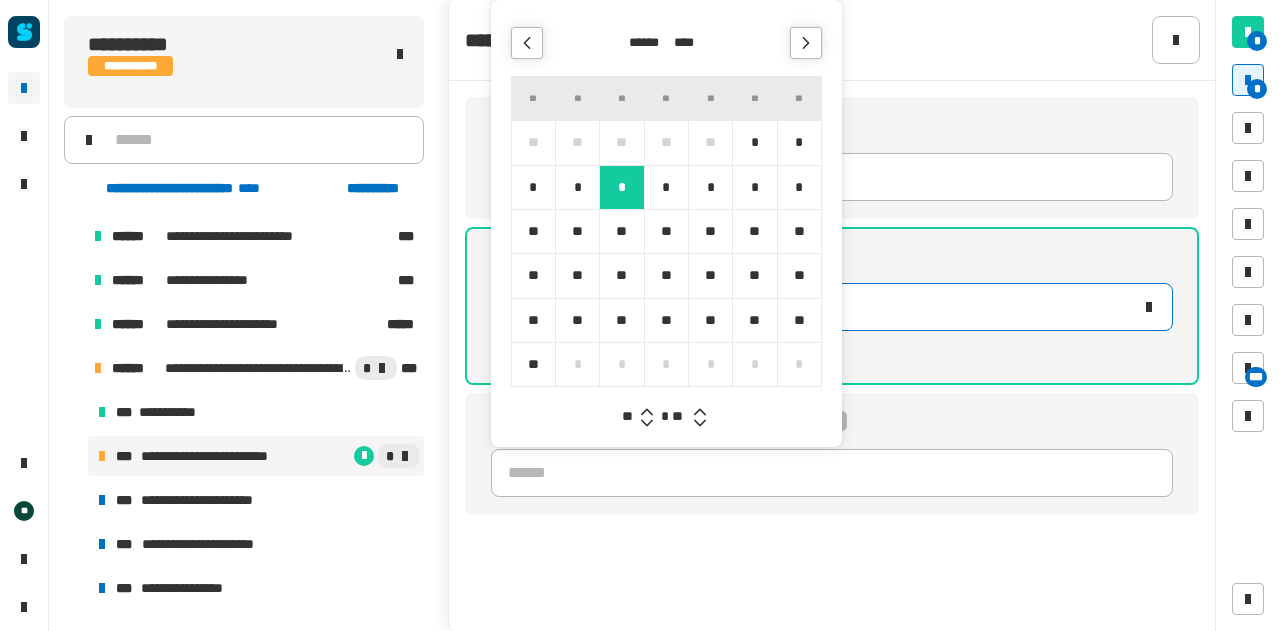 click 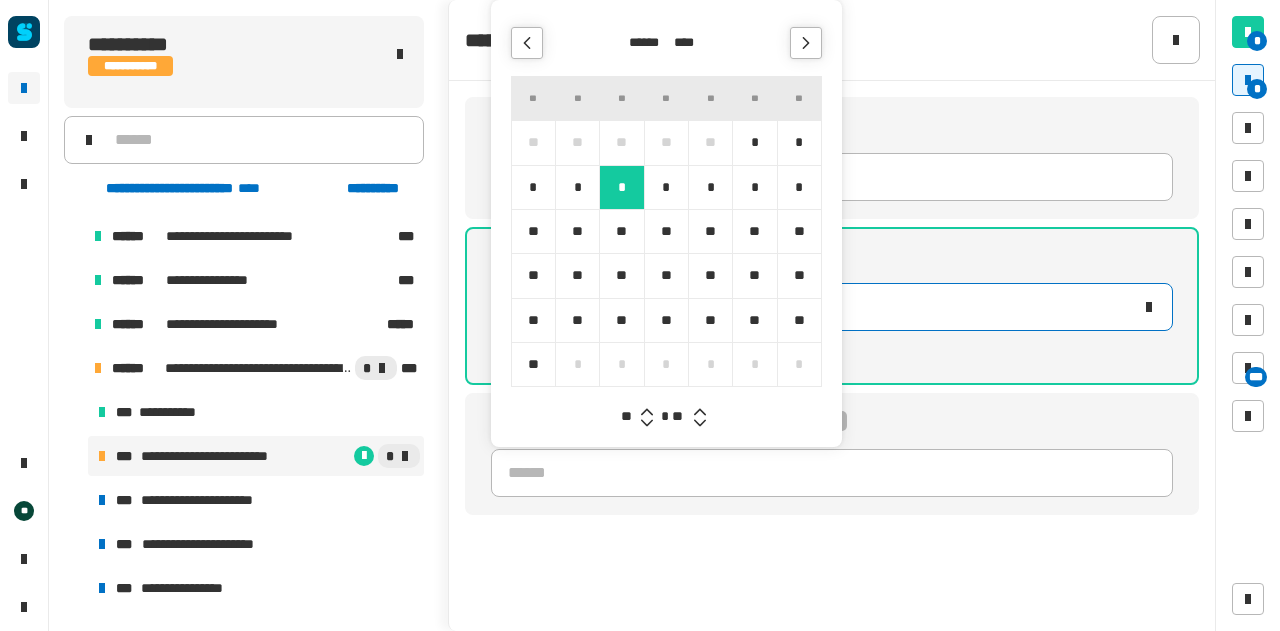 click 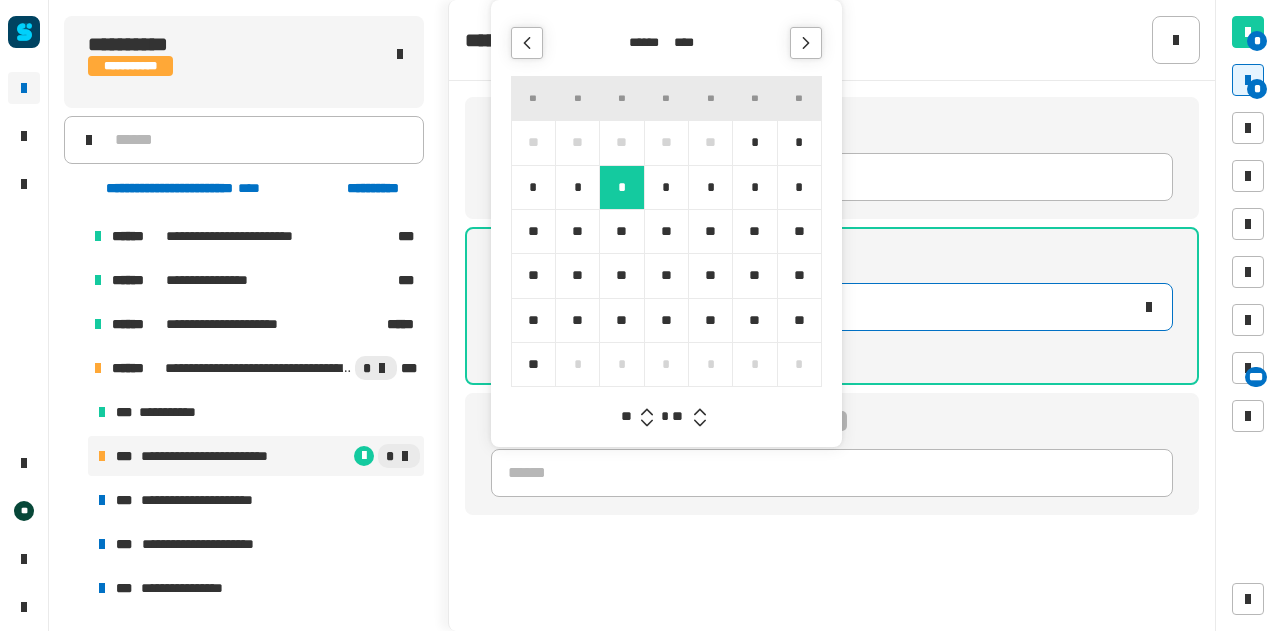 click 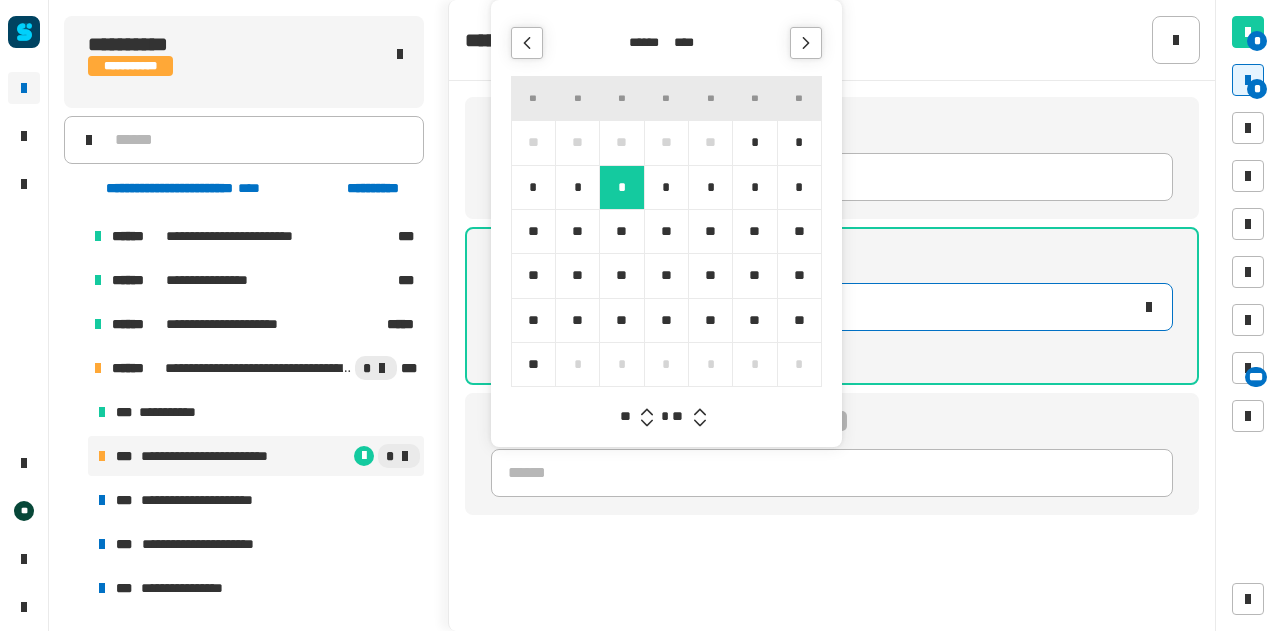 click 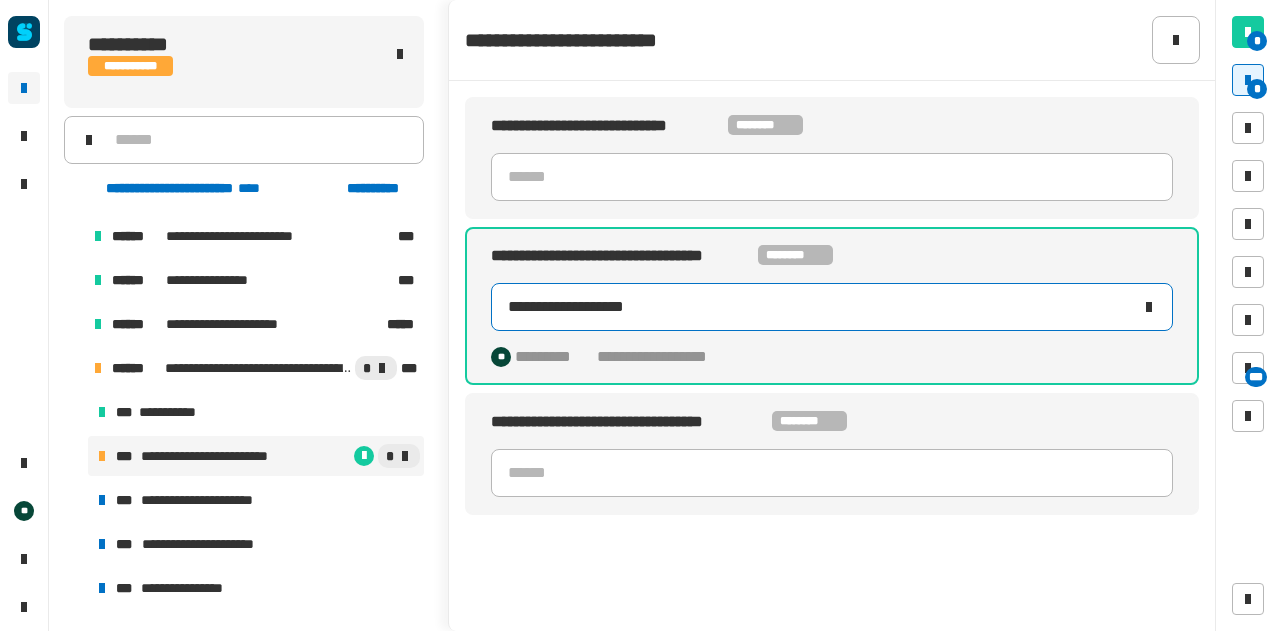 click on "**********" 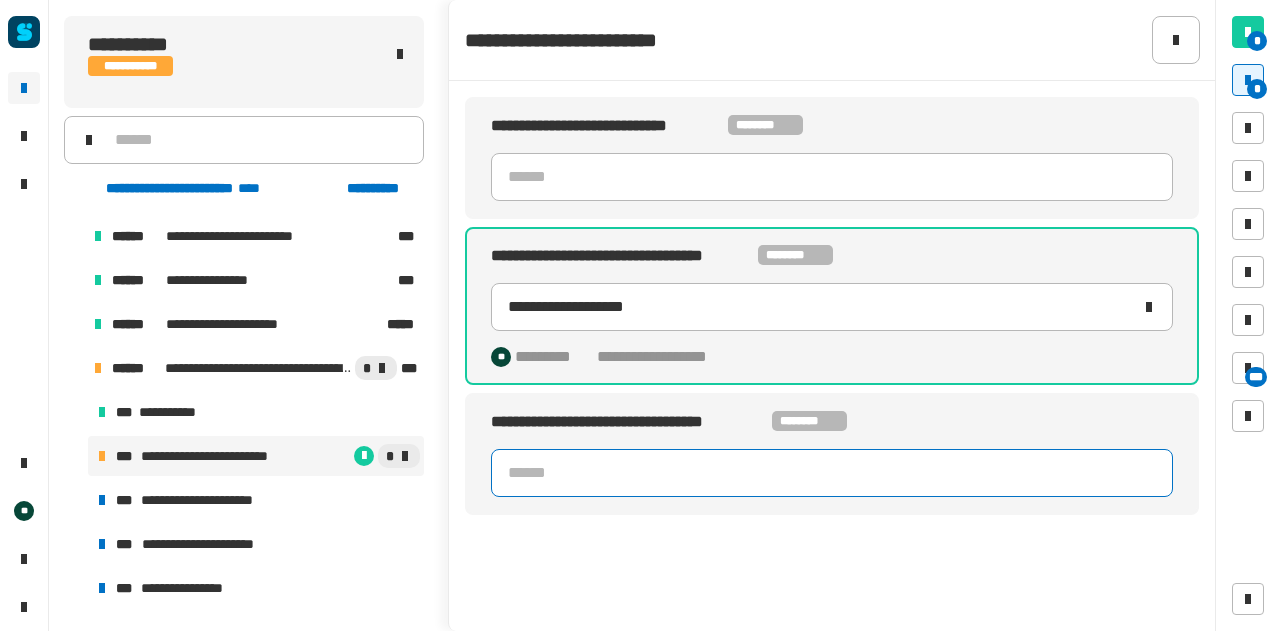click 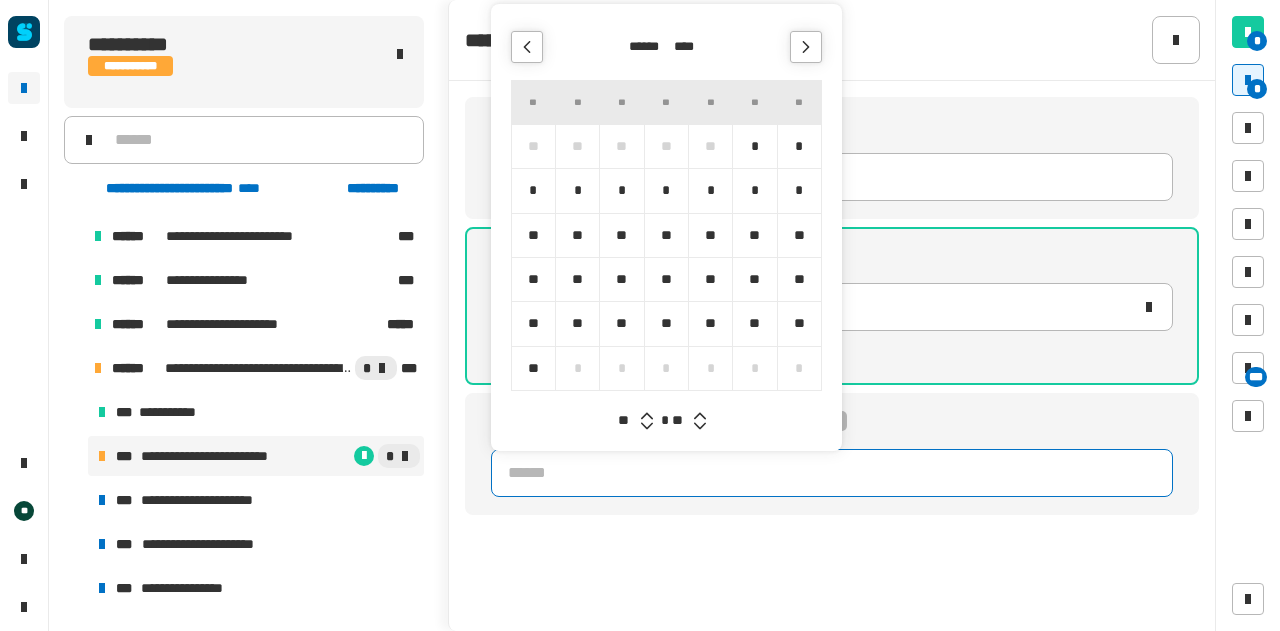click on "*" at bounding box center (621, 190) 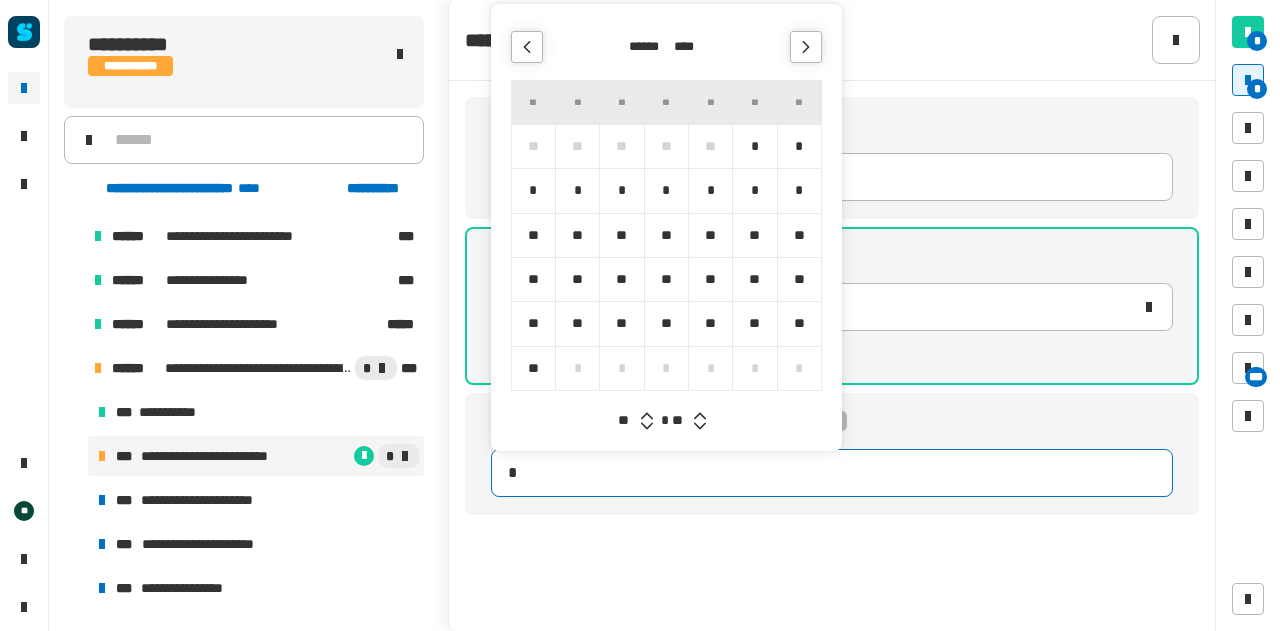 type on "**********" 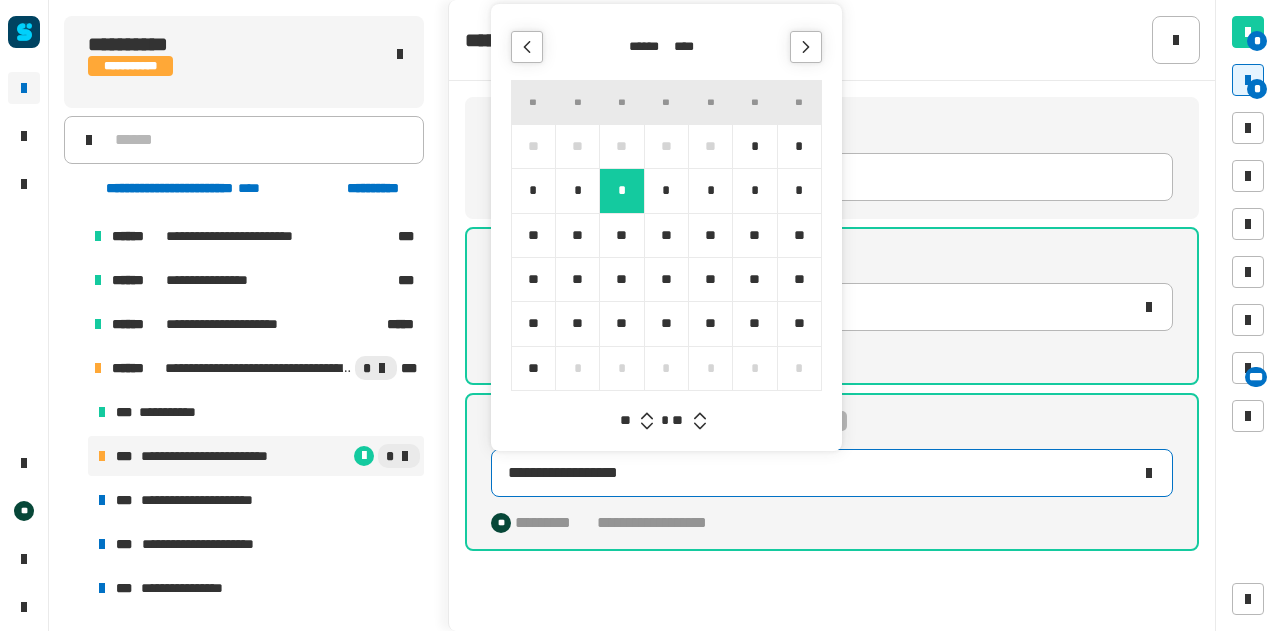 click 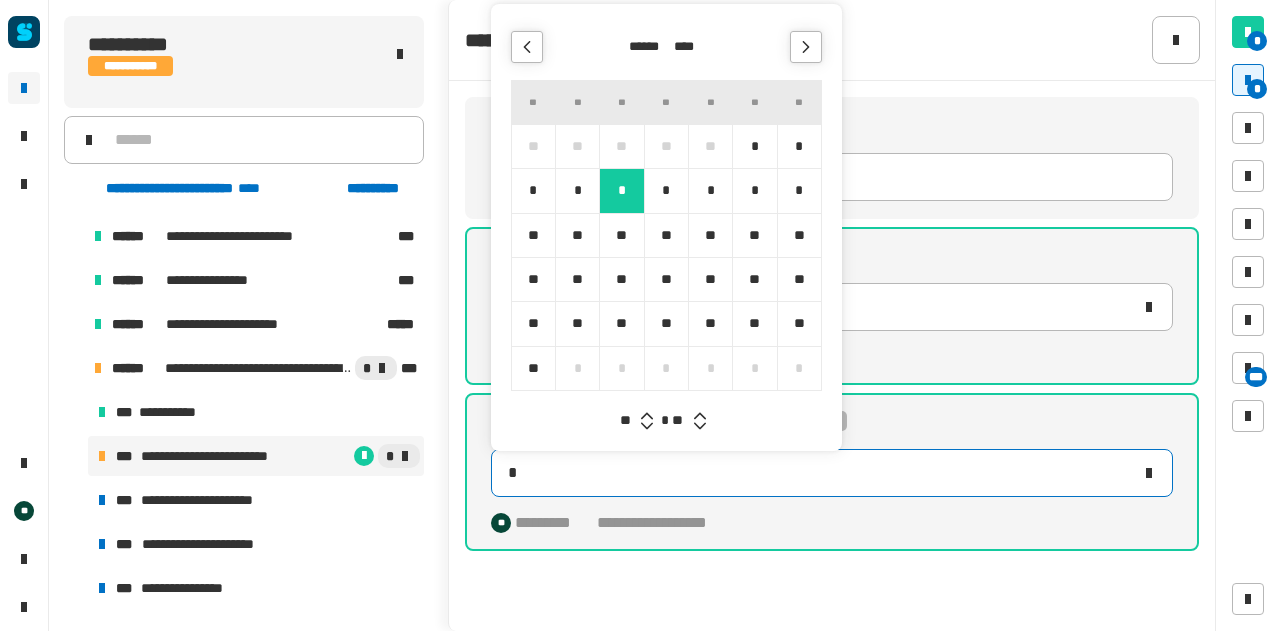 type on "**********" 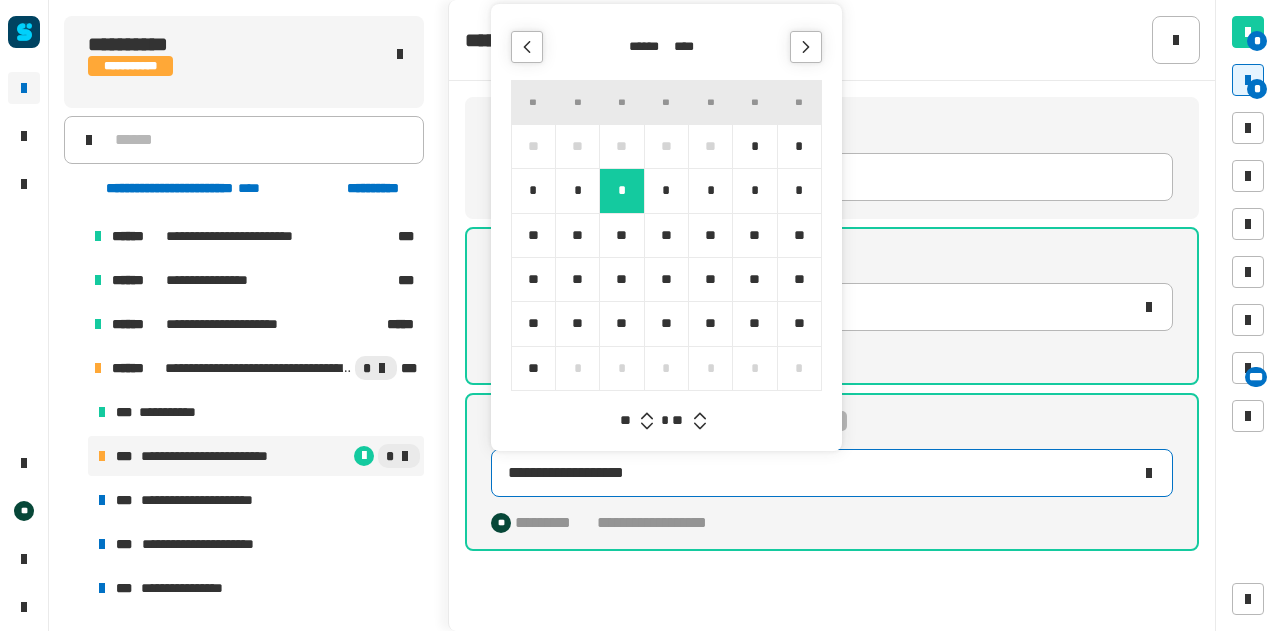 click 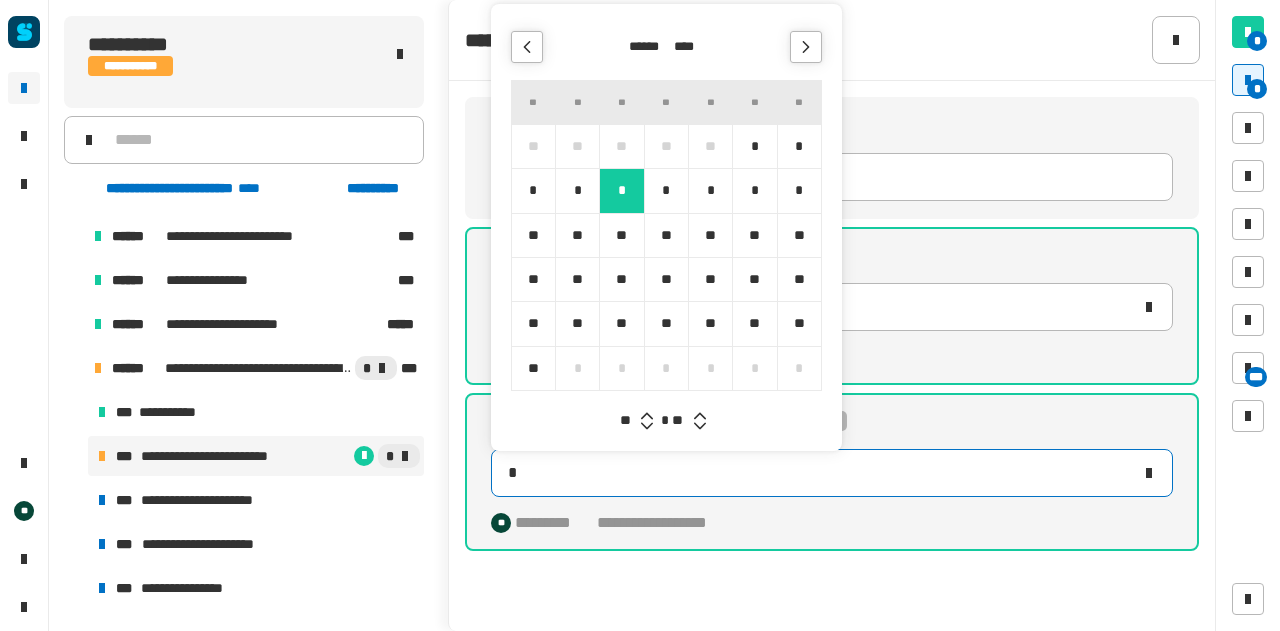 type on "**********" 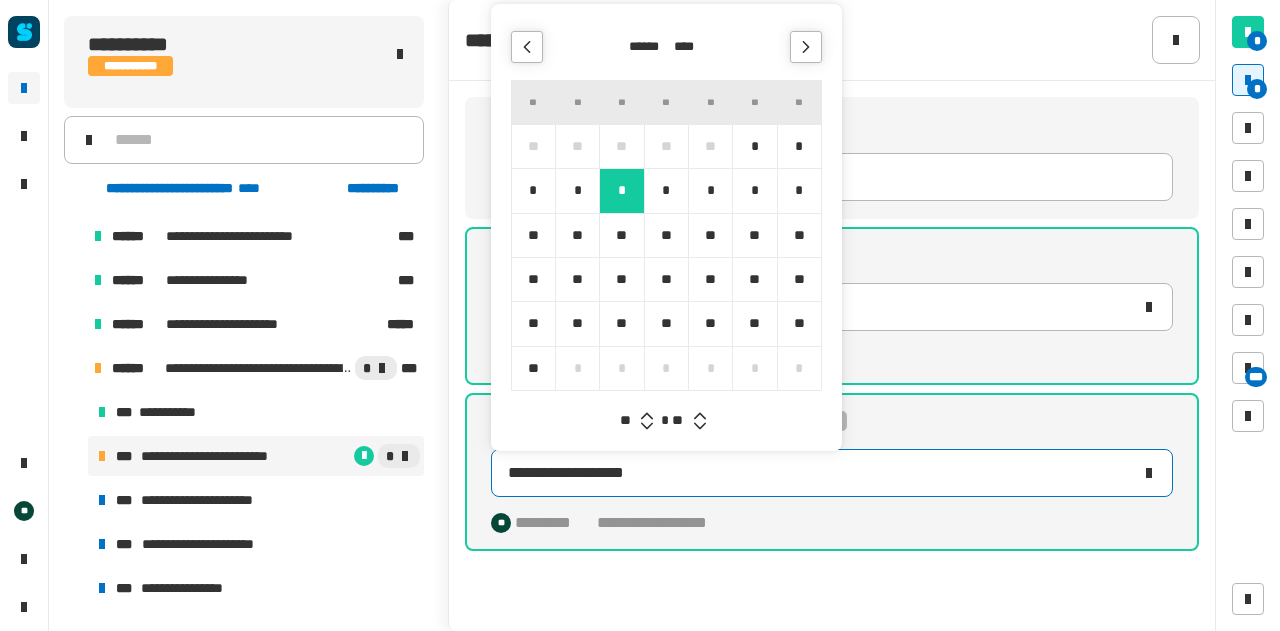 type on "**********" 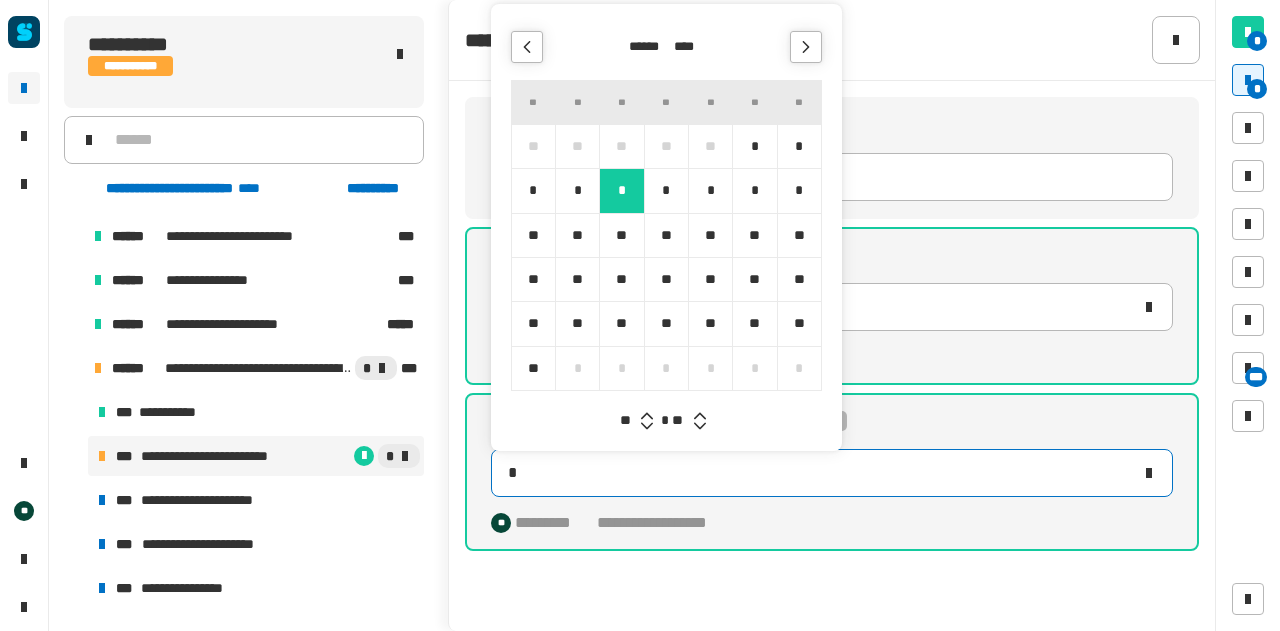 type on "**********" 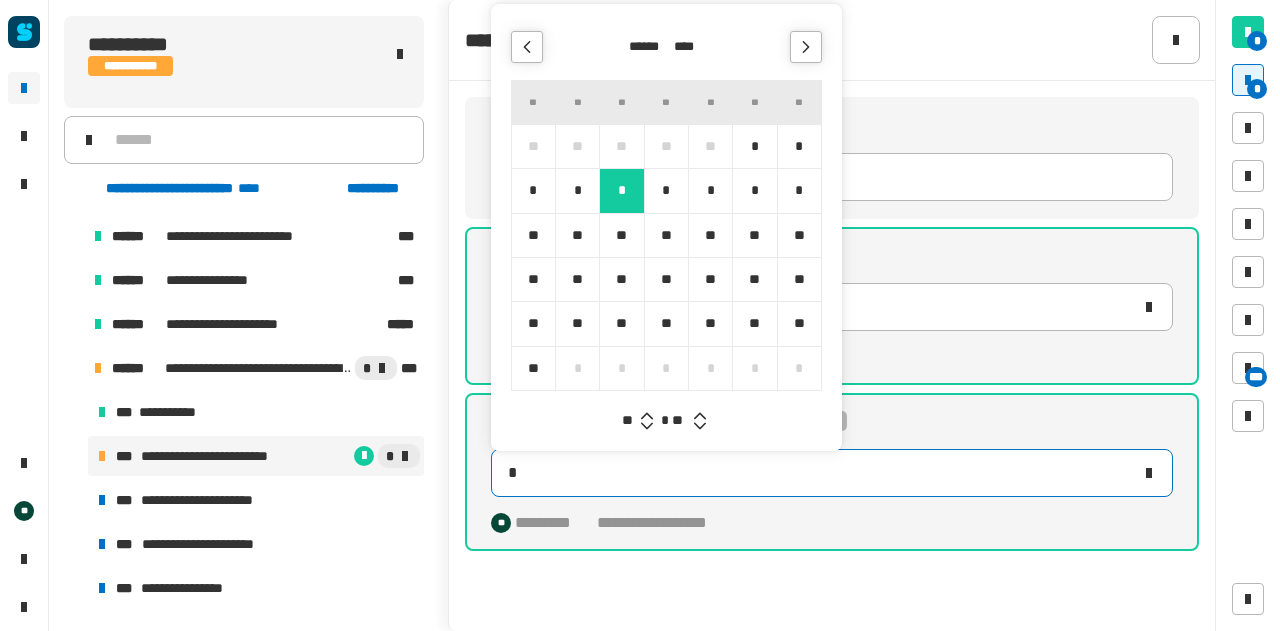 type on "**********" 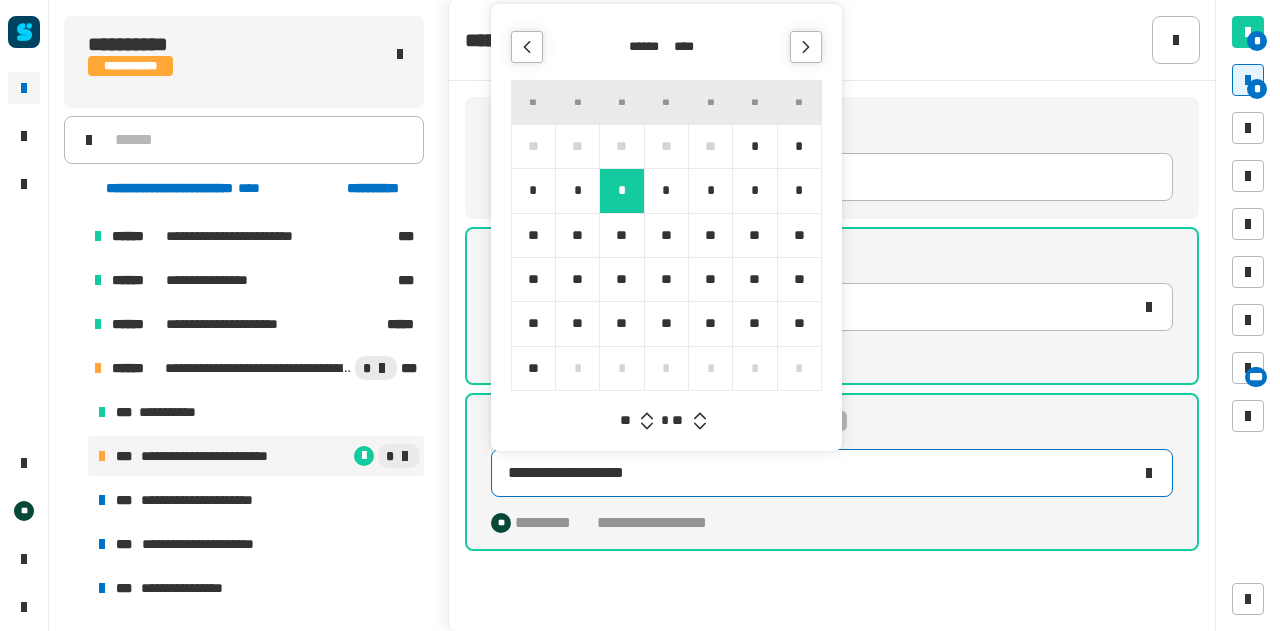 click 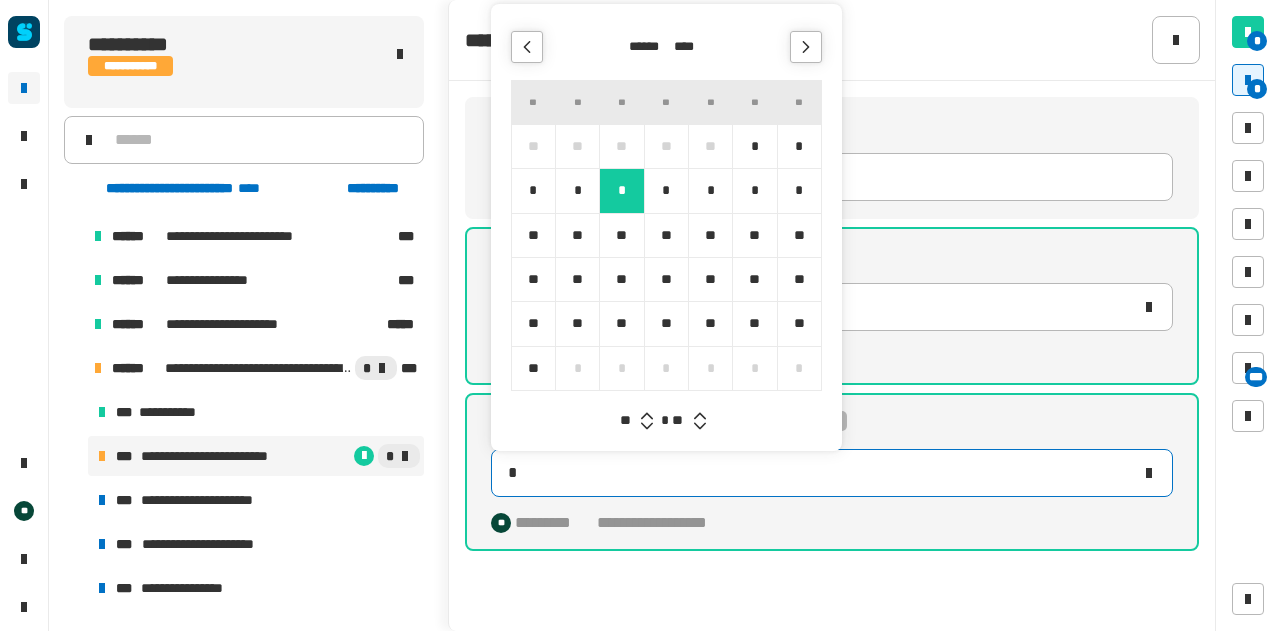 type on "**********" 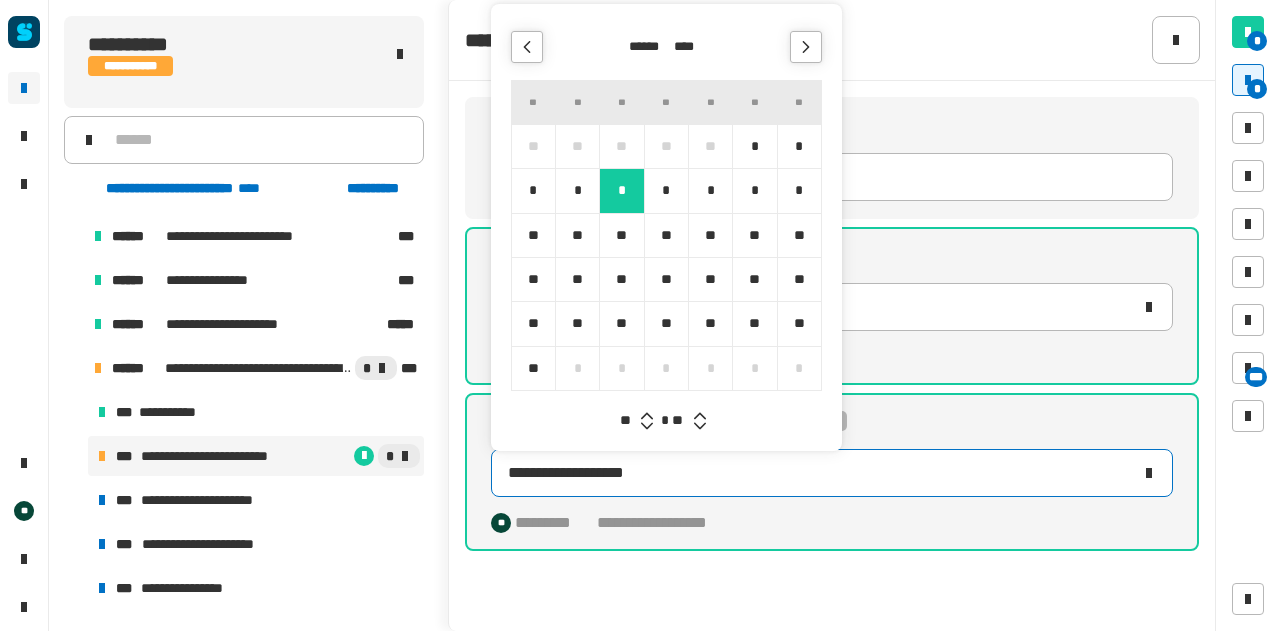 click 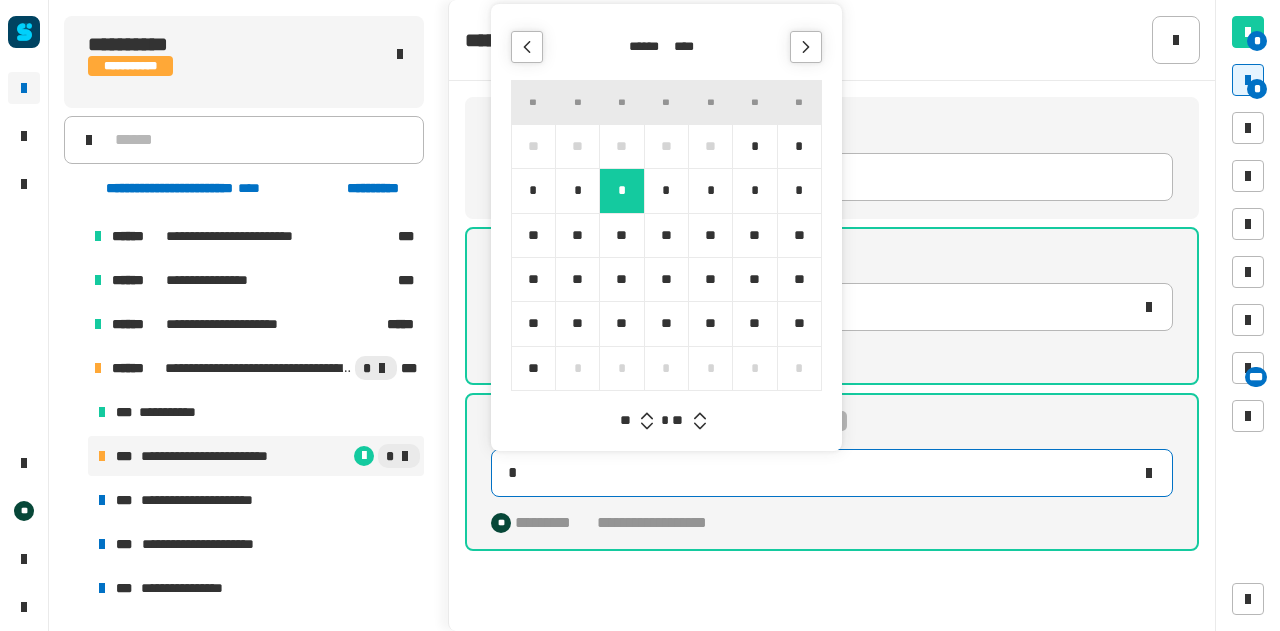 type on "**********" 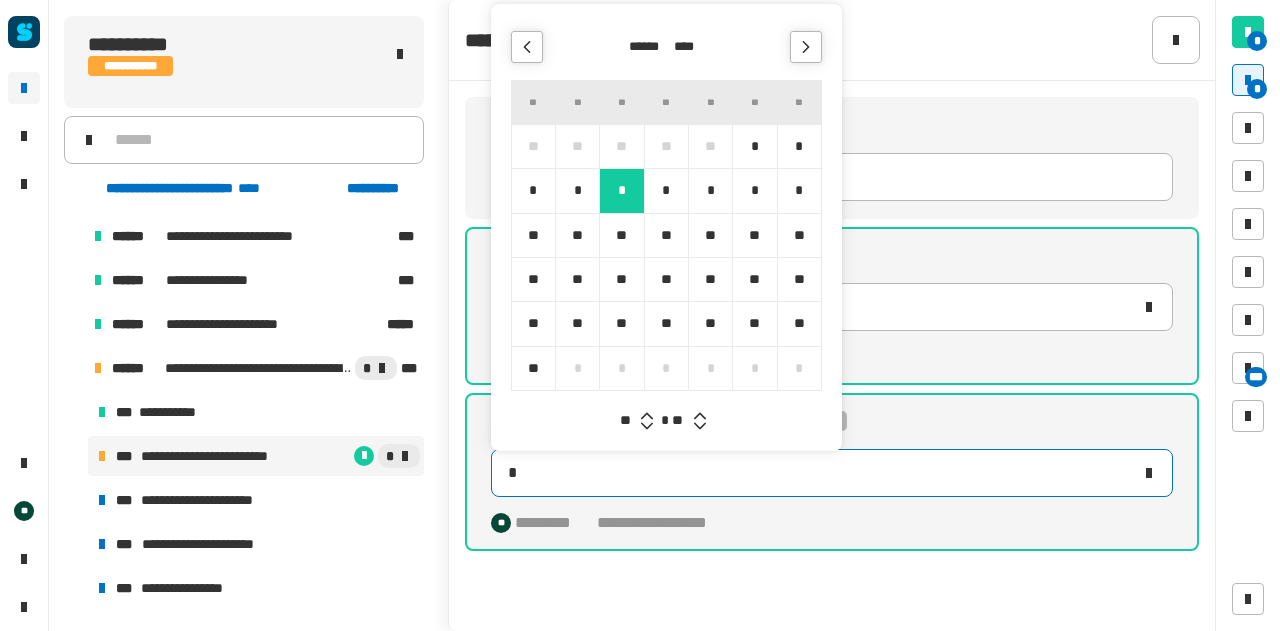 type on "**********" 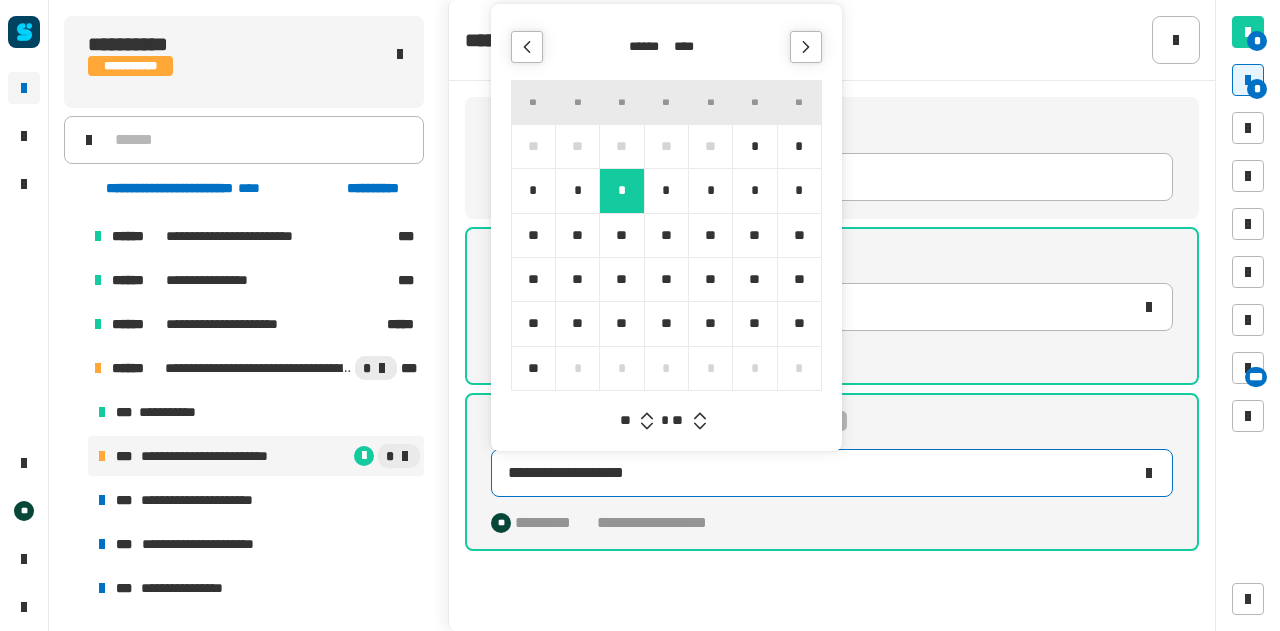 click 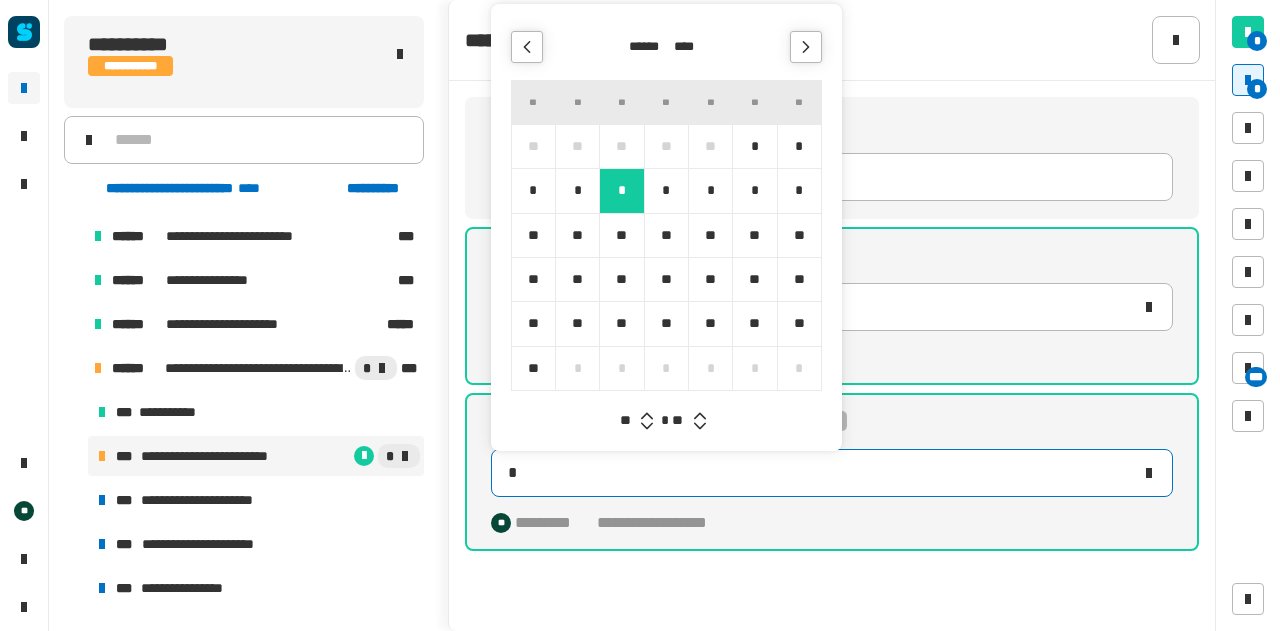 type on "**********" 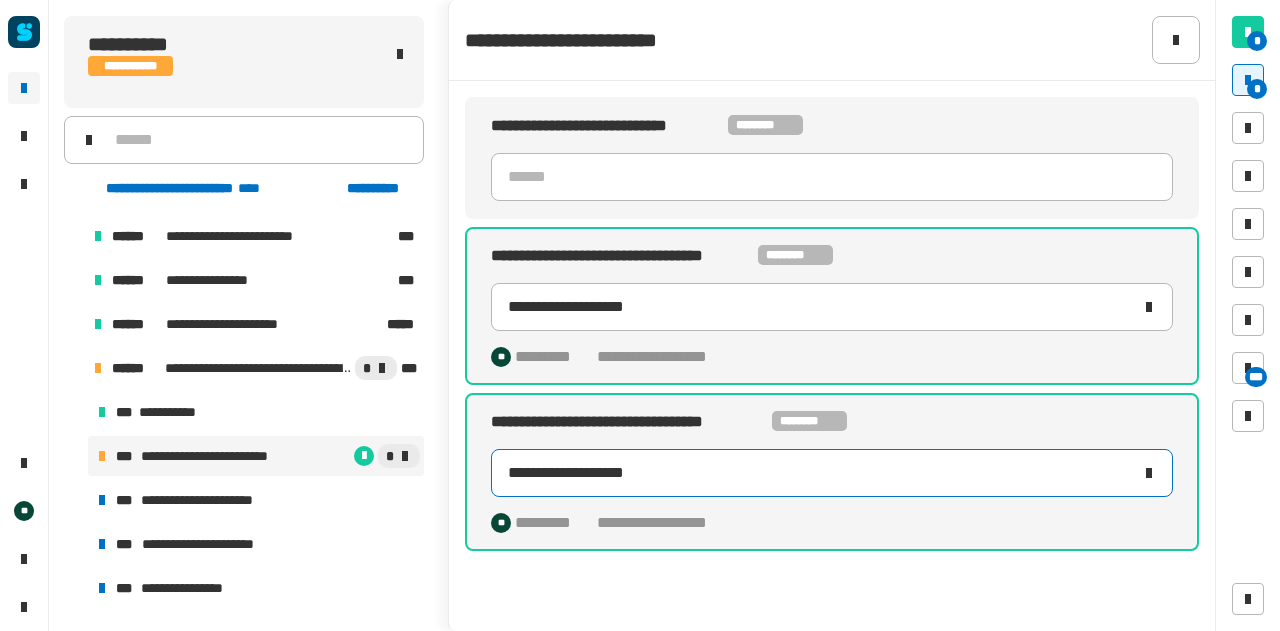 click on "**********" 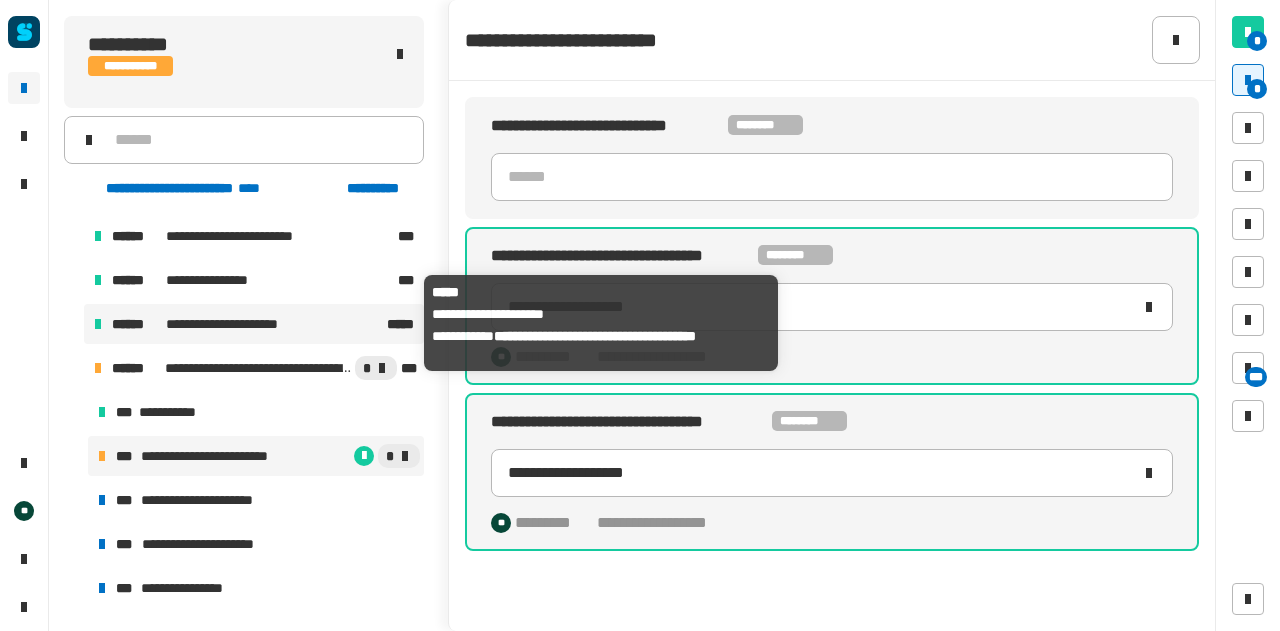click on "**********" at bounding box center [230, 324] 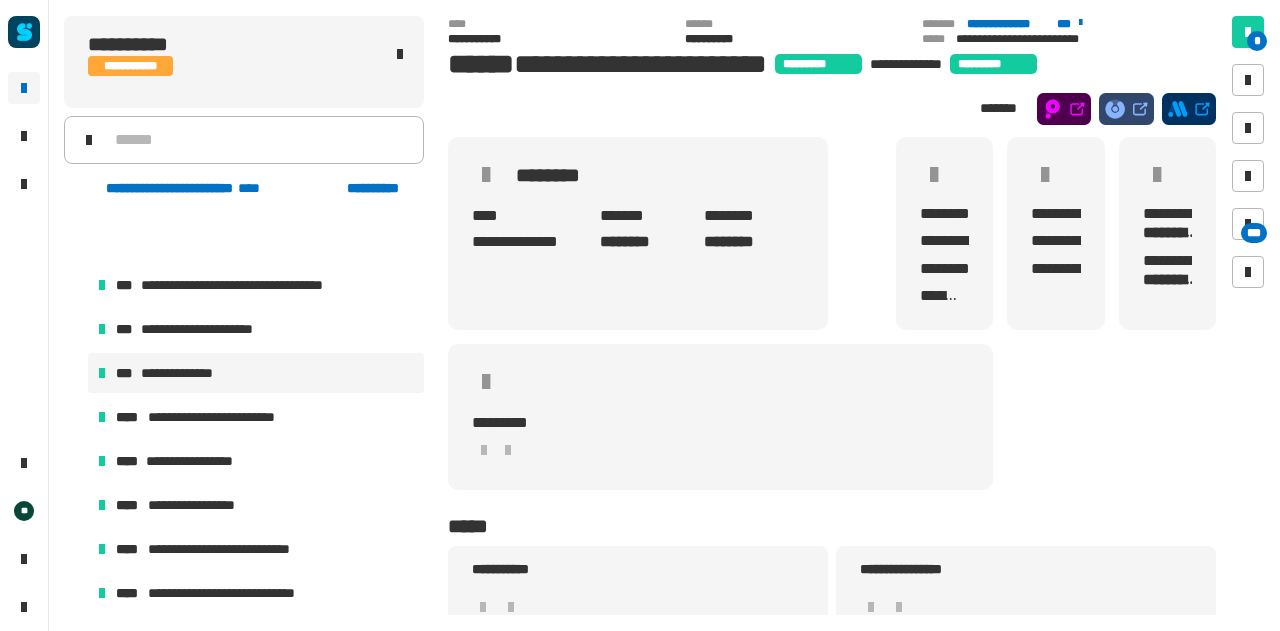 scroll, scrollTop: 2297, scrollLeft: 0, axis: vertical 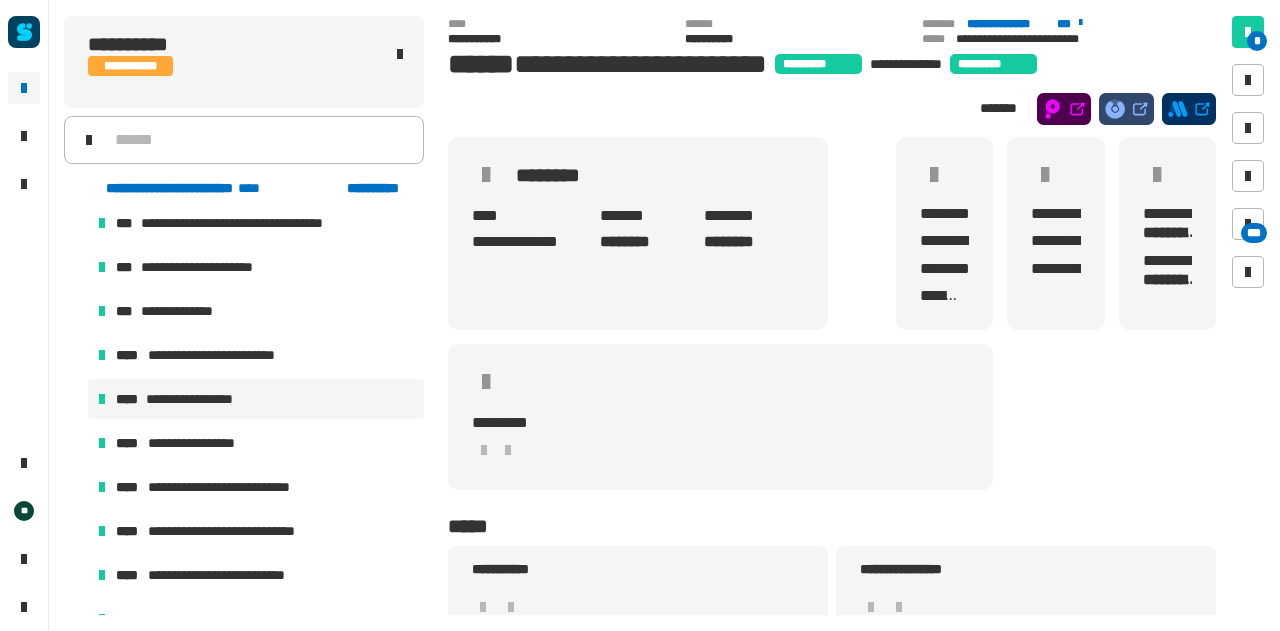 click on "**********" at bounding box center (256, 399) 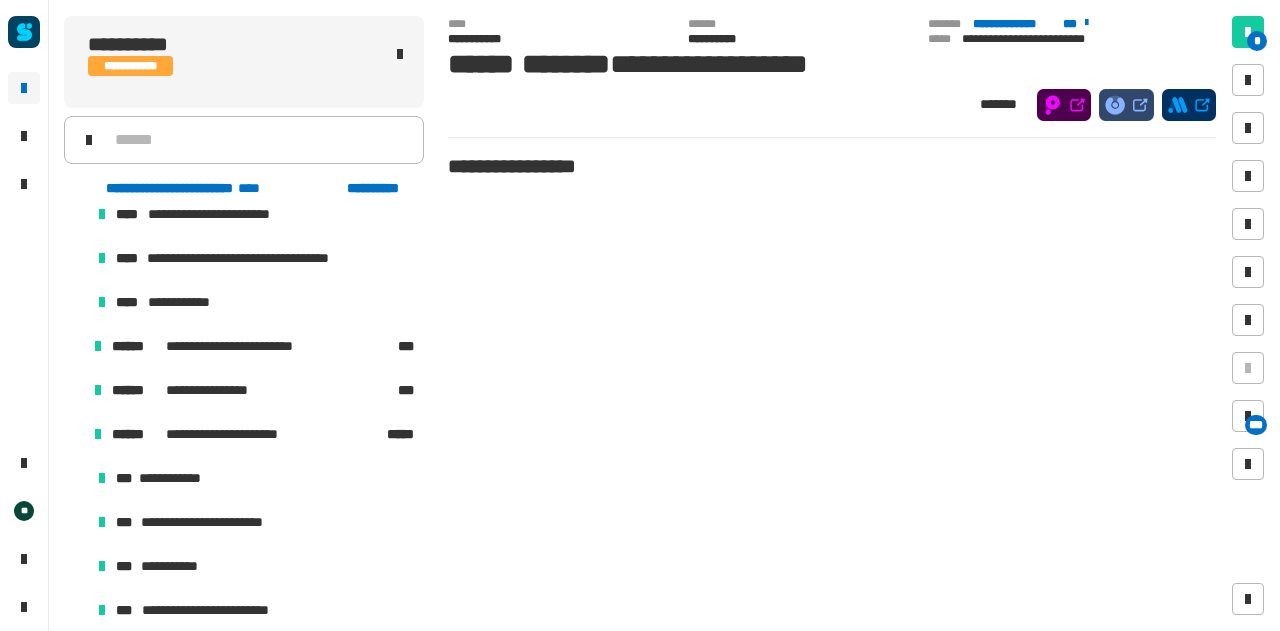 scroll, scrollTop: 1780, scrollLeft: 0, axis: vertical 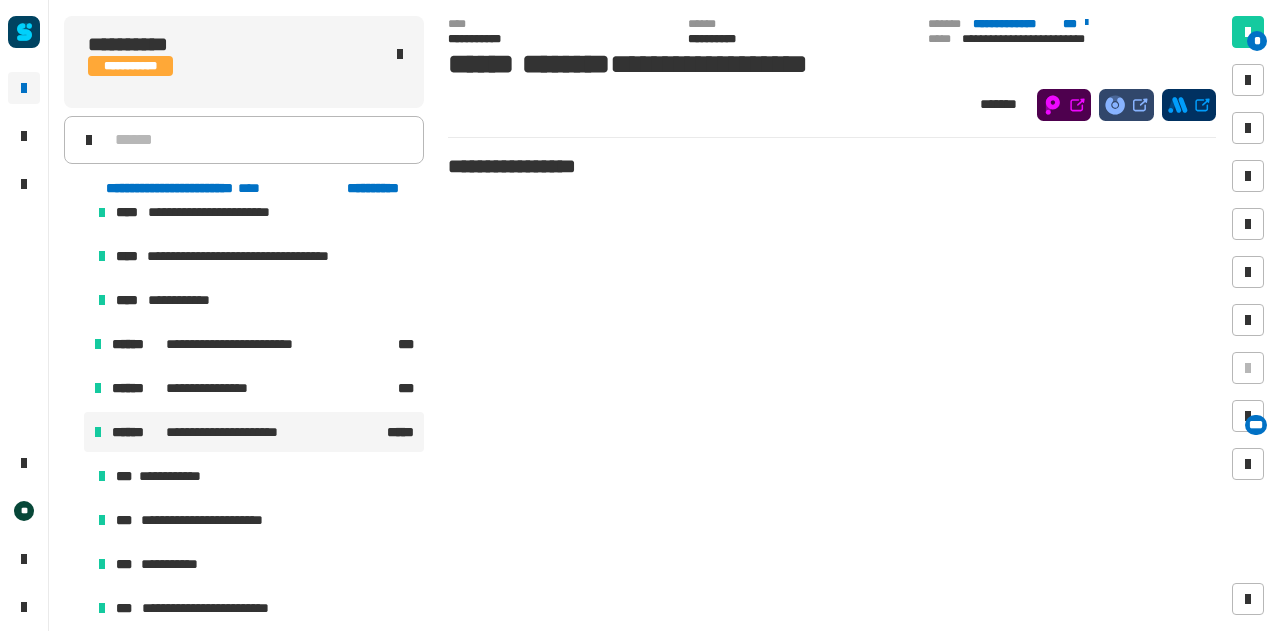 click on "**********" at bounding box center (254, 432) 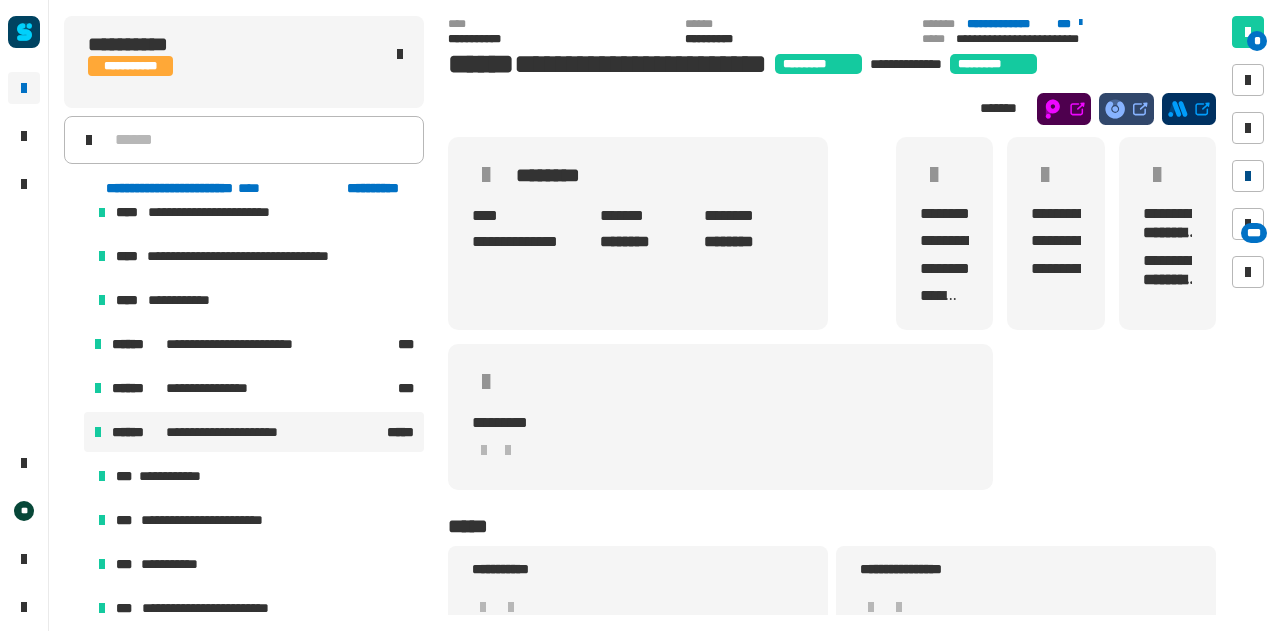 click at bounding box center (1248, 176) 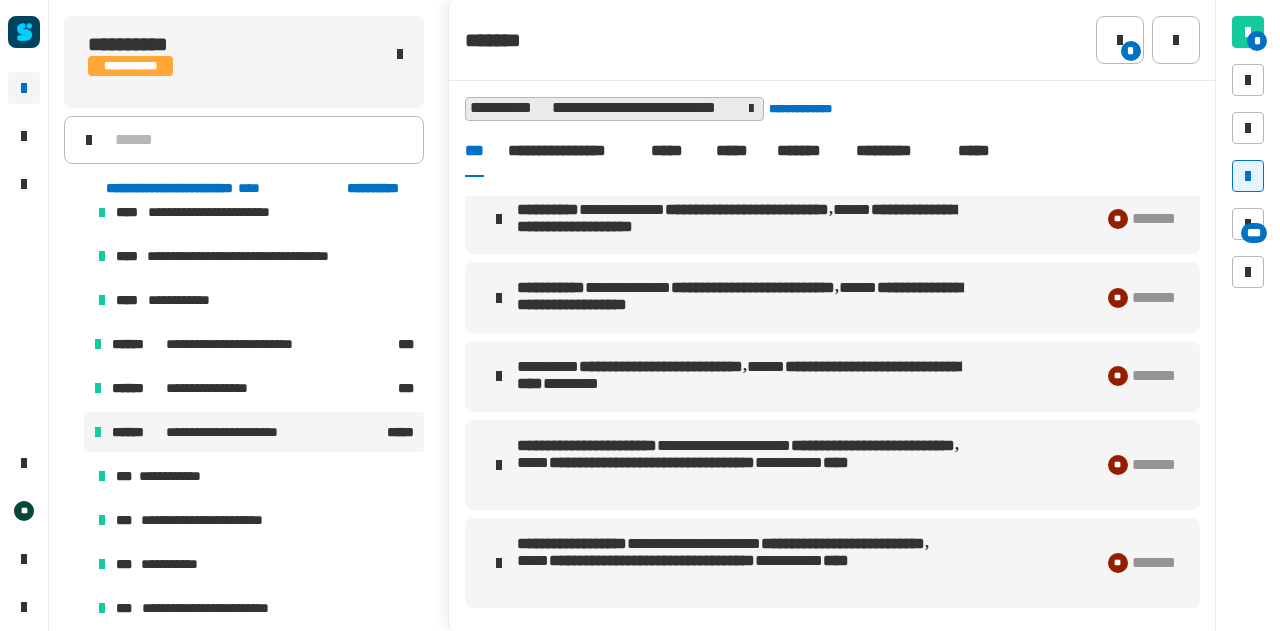 scroll, scrollTop: 2057, scrollLeft: 0, axis: vertical 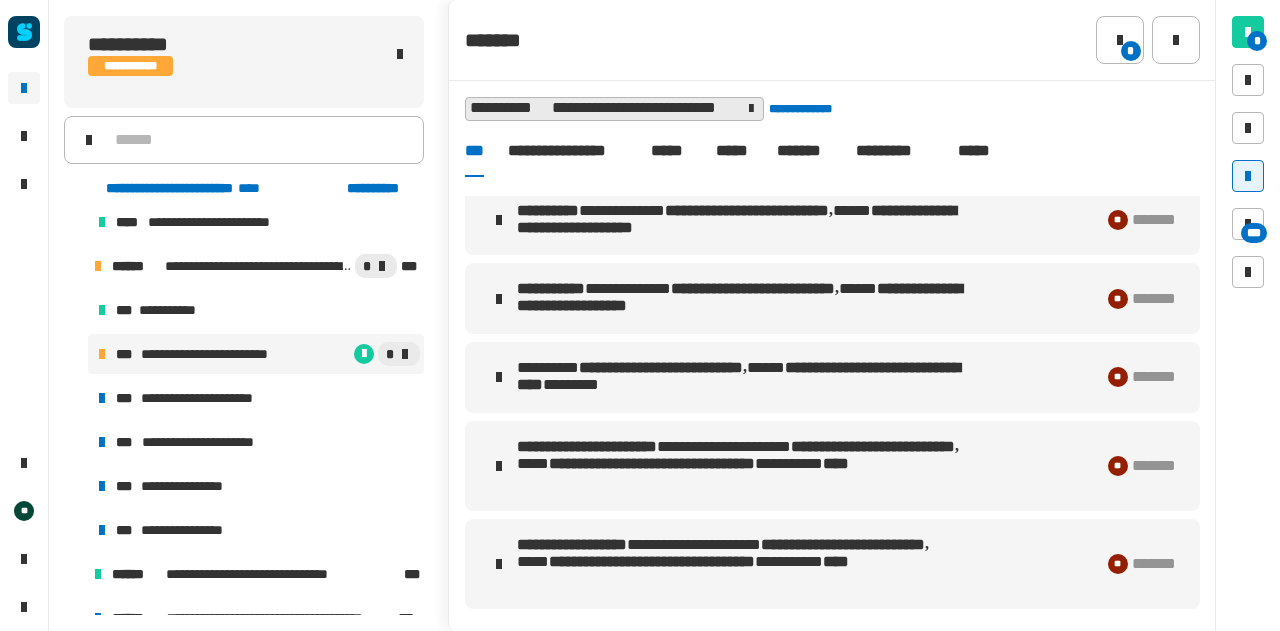 click on "**********" at bounding box center [219, 354] 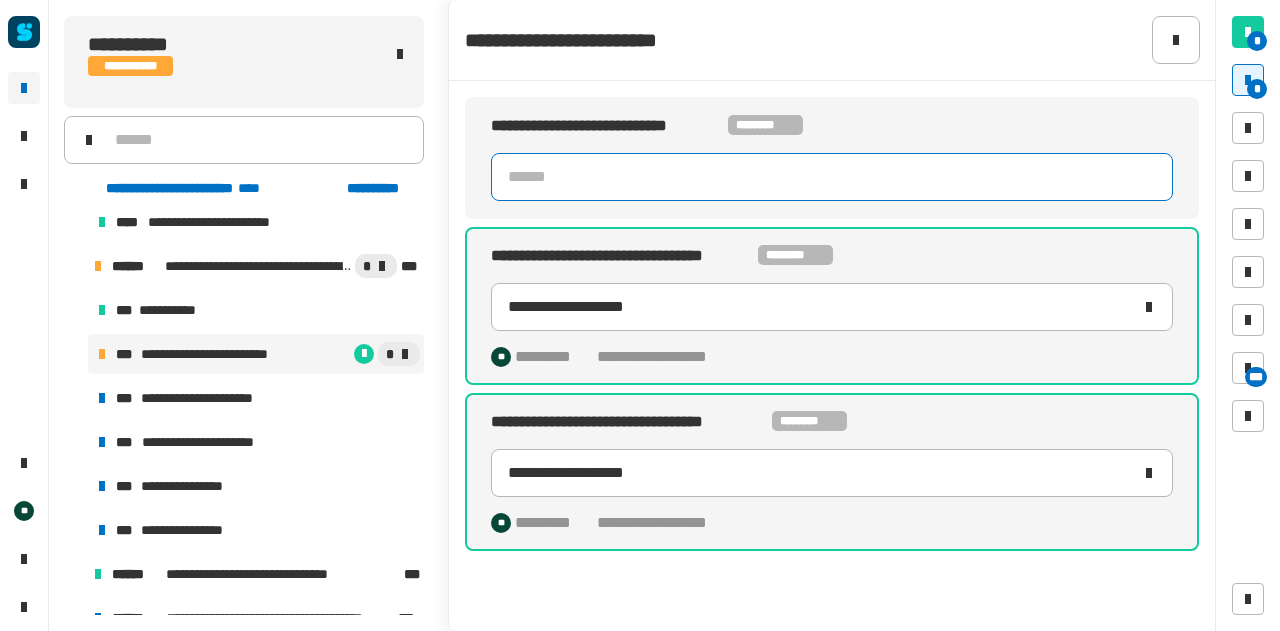 click 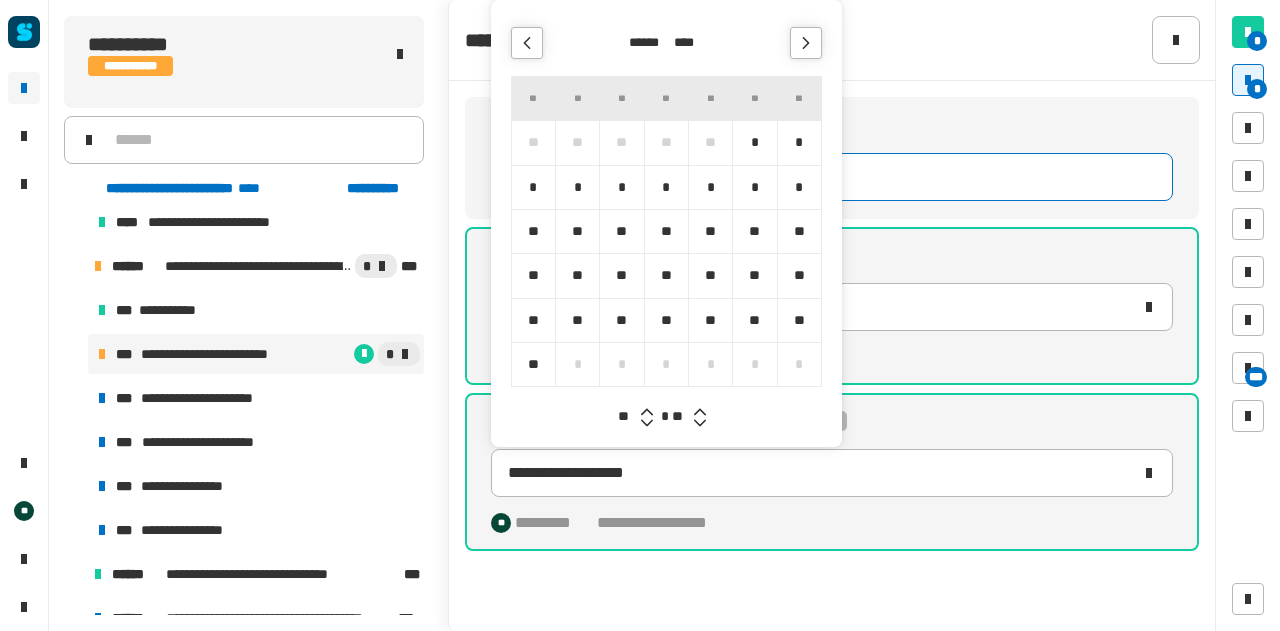 click on "*" at bounding box center [621, 187] 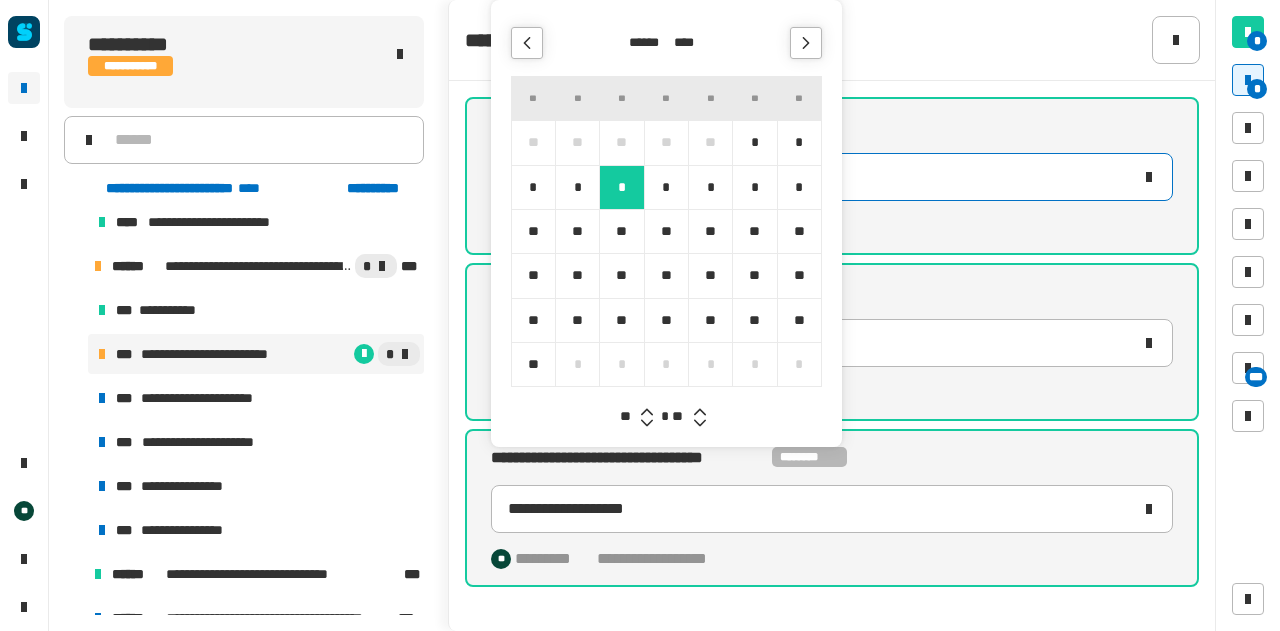 click 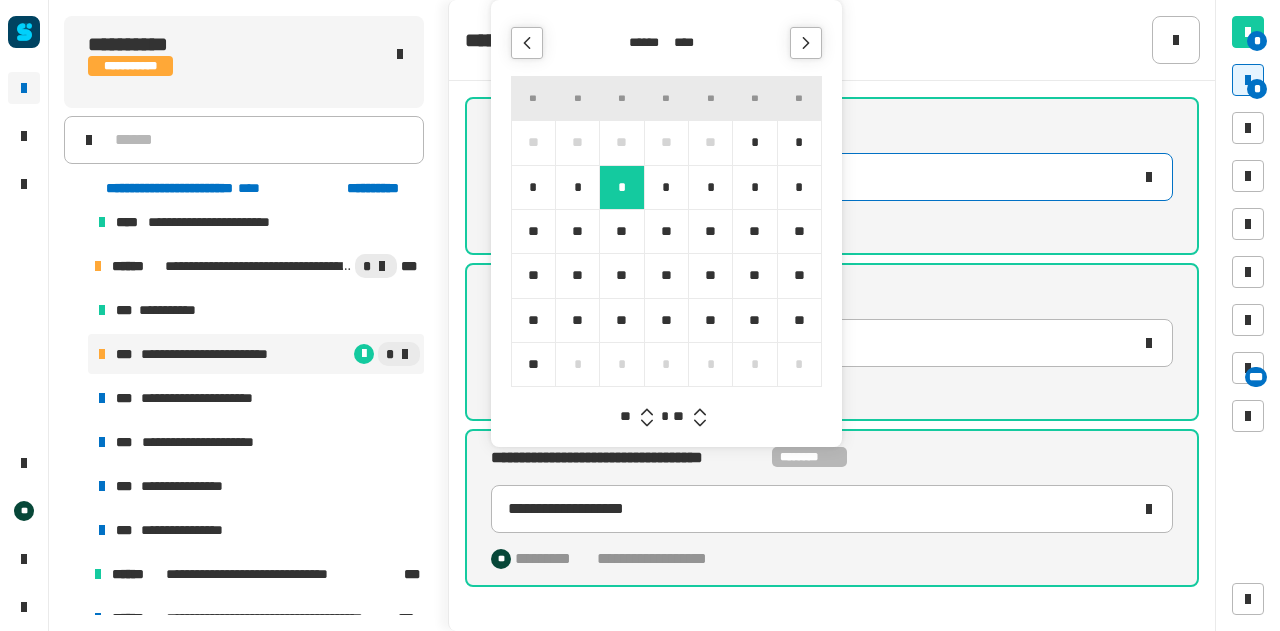 type on "**********" 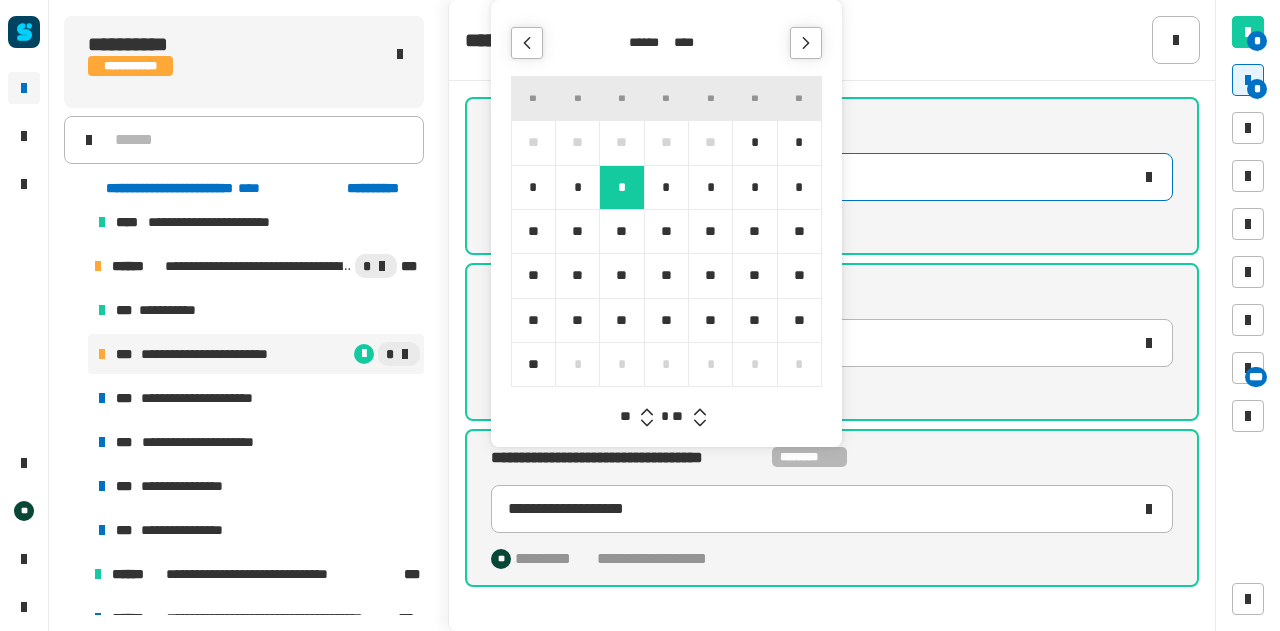 click 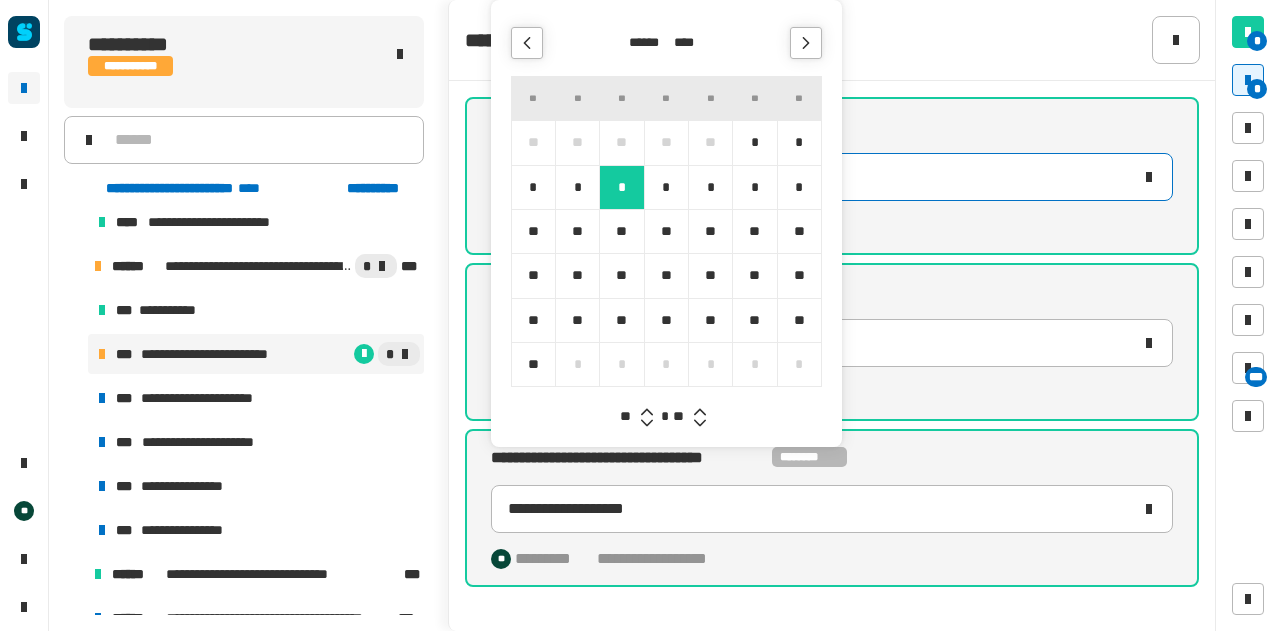 click 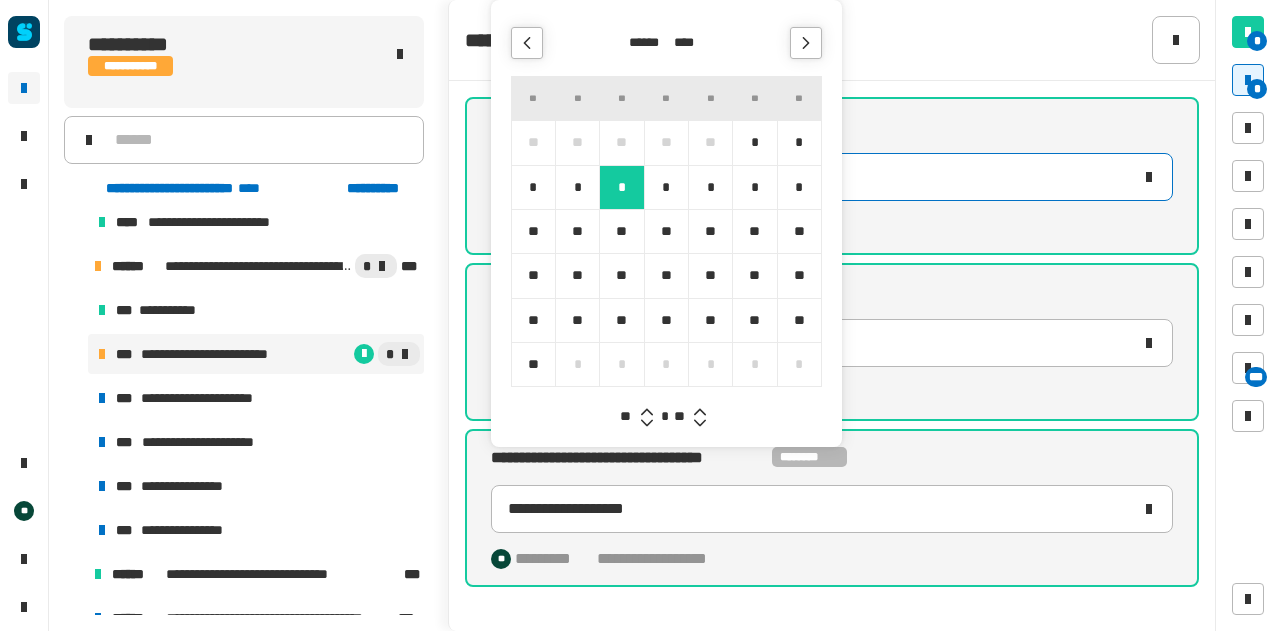 type on "**********" 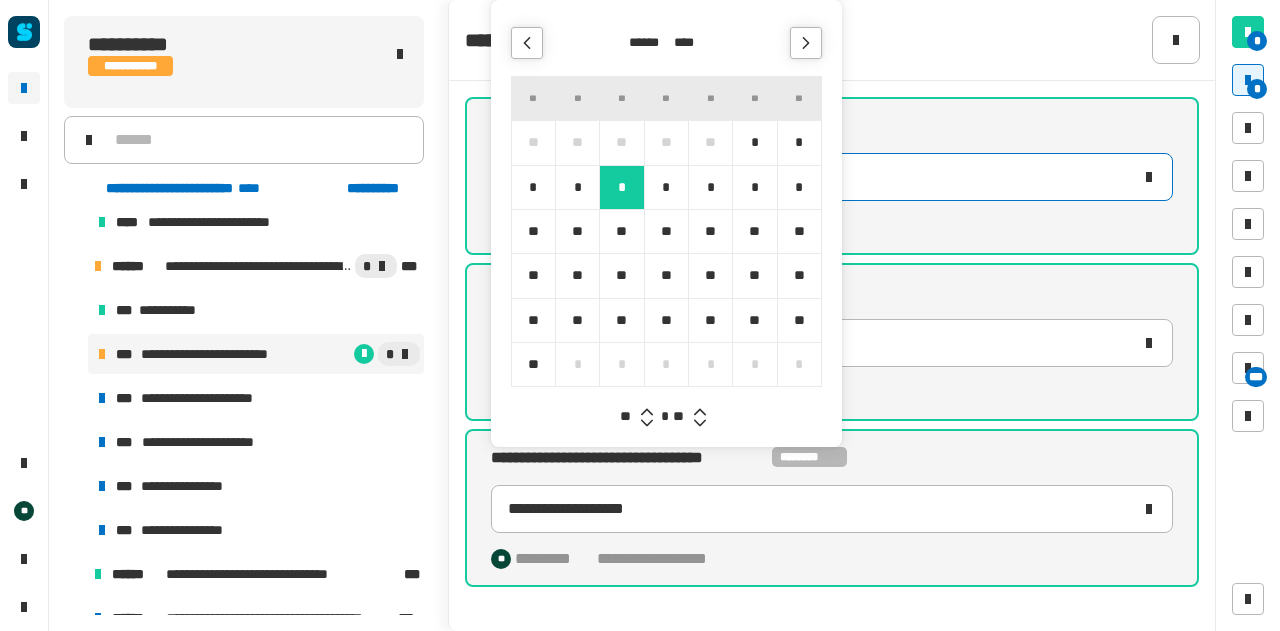 click 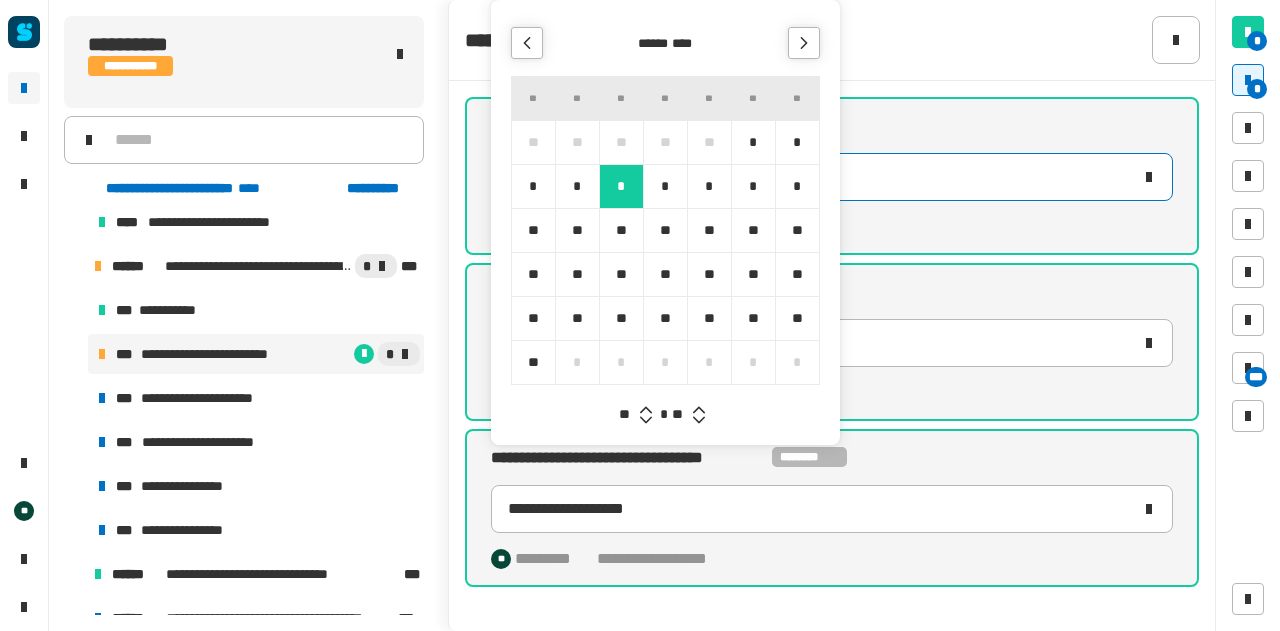 click 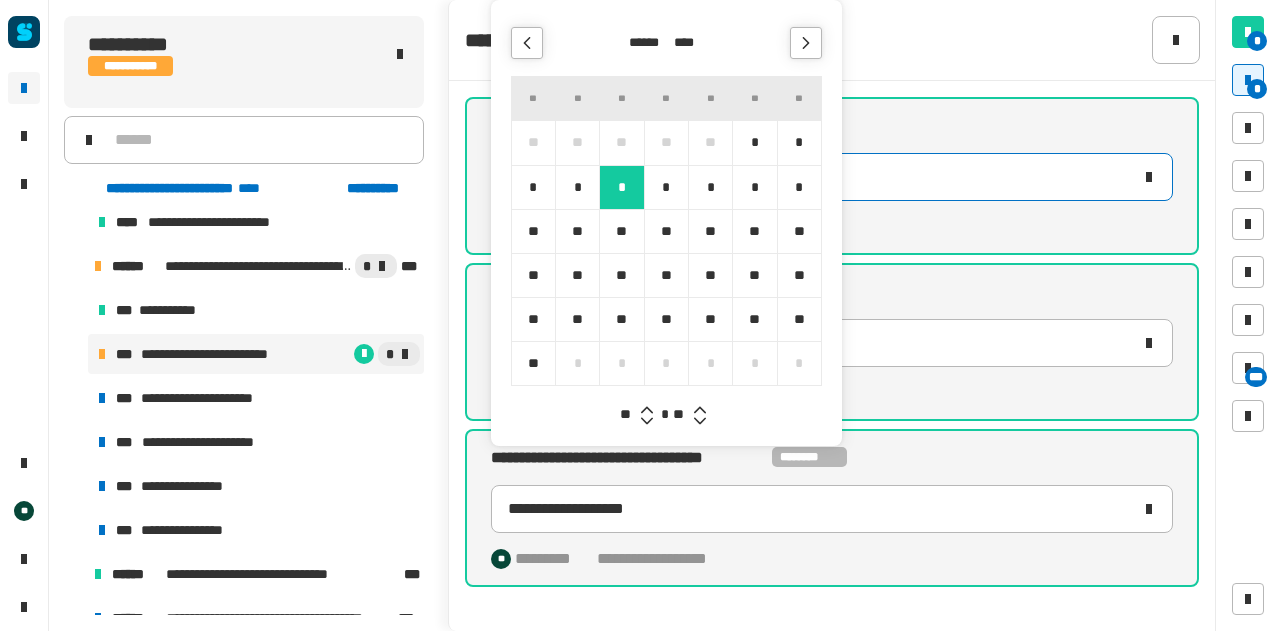type on "**********" 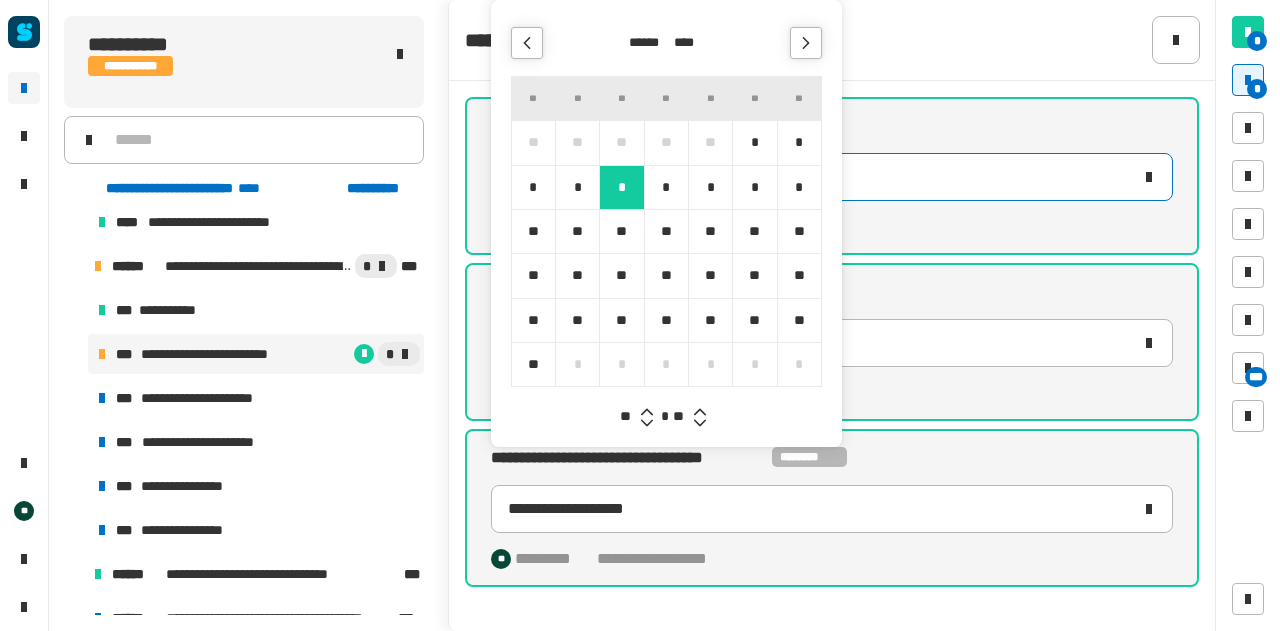 click 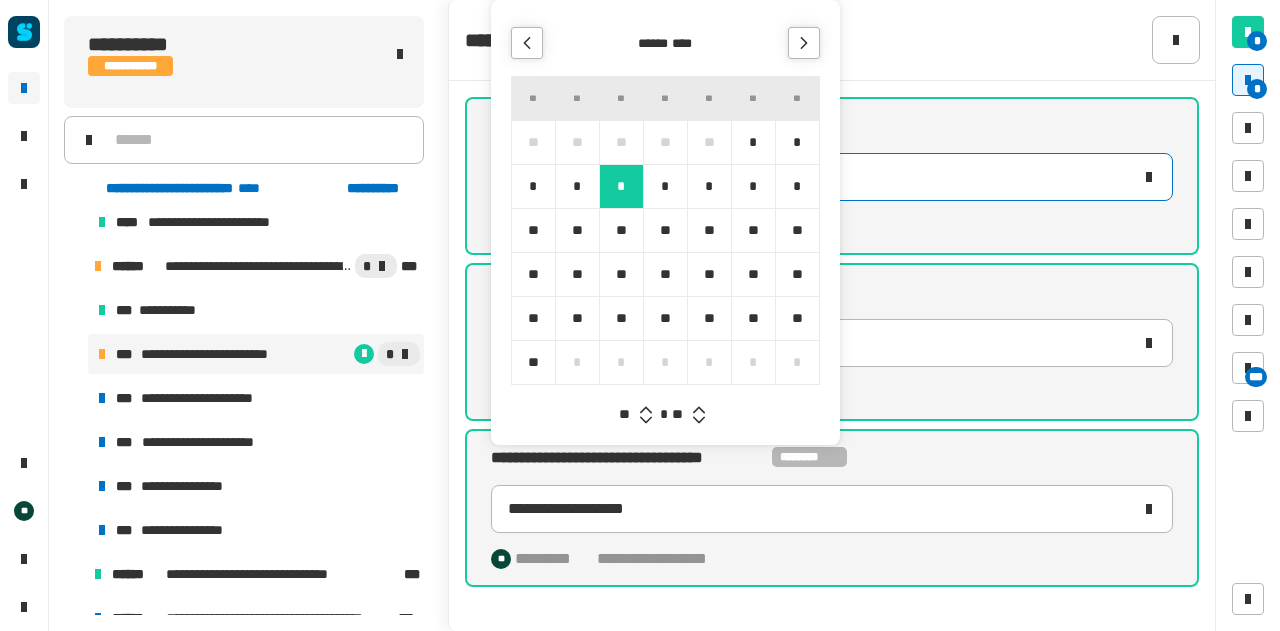 type on "**********" 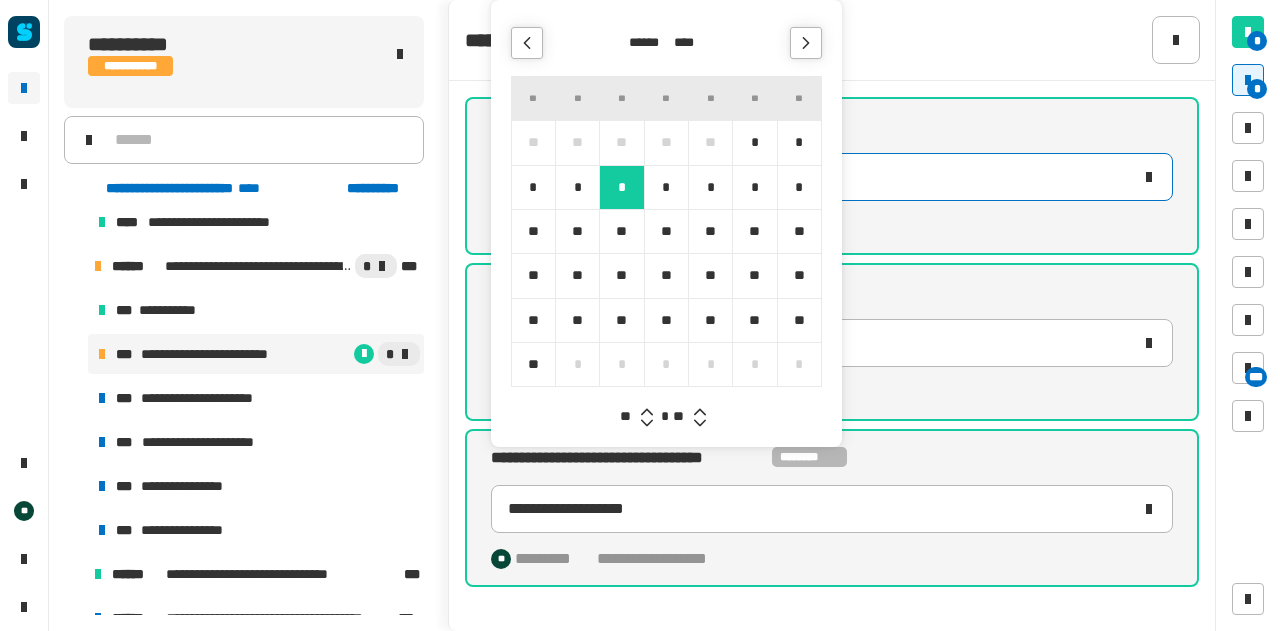 type on "**********" 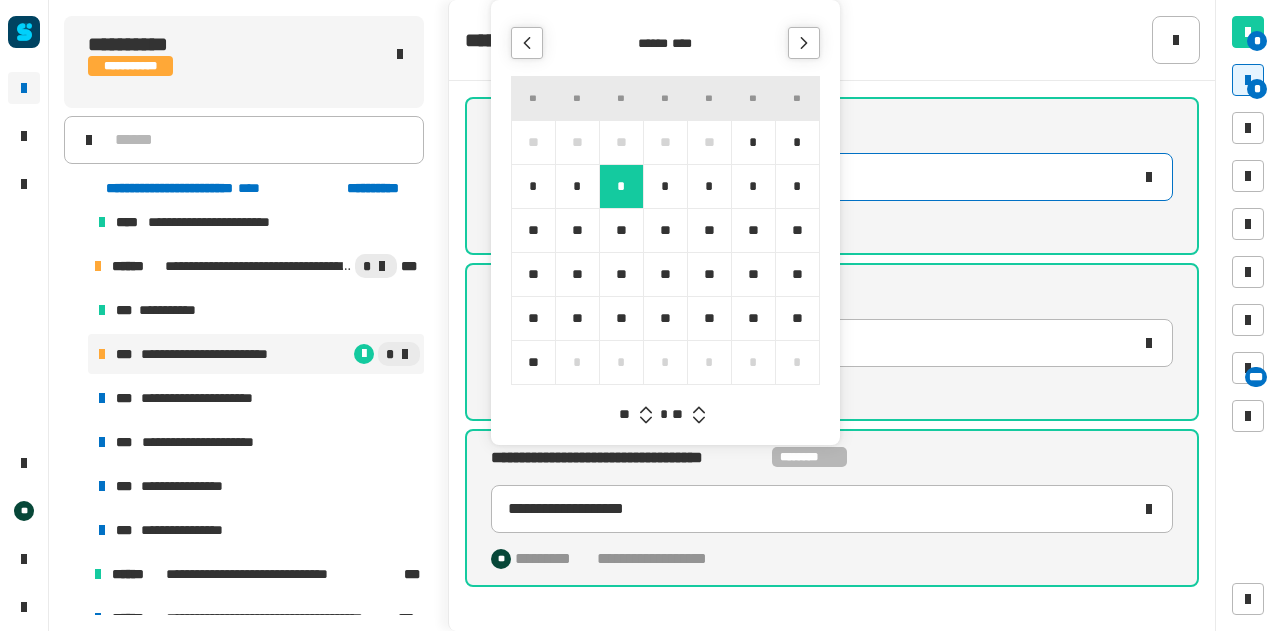 click 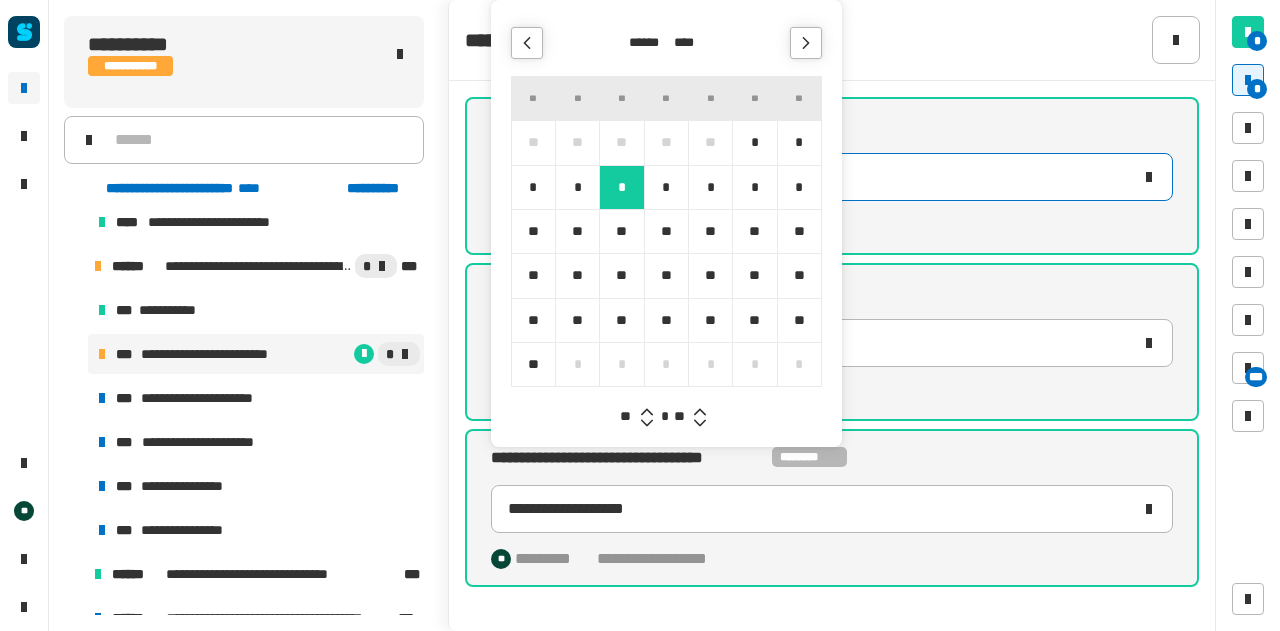 click 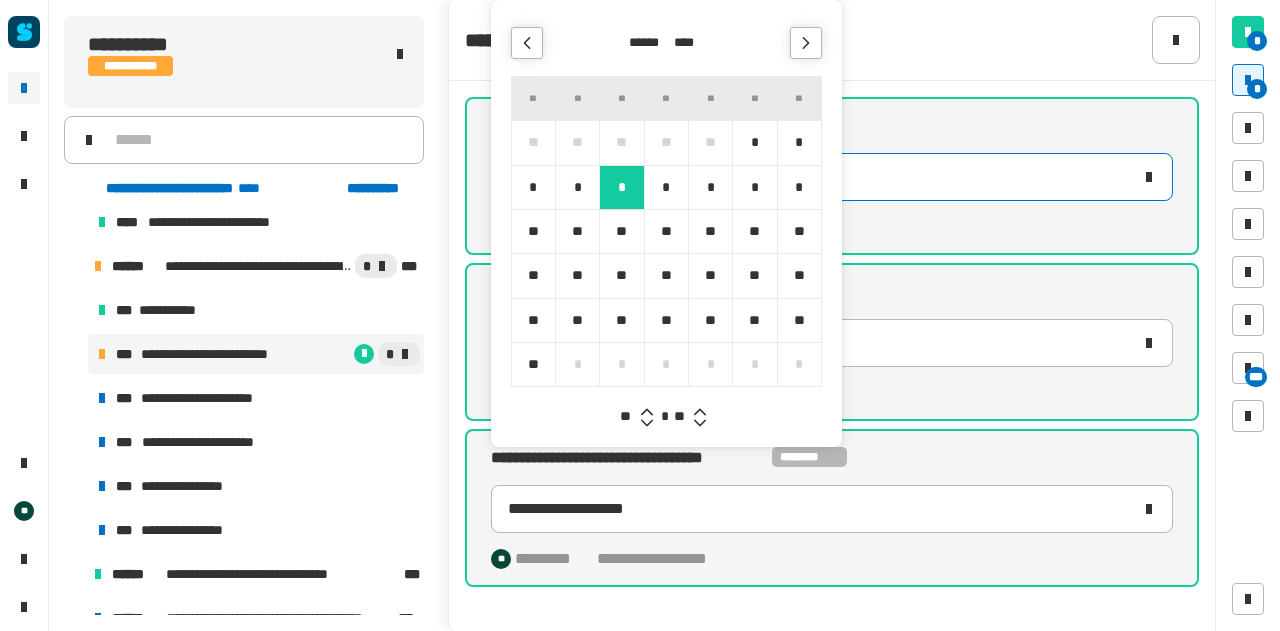 click 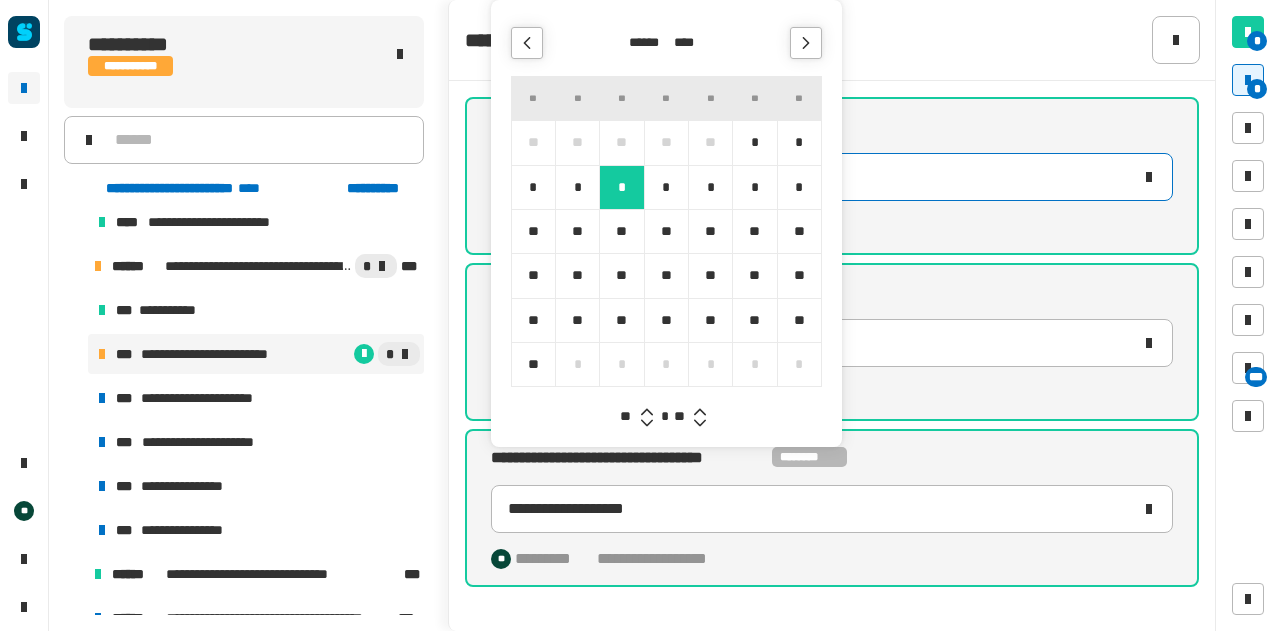 click 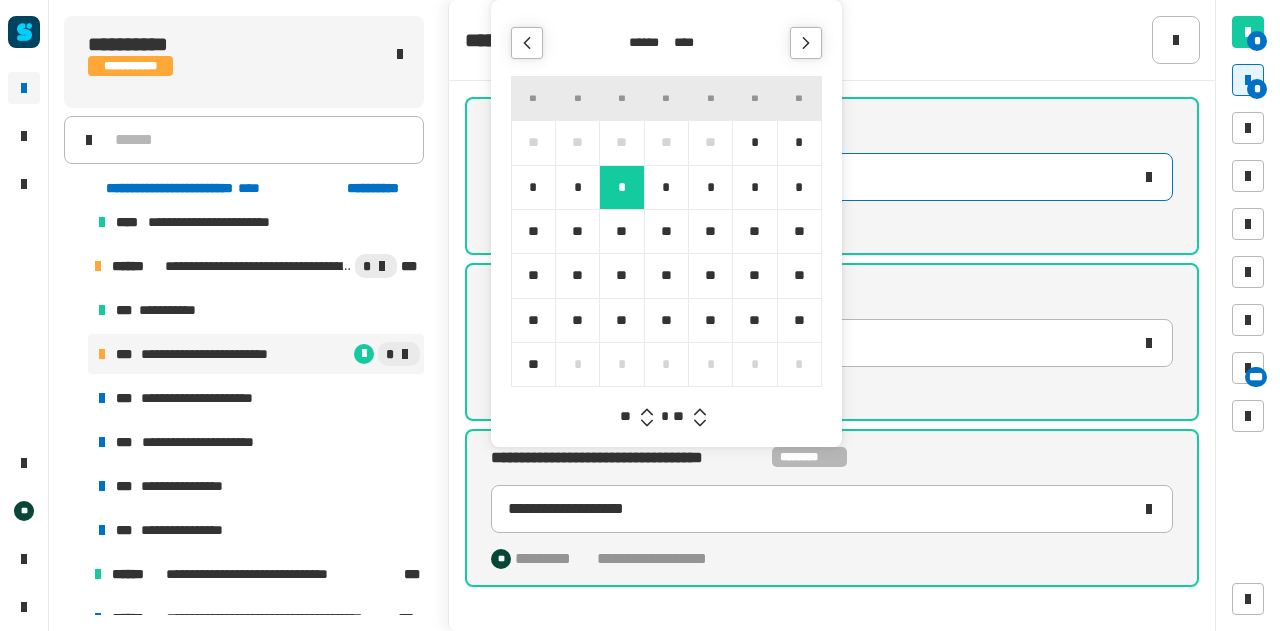 click 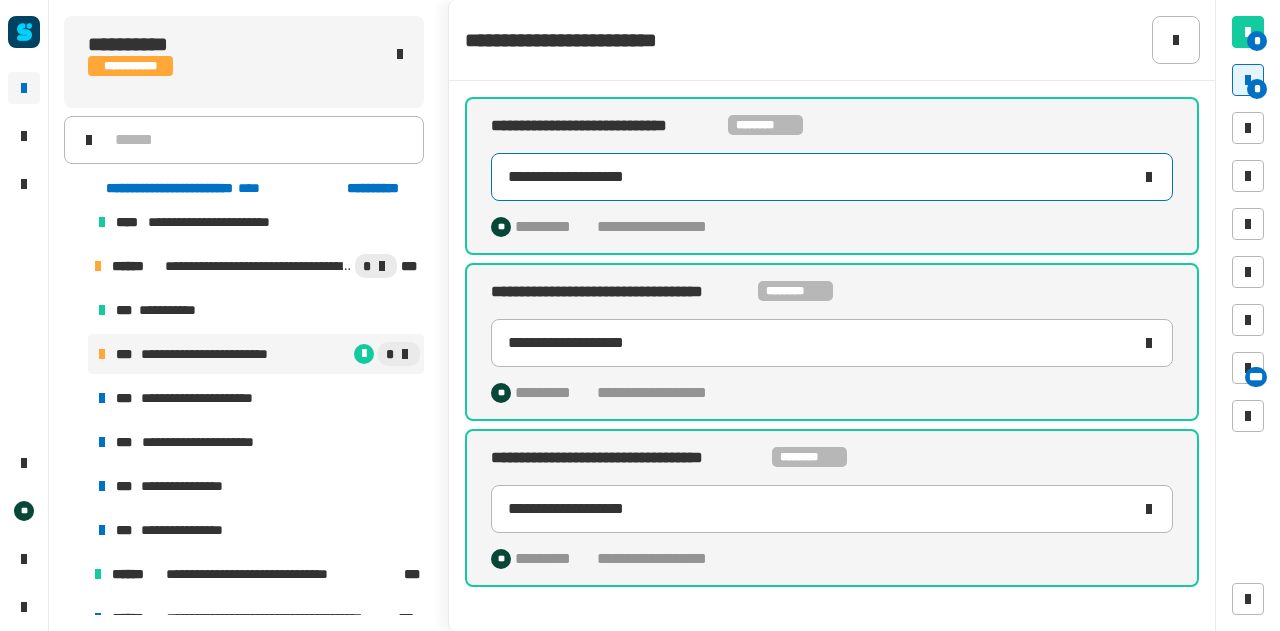 click on "**********" 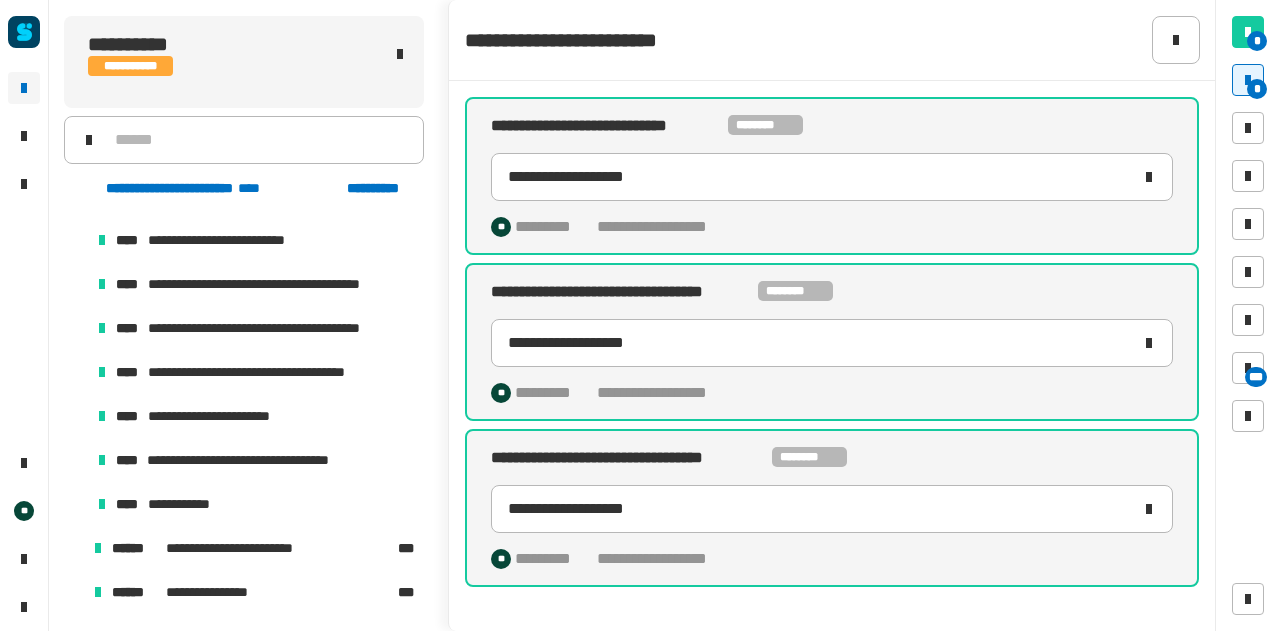 scroll, scrollTop: 1574, scrollLeft: 0, axis: vertical 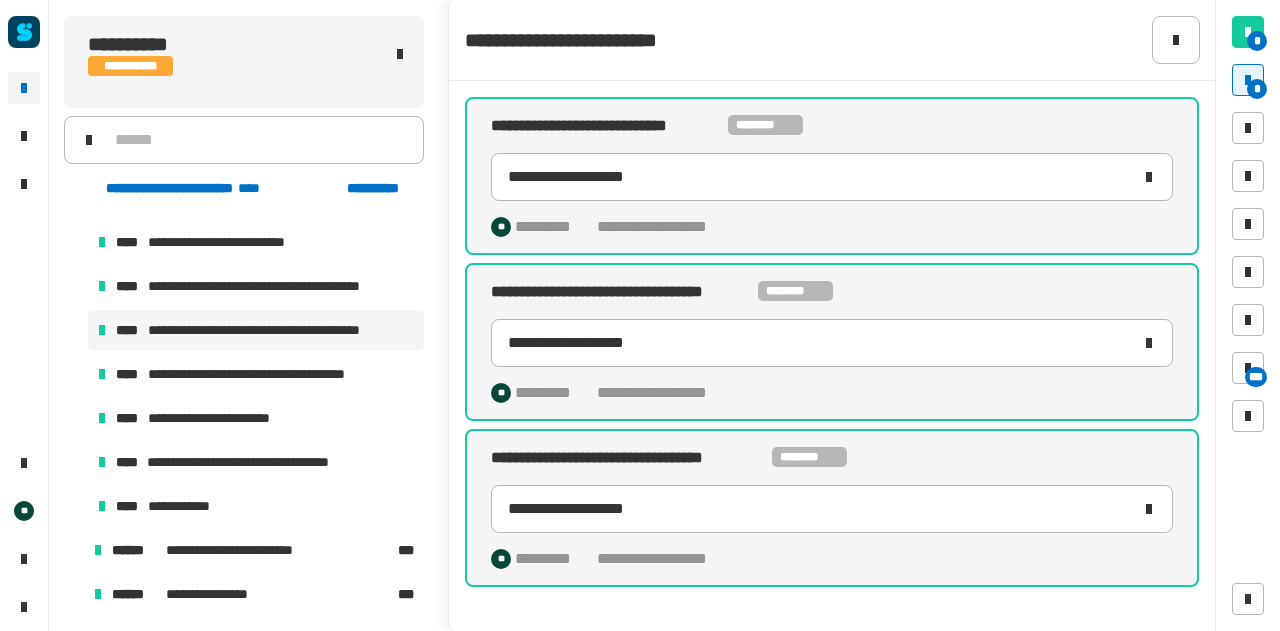 click on "**********" at bounding box center (271, 330) 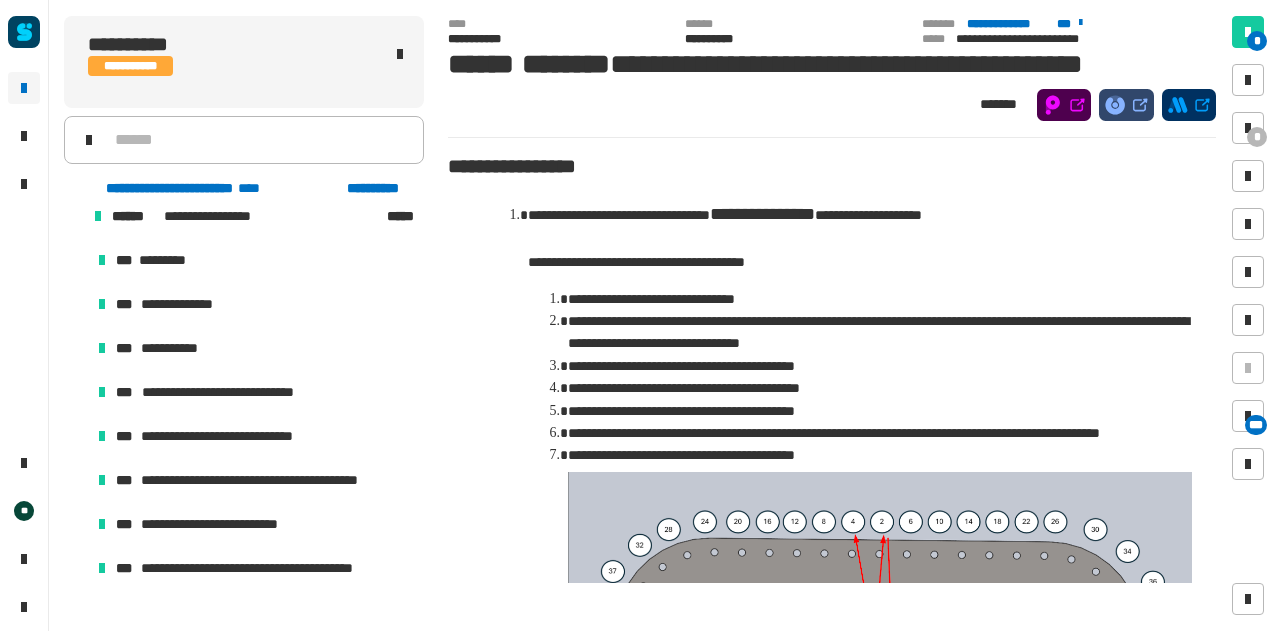 scroll, scrollTop: 962, scrollLeft: 0, axis: vertical 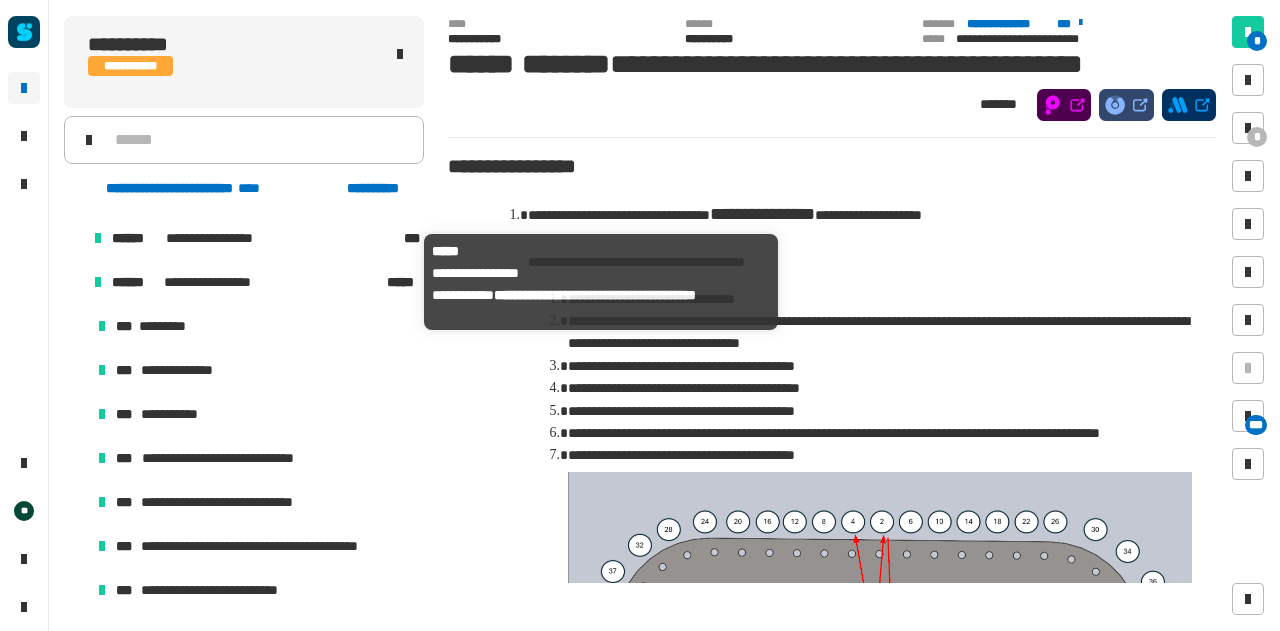 click on "**********" at bounding box center (209, 282) 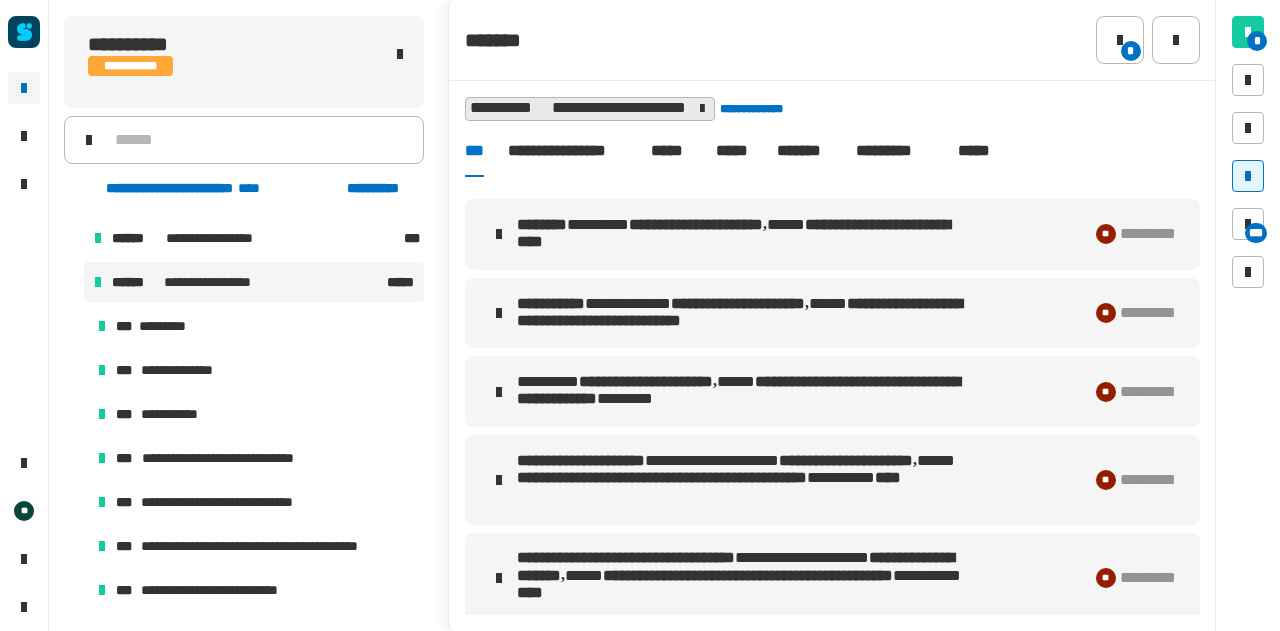 scroll, scrollTop: 1539, scrollLeft: 0, axis: vertical 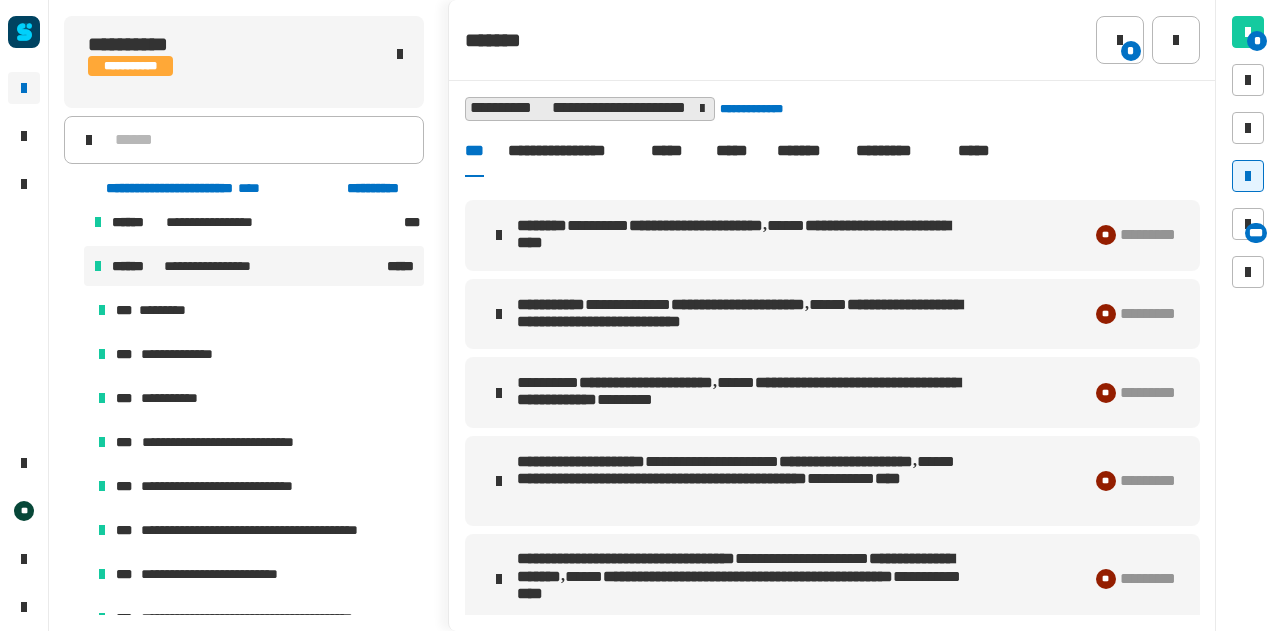 click on "**********" at bounding box center (244, 266) 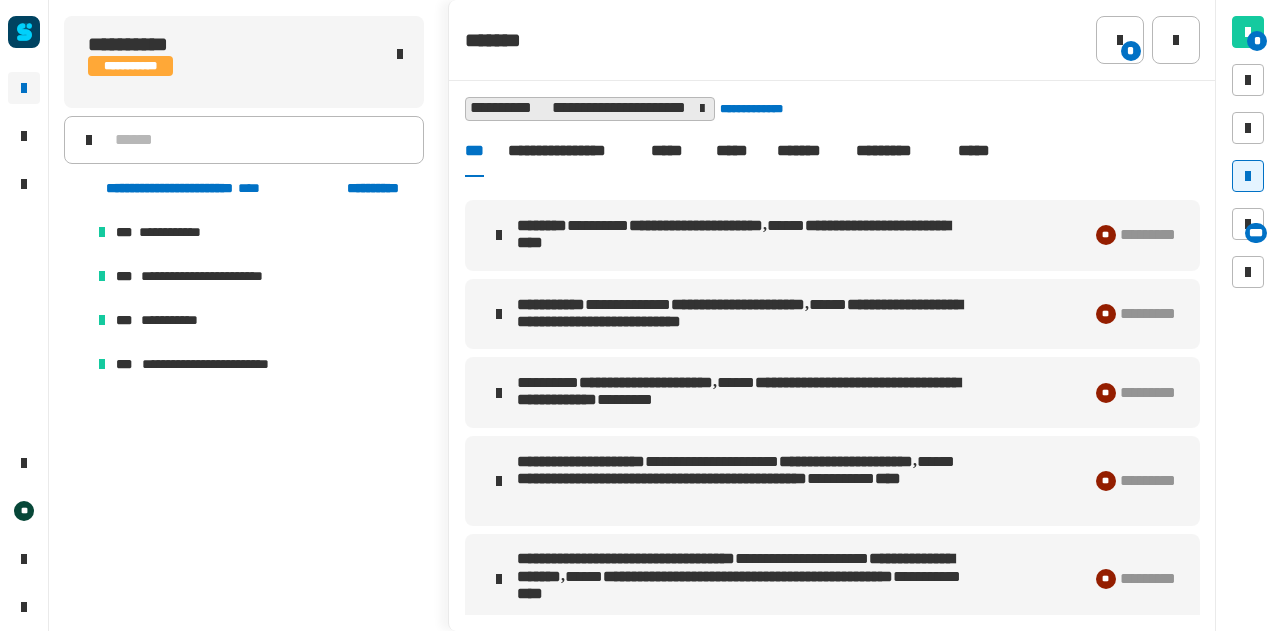 scroll, scrollTop: 934, scrollLeft: 0, axis: vertical 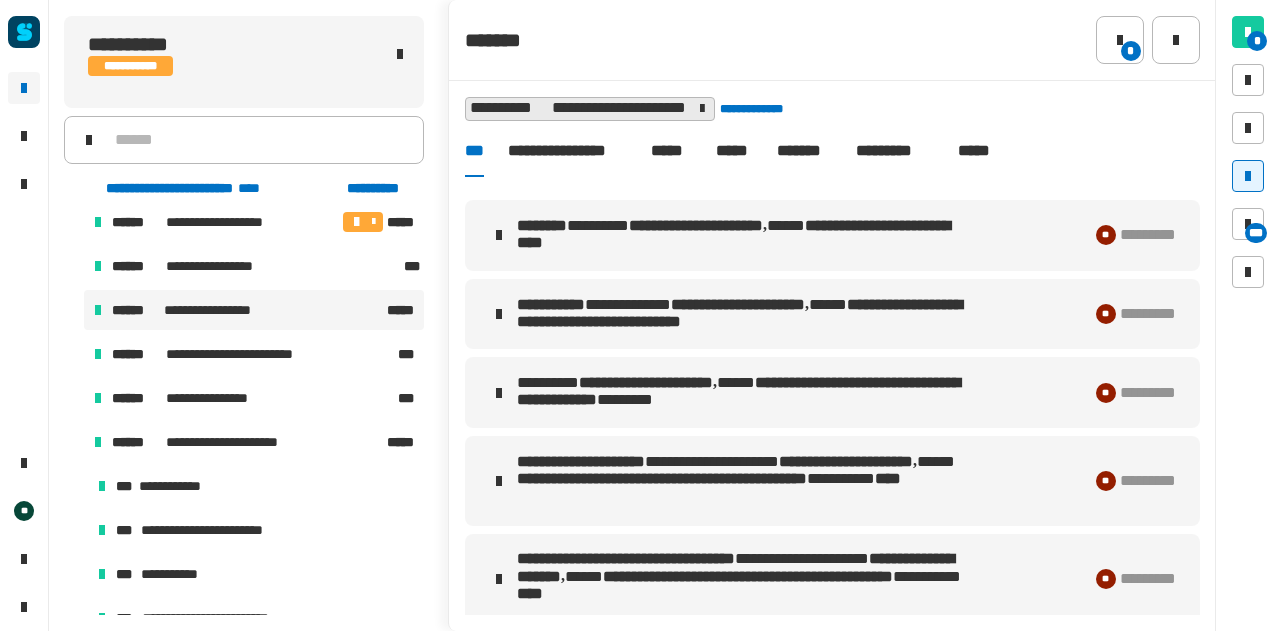 click at bounding box center [74, 442] 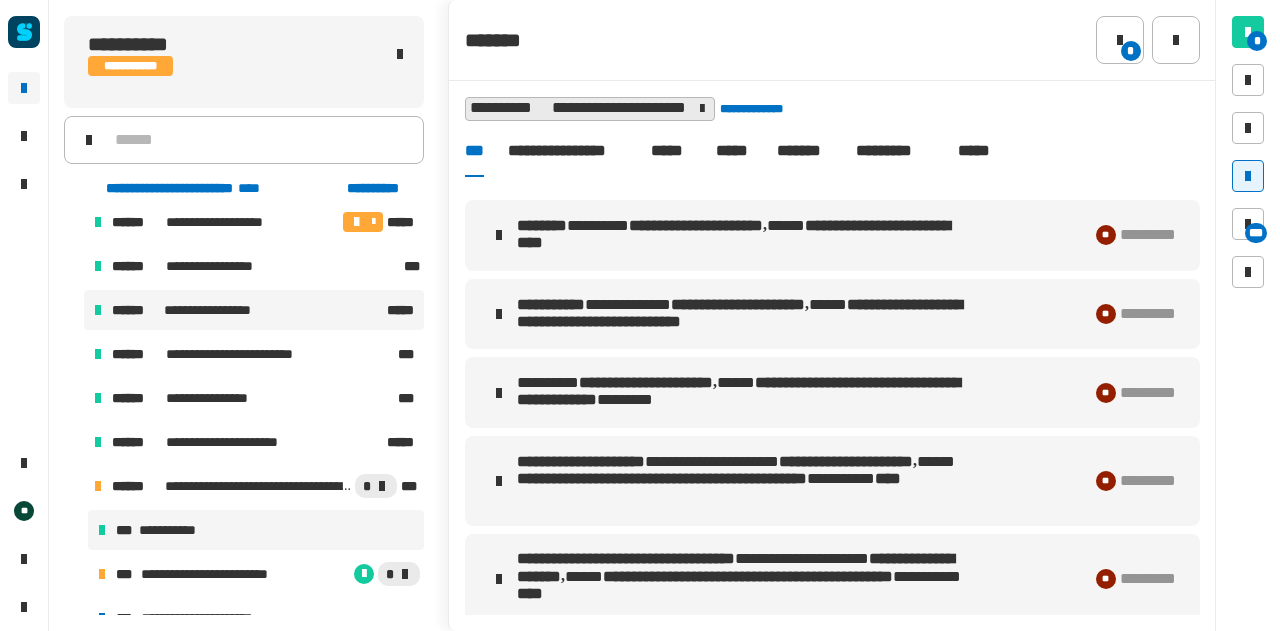 click on "**********" at bounding box center [256, 530] 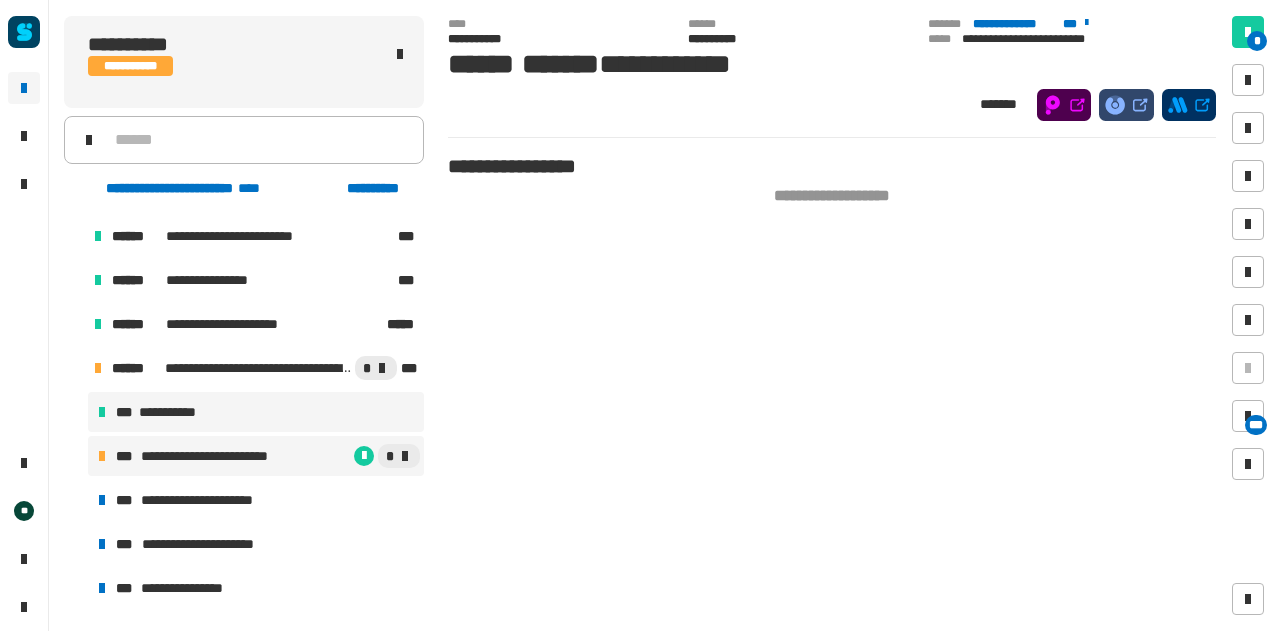 click on "**********" at bounding box center (256, 456) 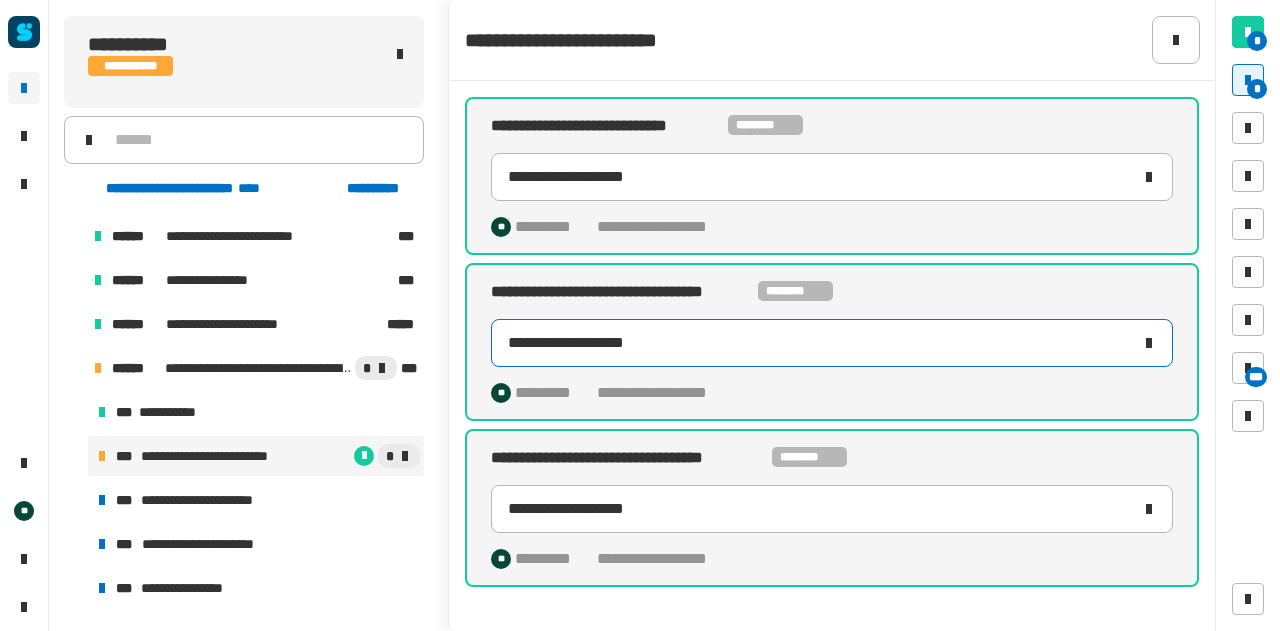 click on "**********" 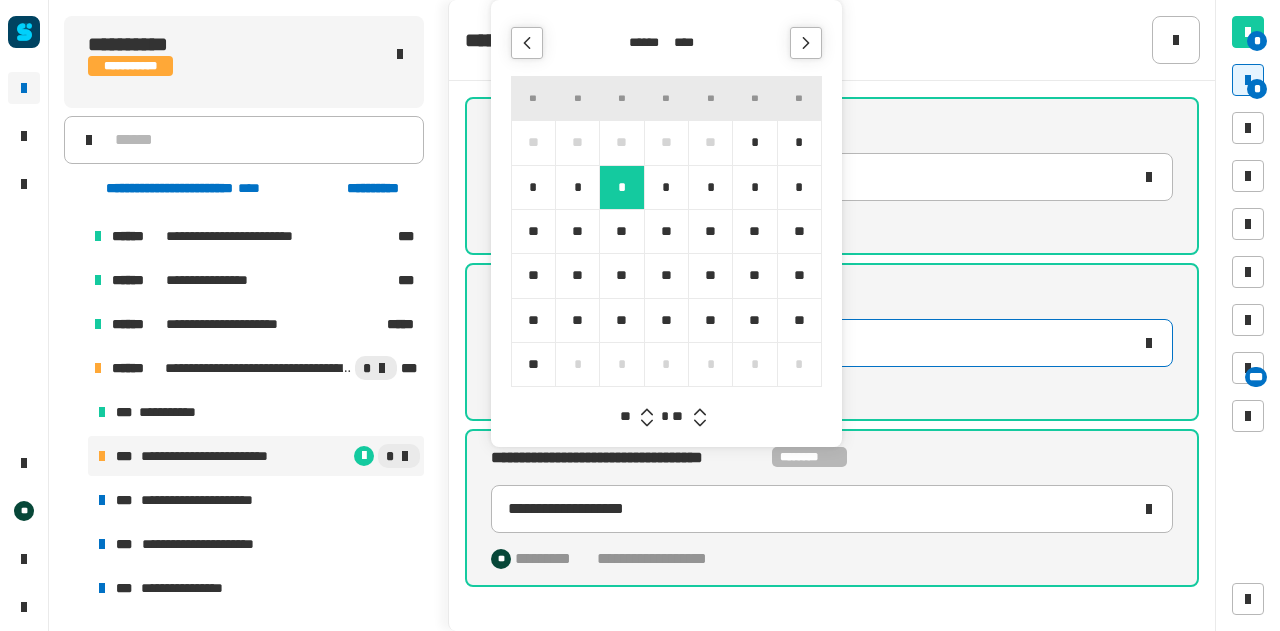 click on "**" at bounding box center (680, 417) 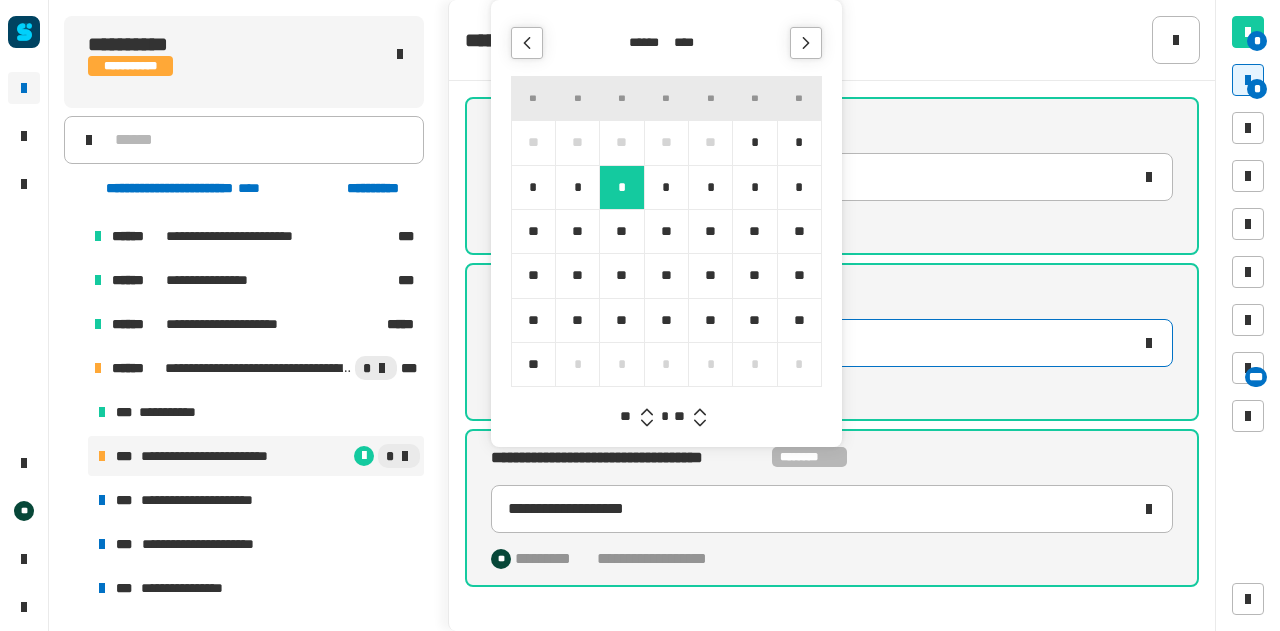 click 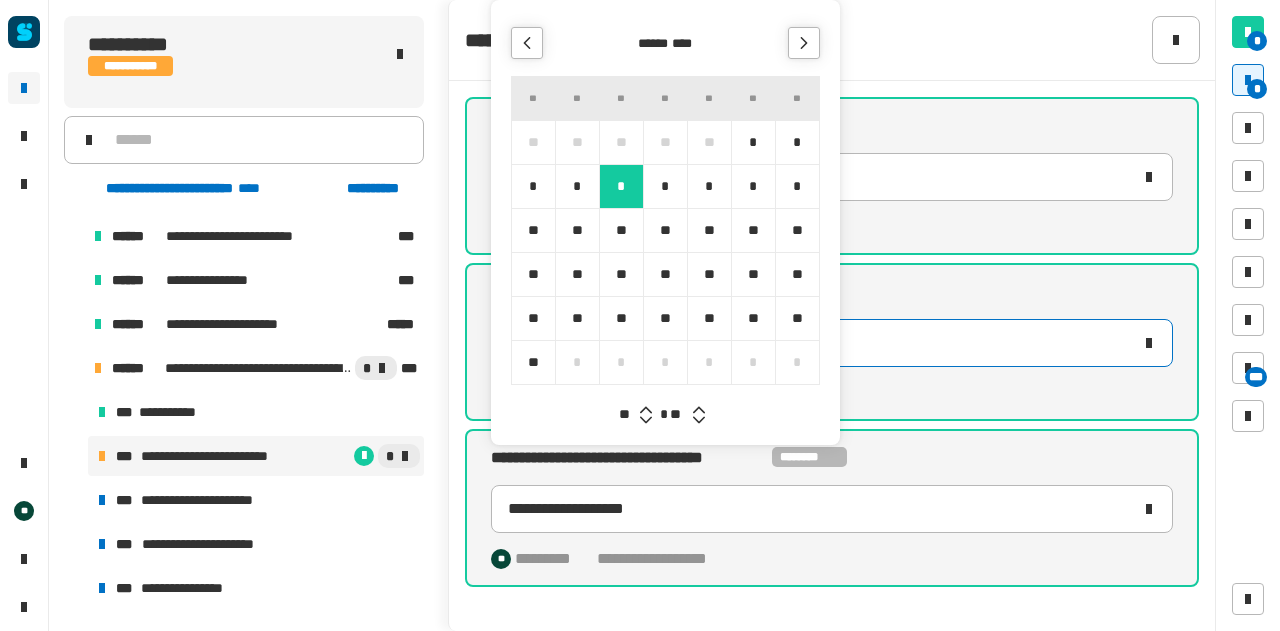 click 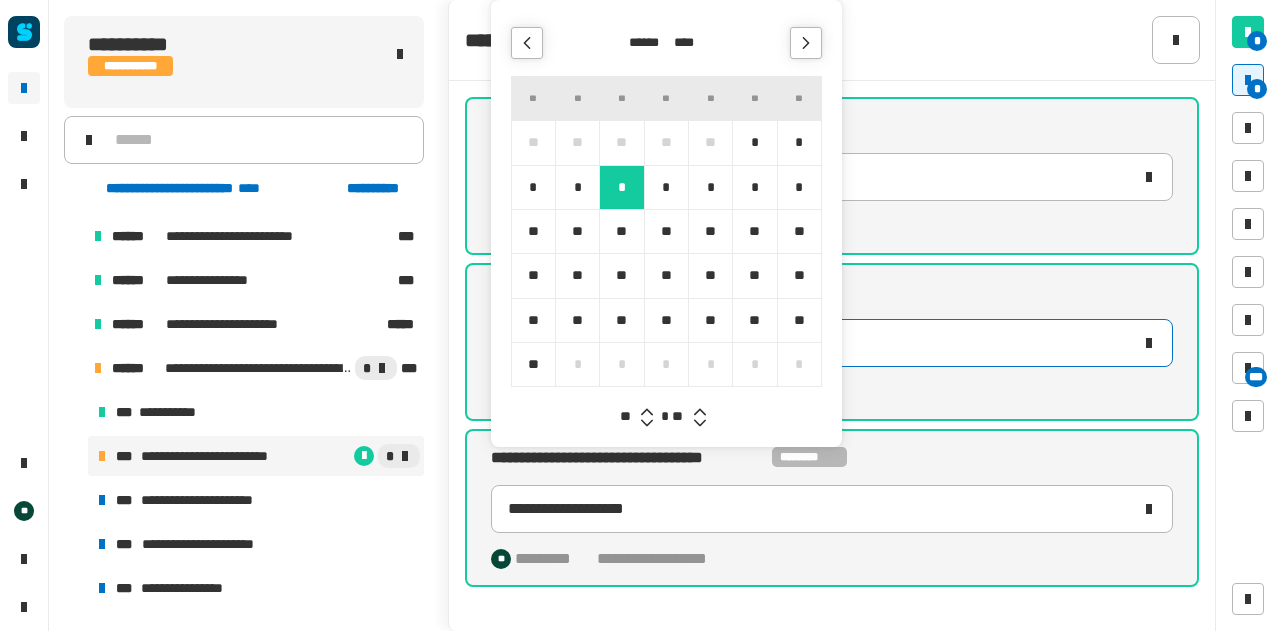 click 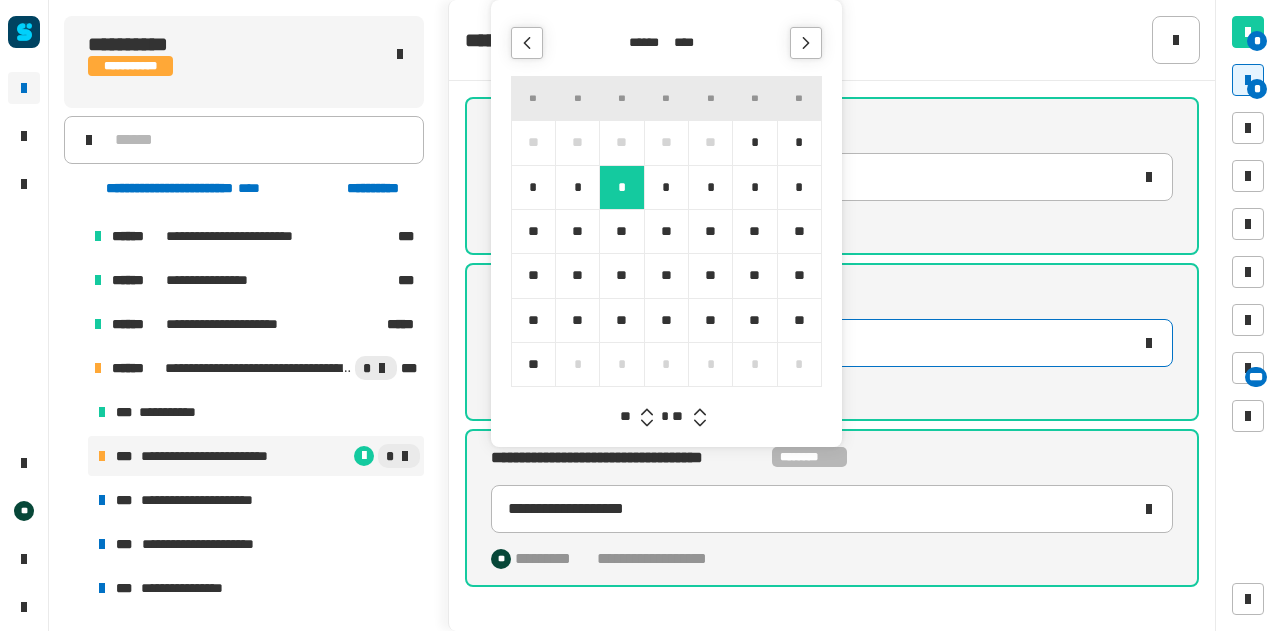 type on "**********" 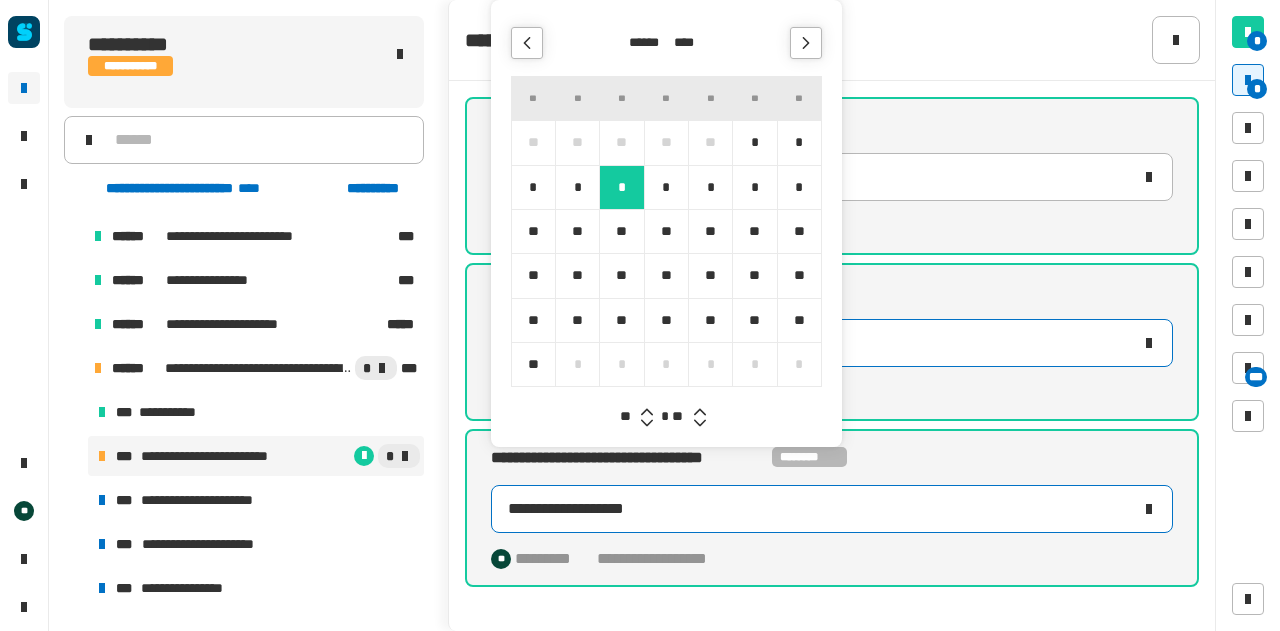 click on "**********" 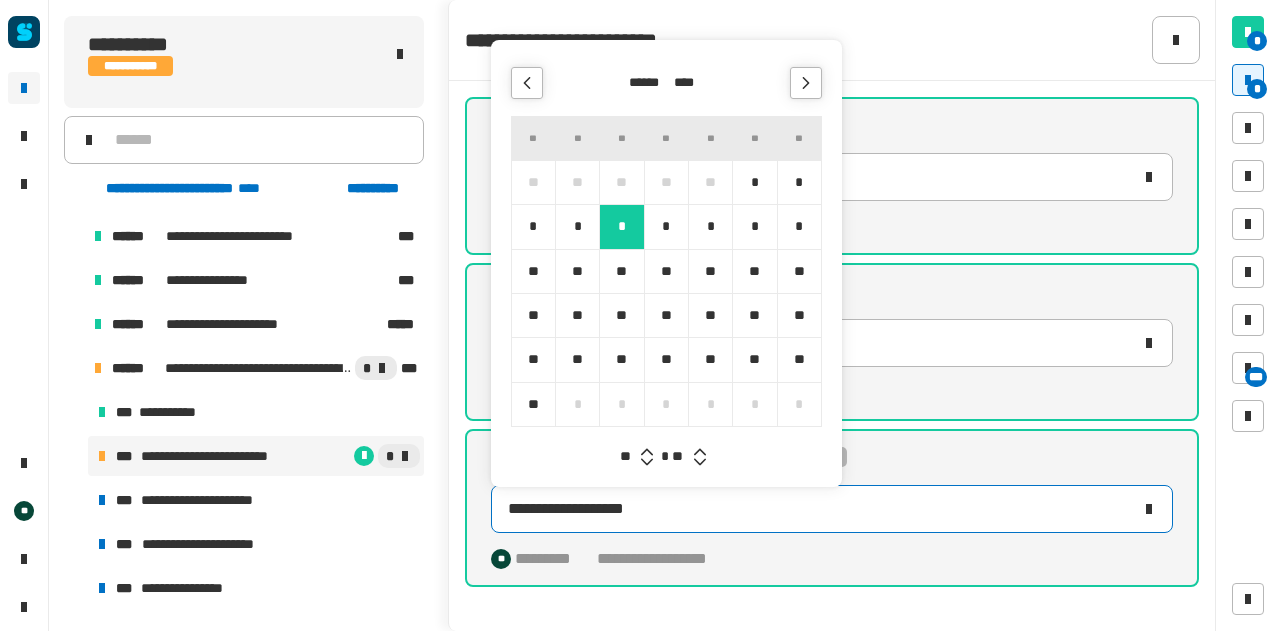 click 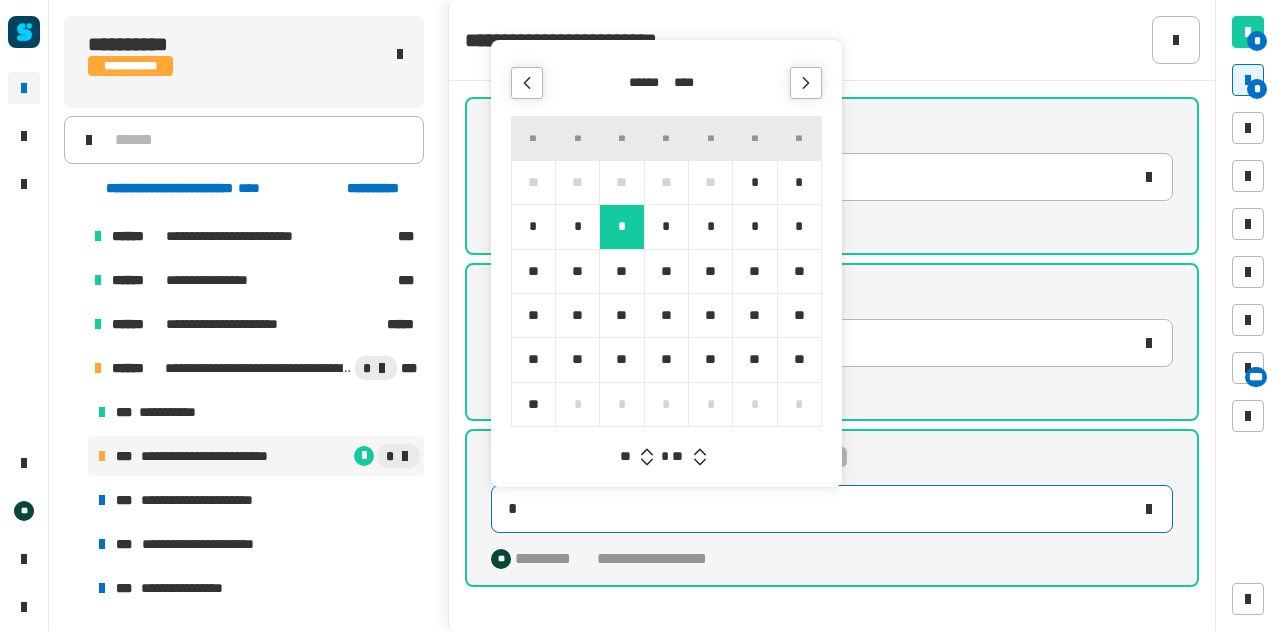 type on "**********" 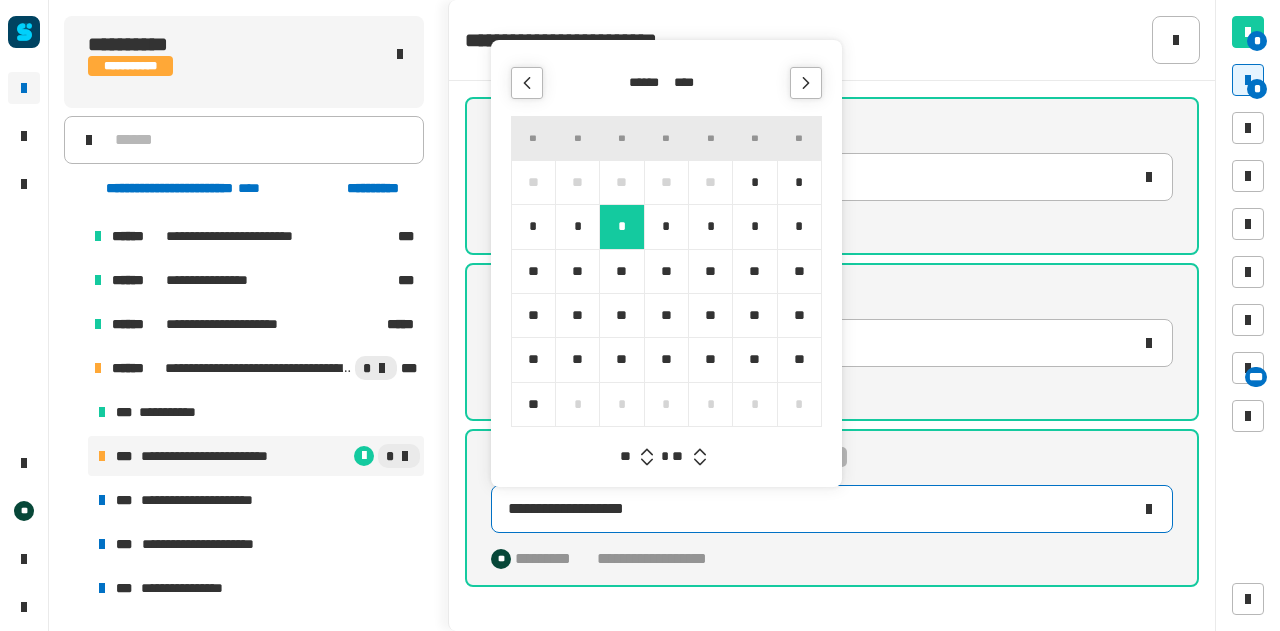 click 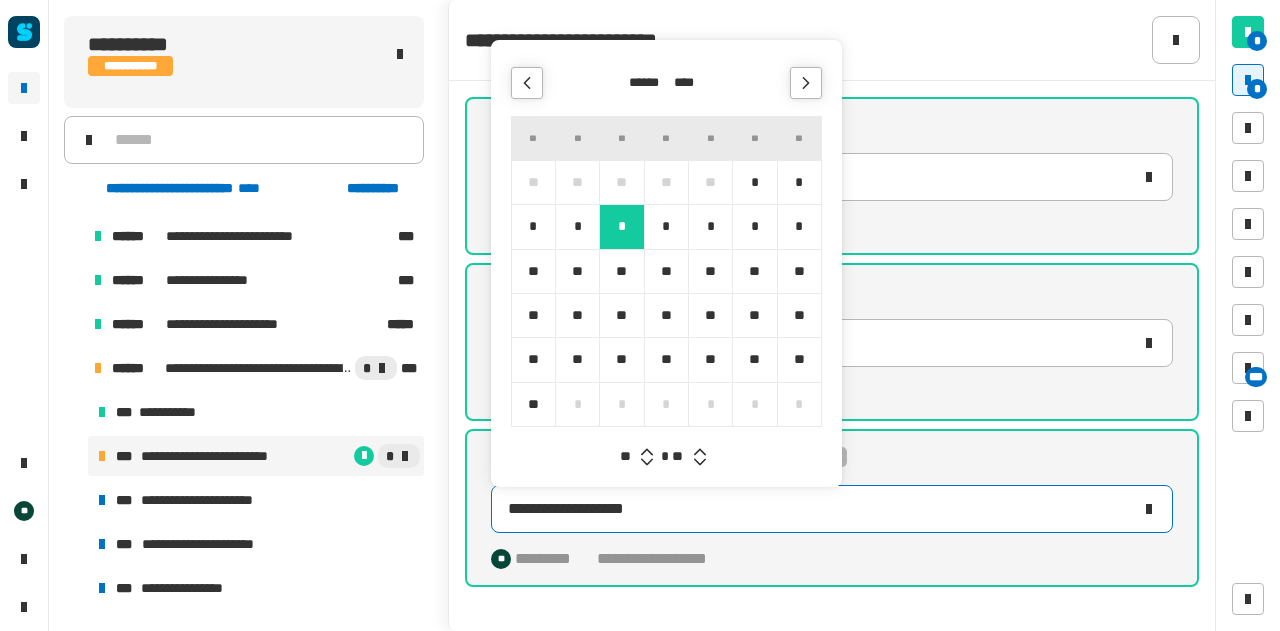 click 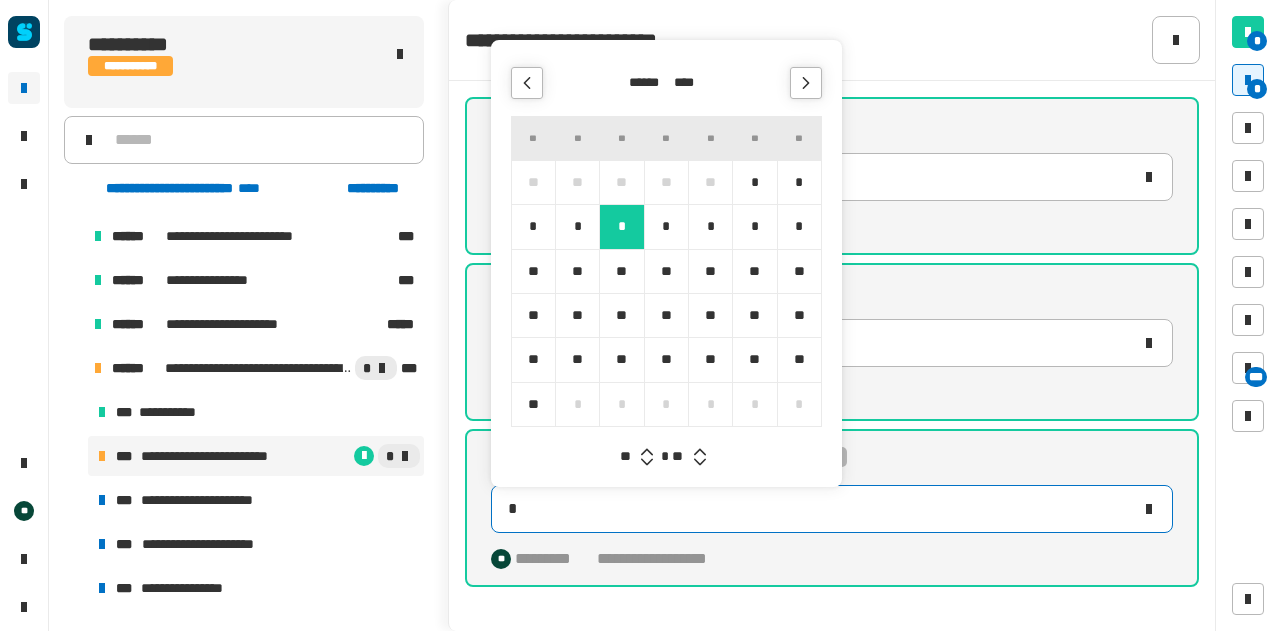 type on "**********" 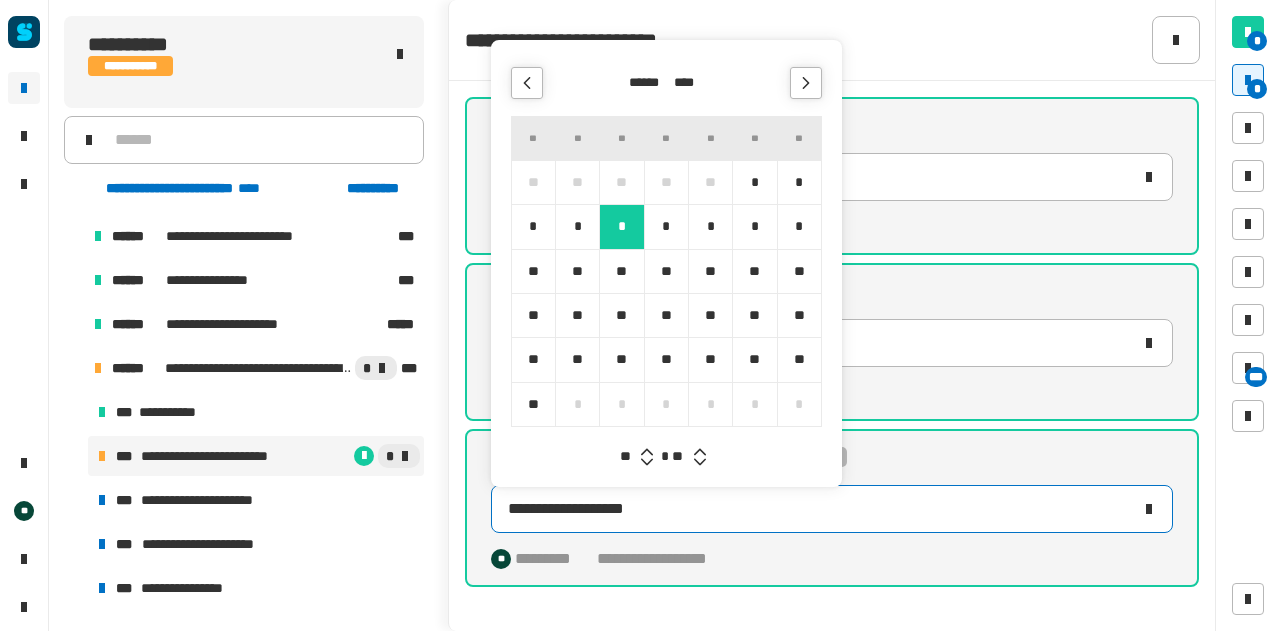 click 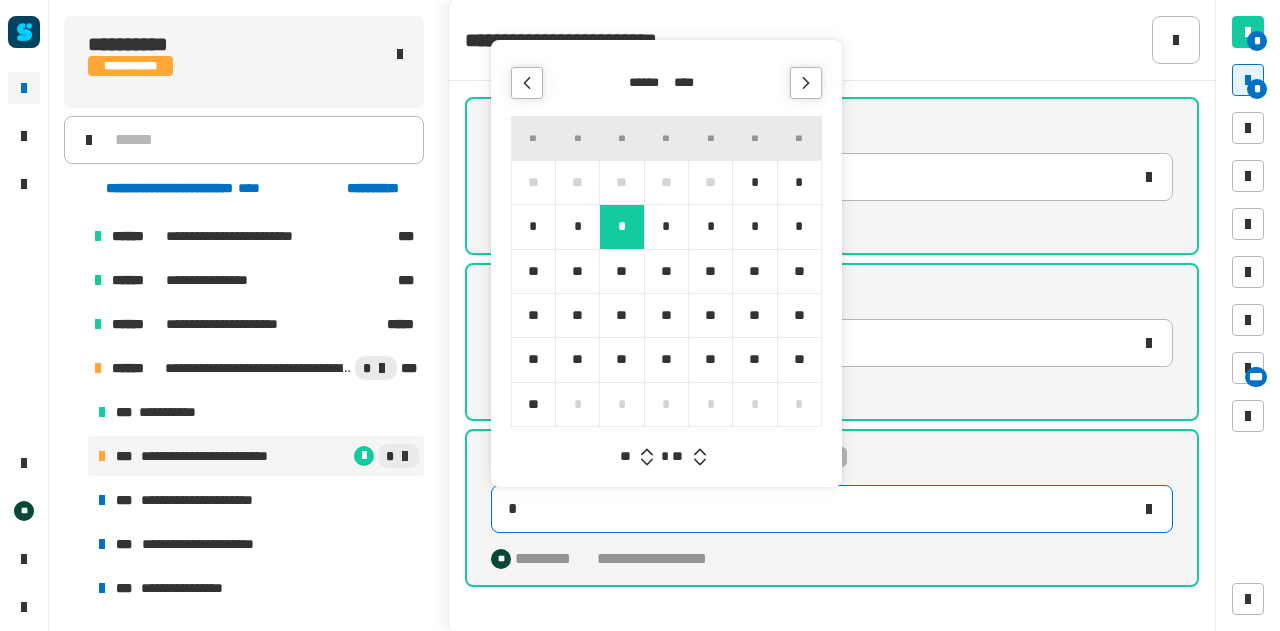 type on "**********" 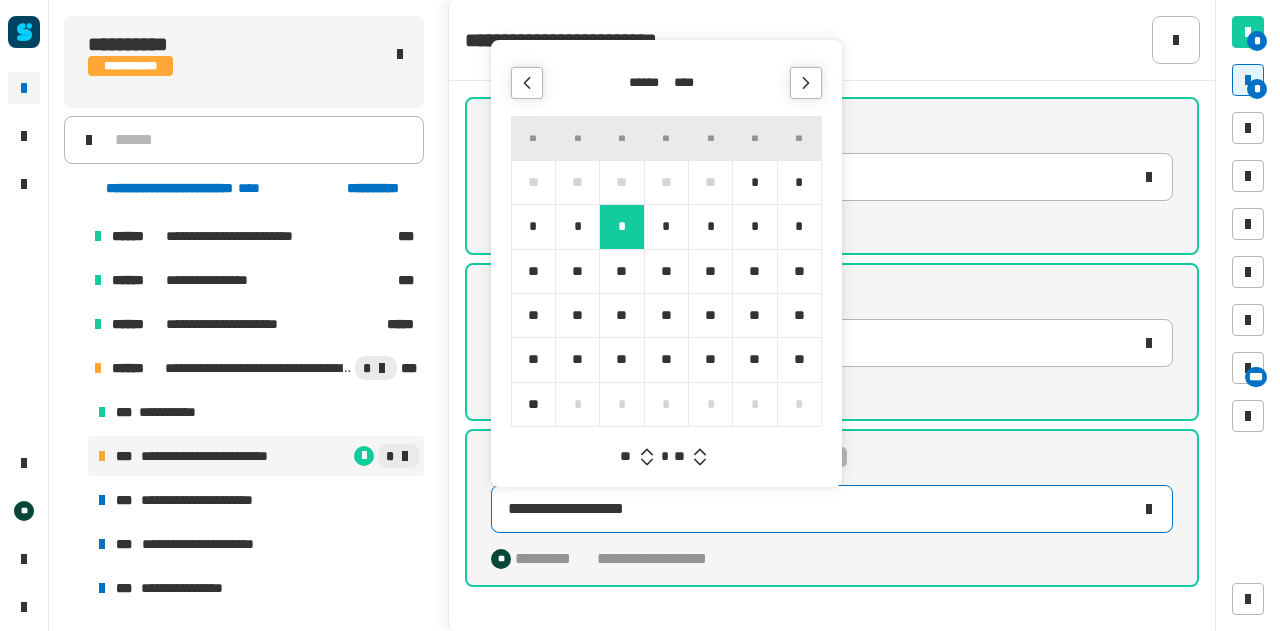click 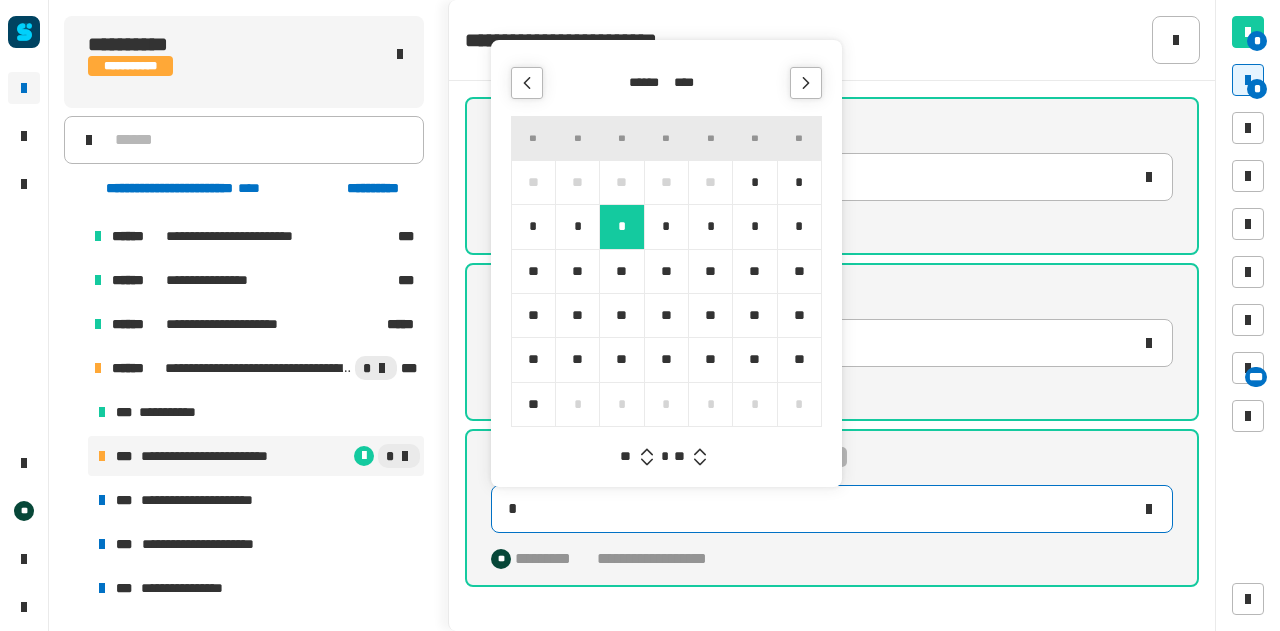 type on "**********" 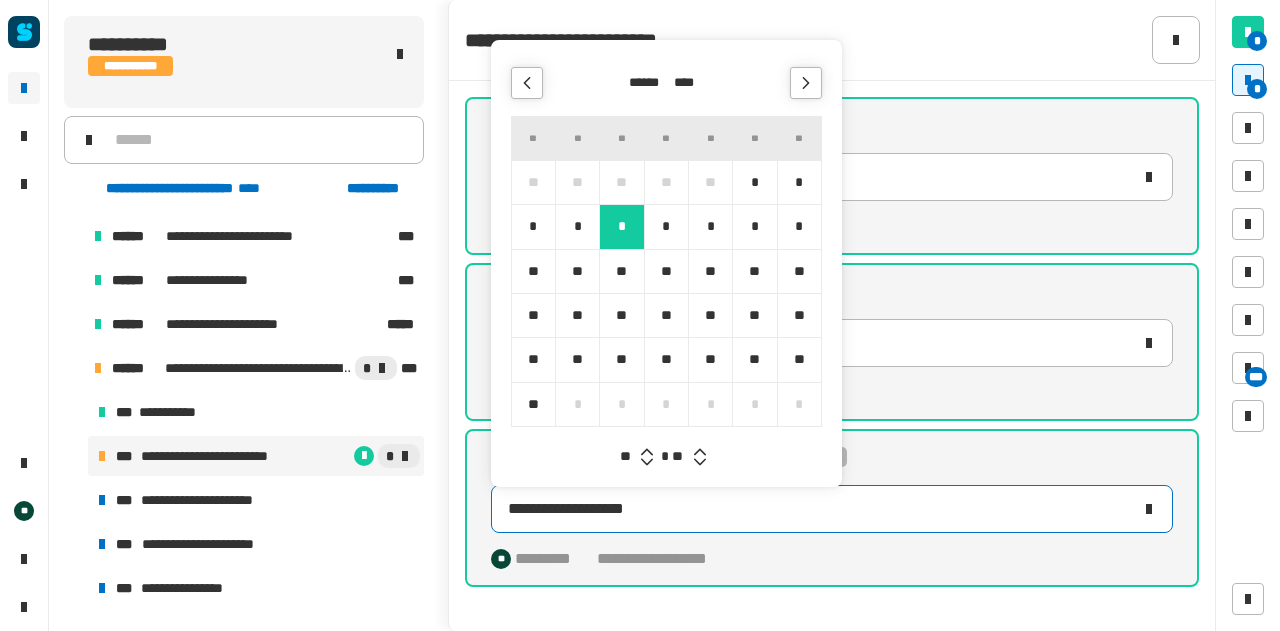 click 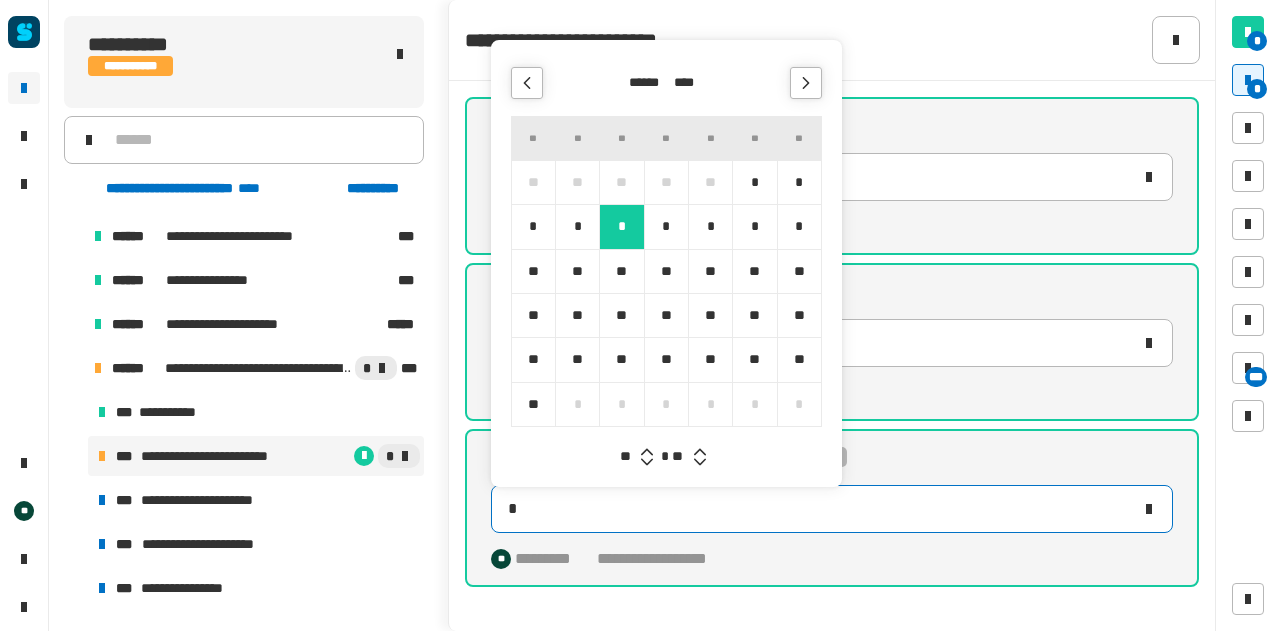 type on "**********" 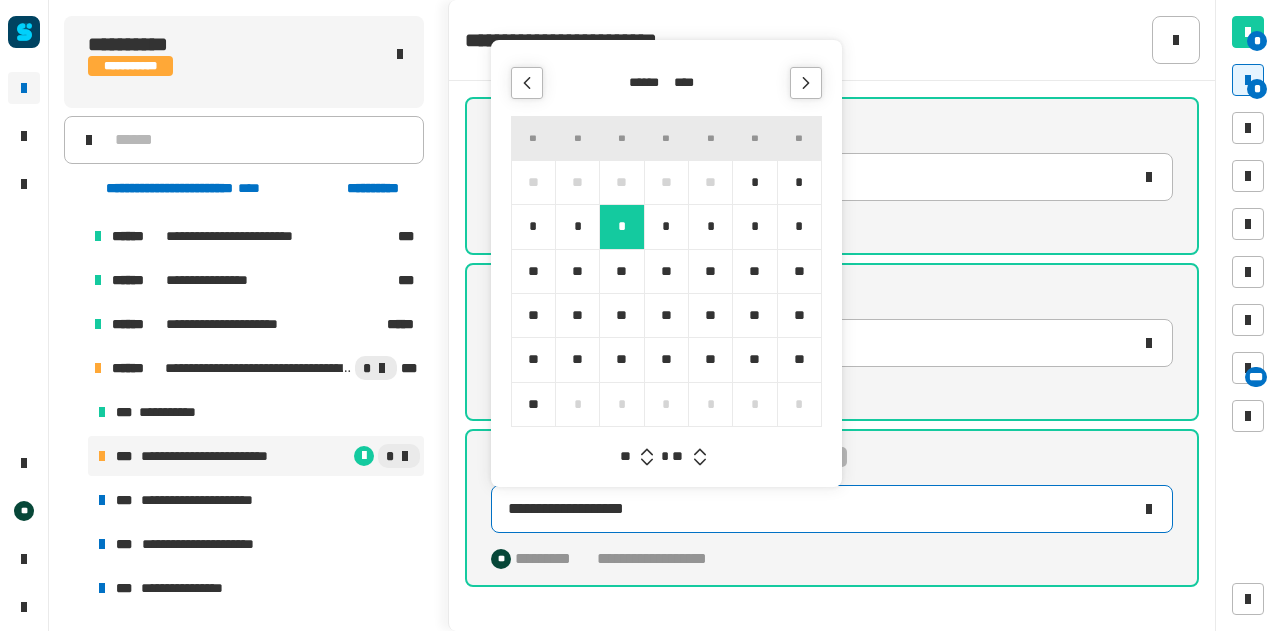 click 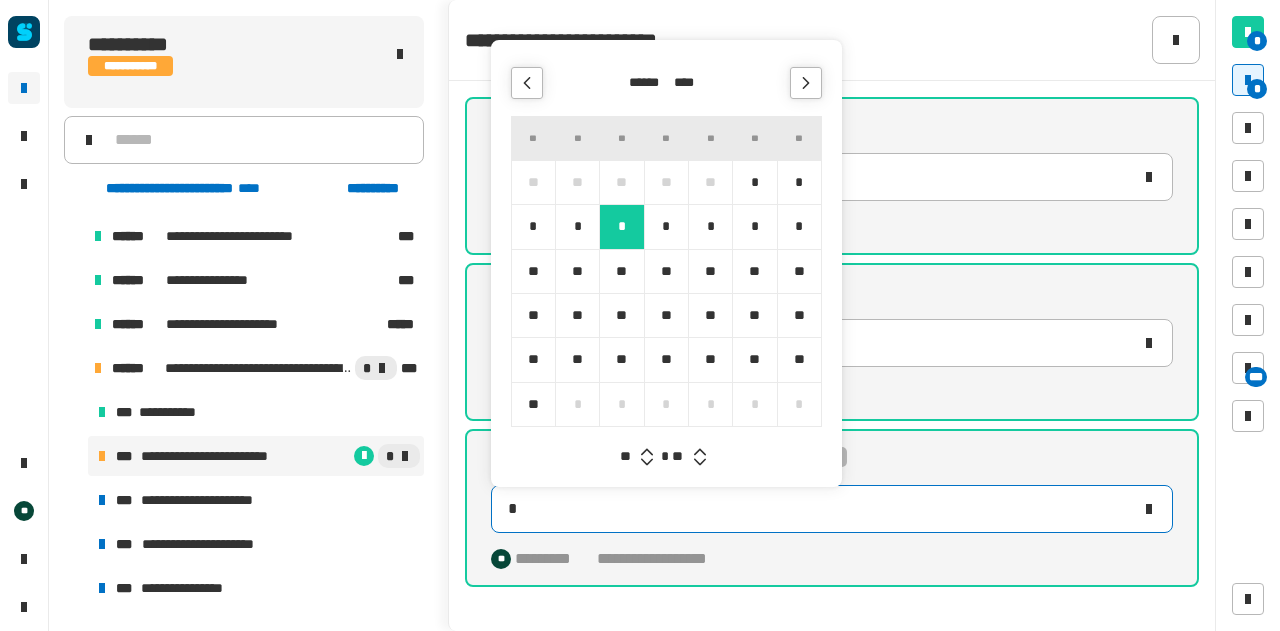 type on "**********" 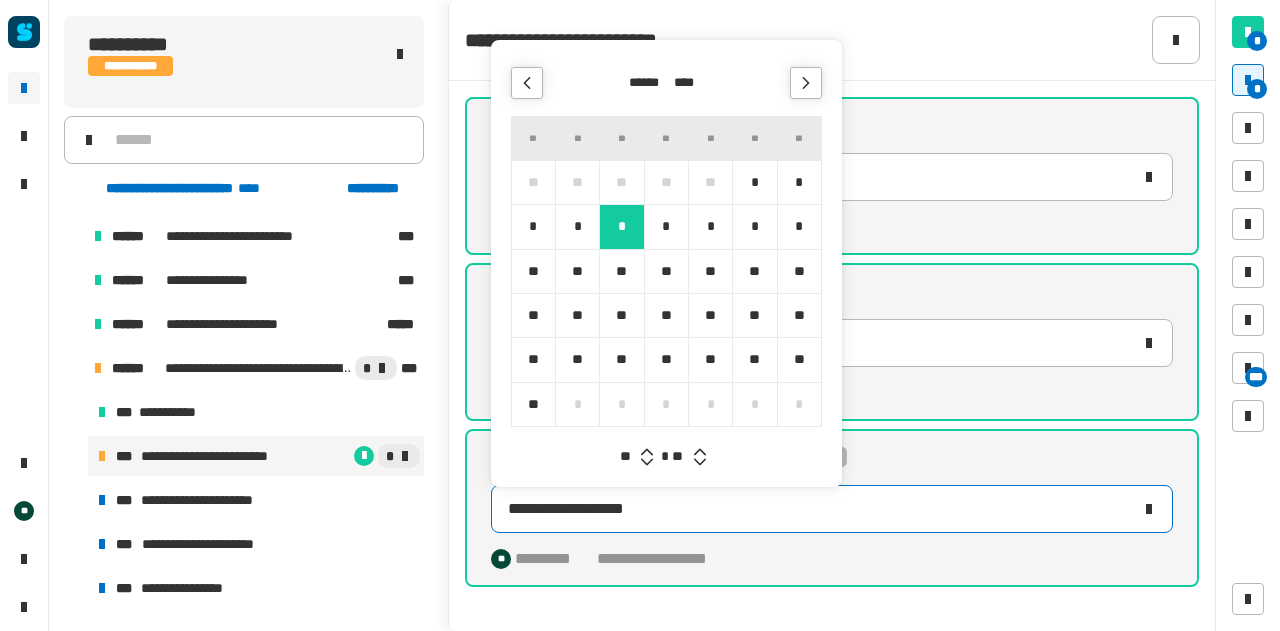 click 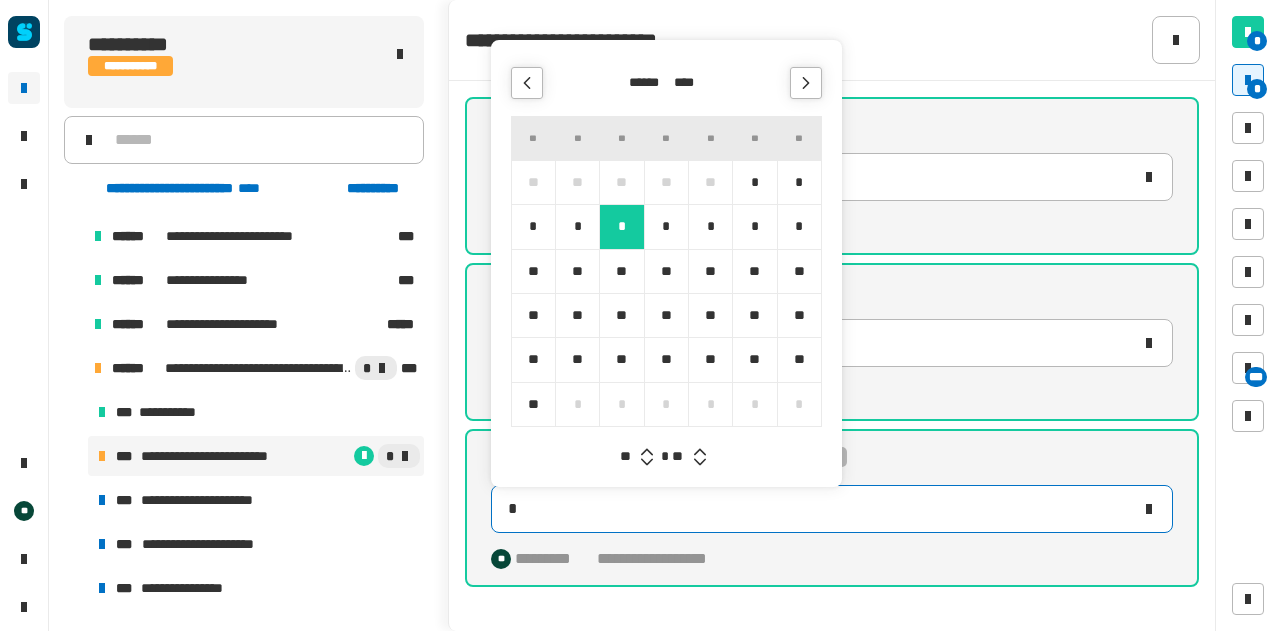 type on "**********" 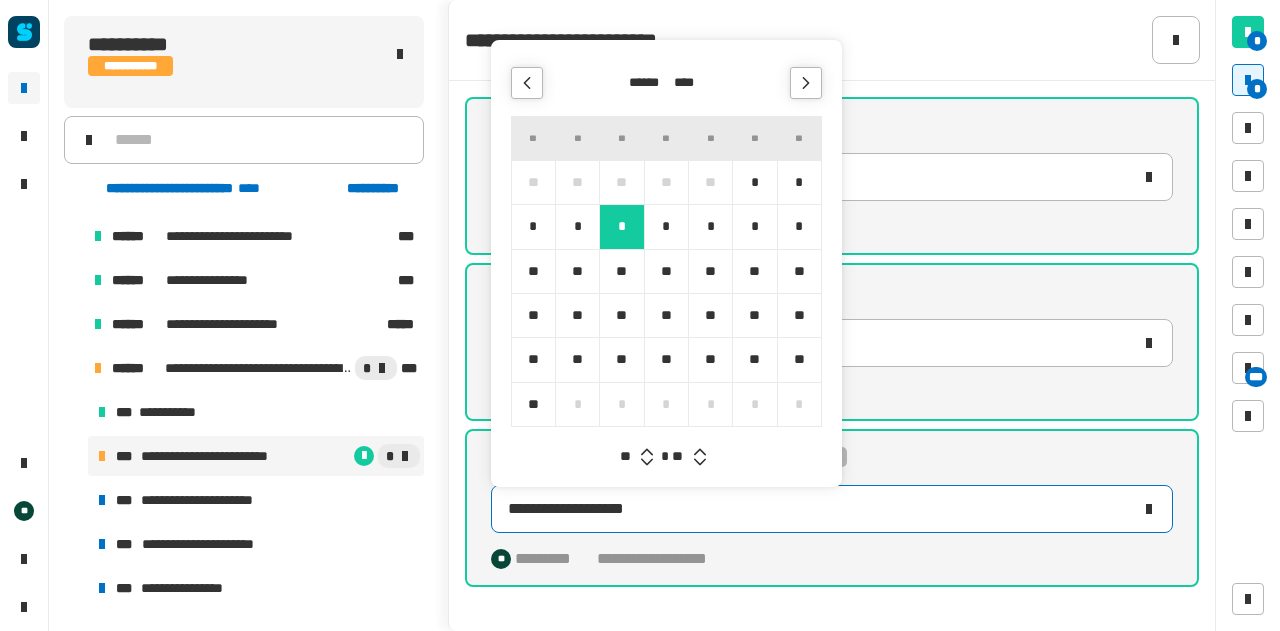click 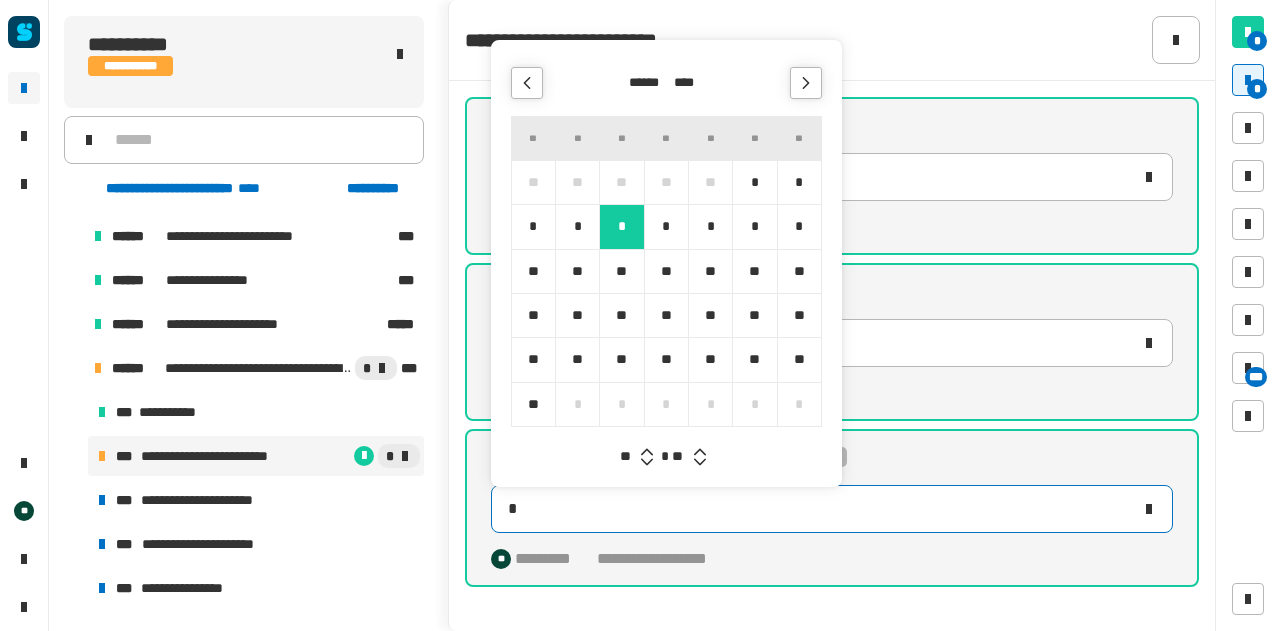 type on "**********" 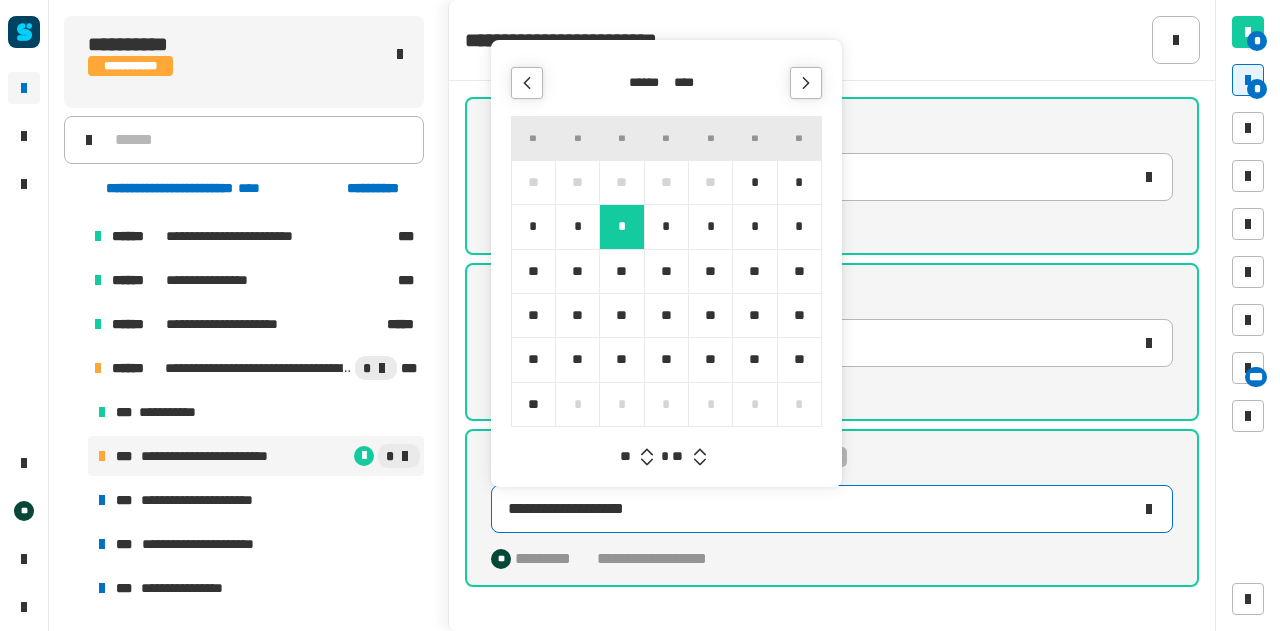 click 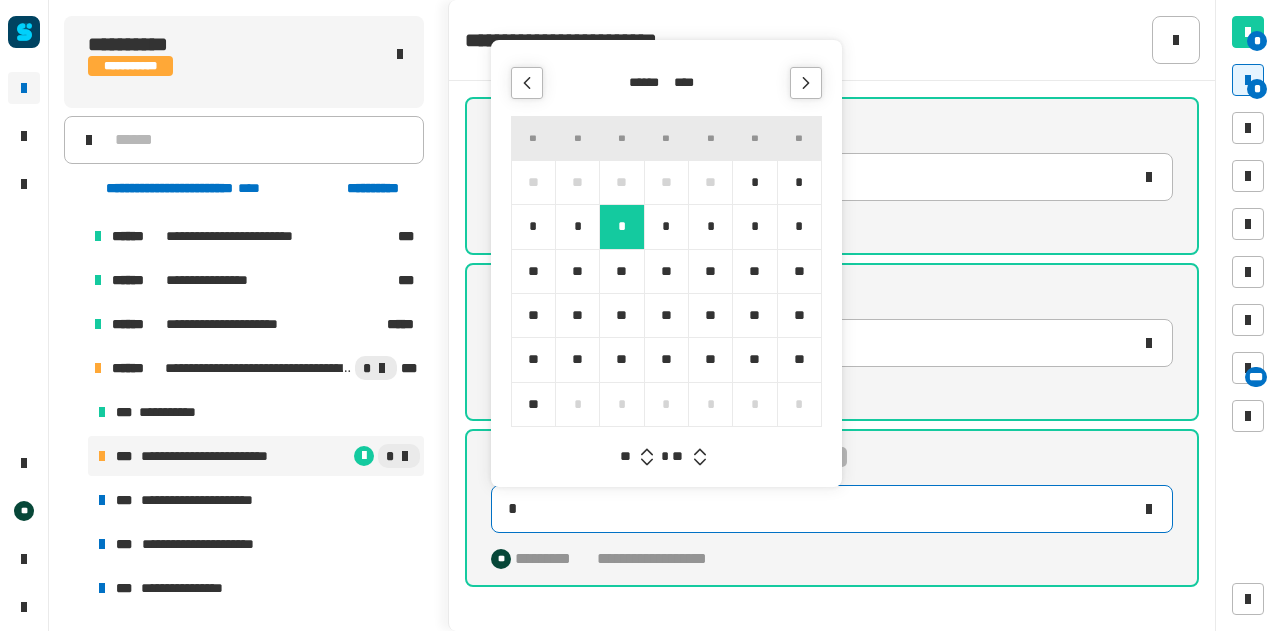 type on "**********" 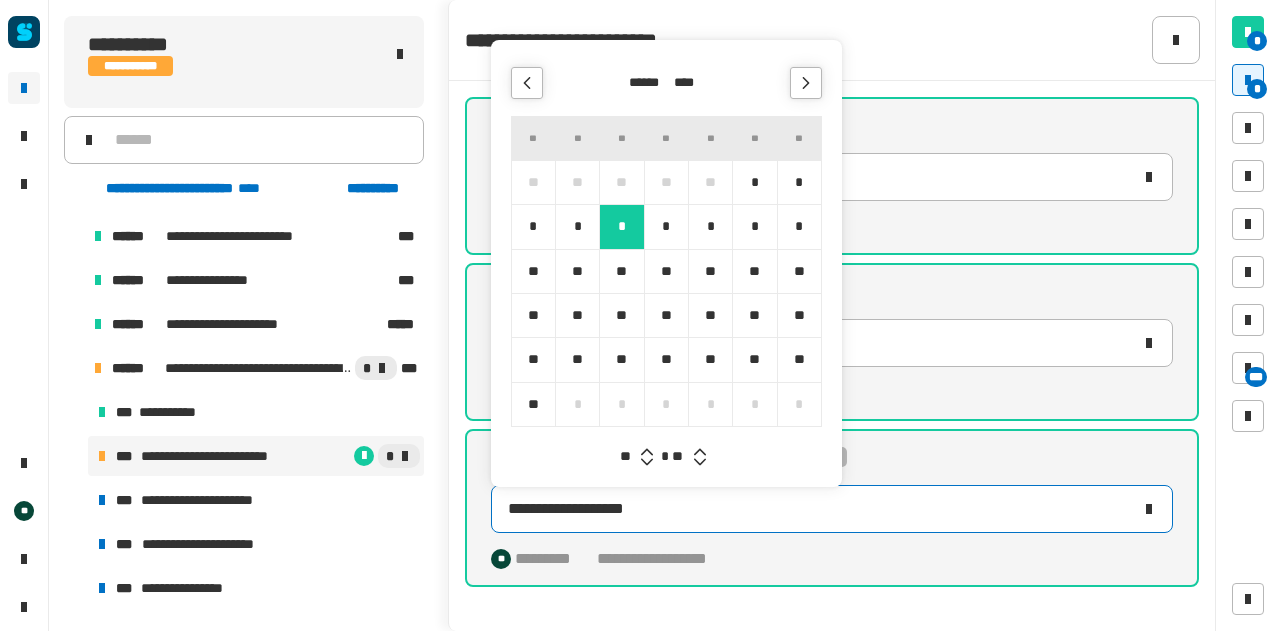 click on "**********" 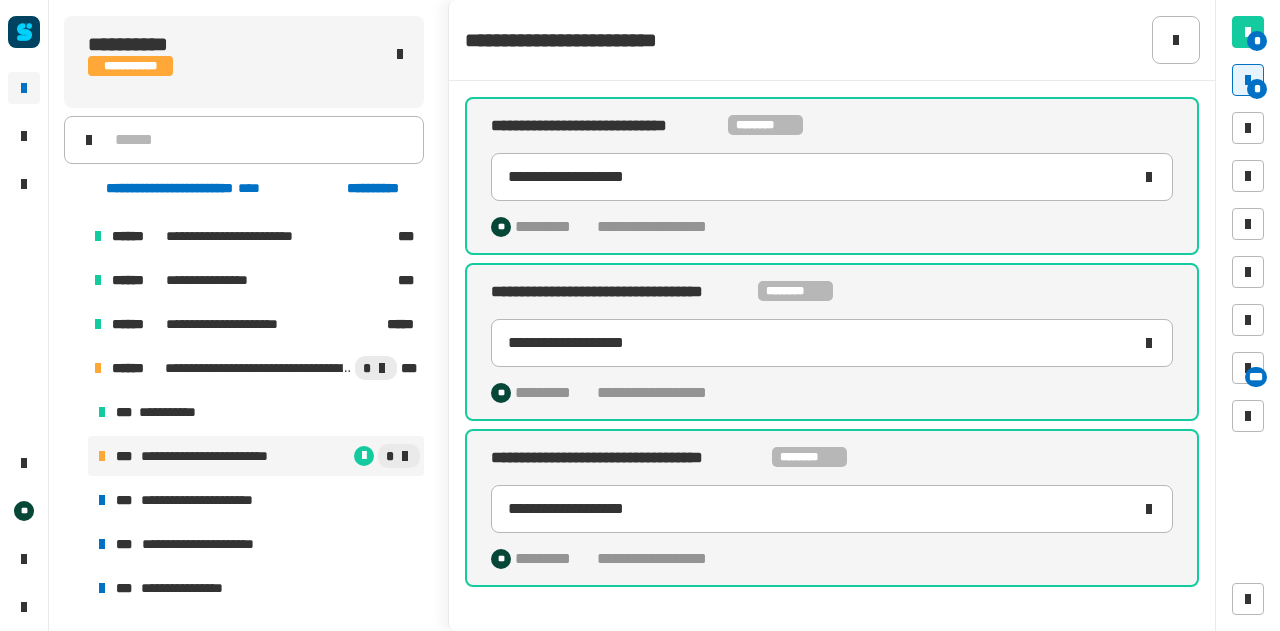 click at bounding box center [1248, 80] 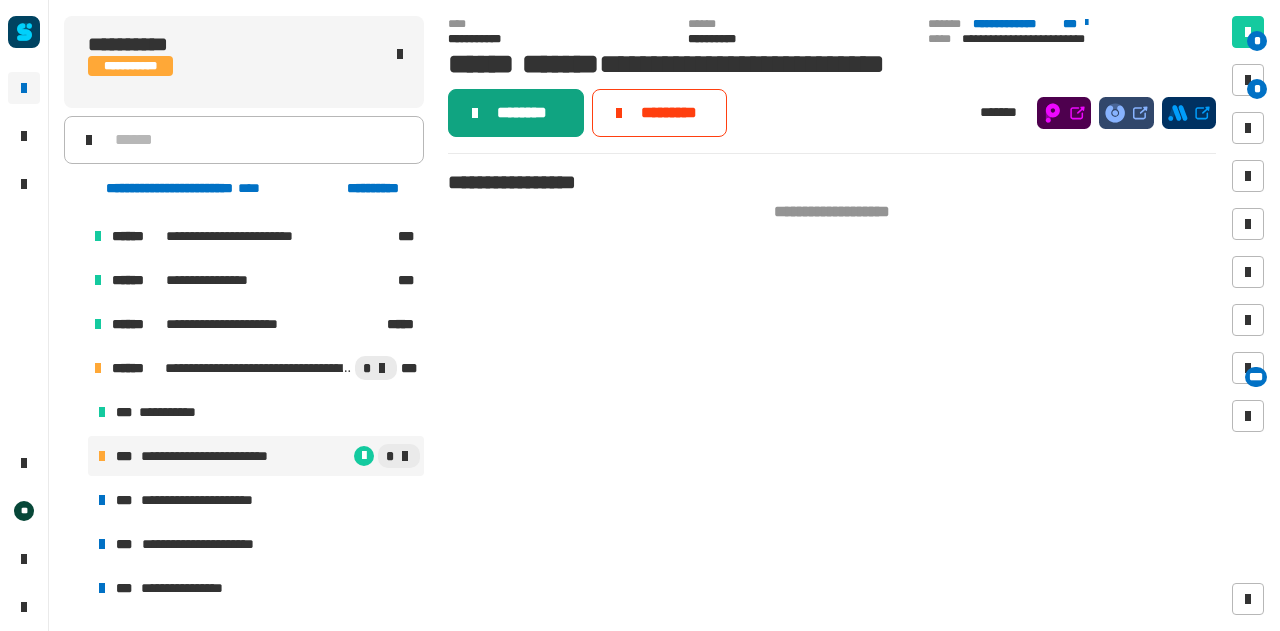 click on "********" 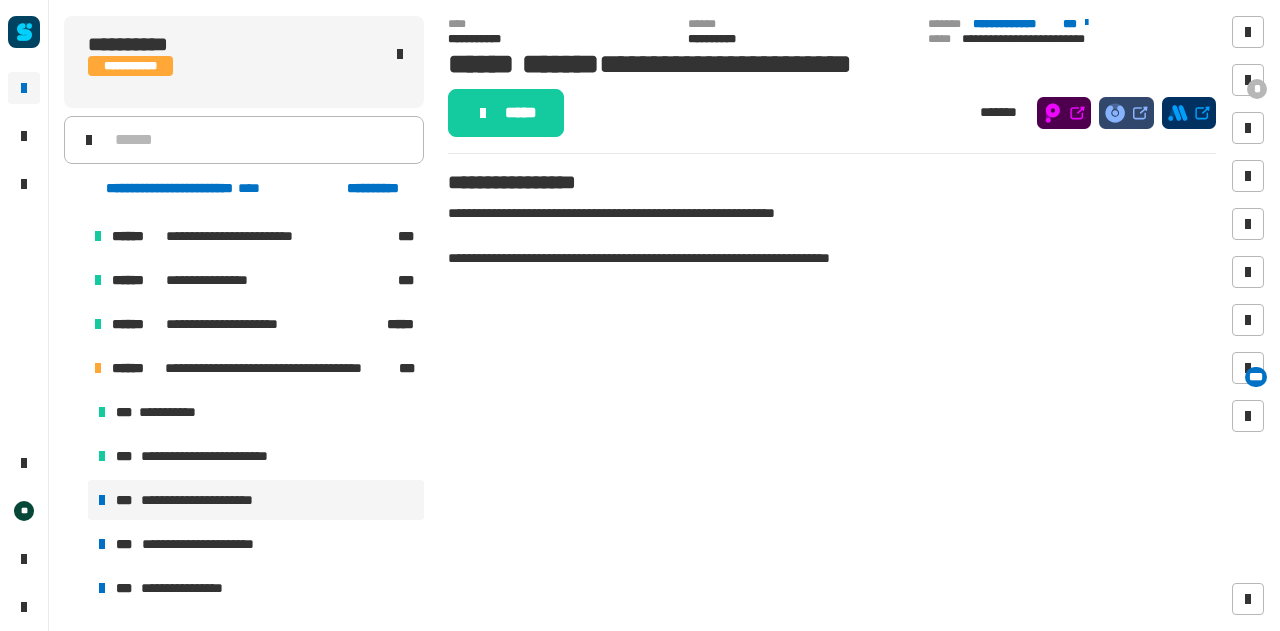 click at bounding box center [74, 368] 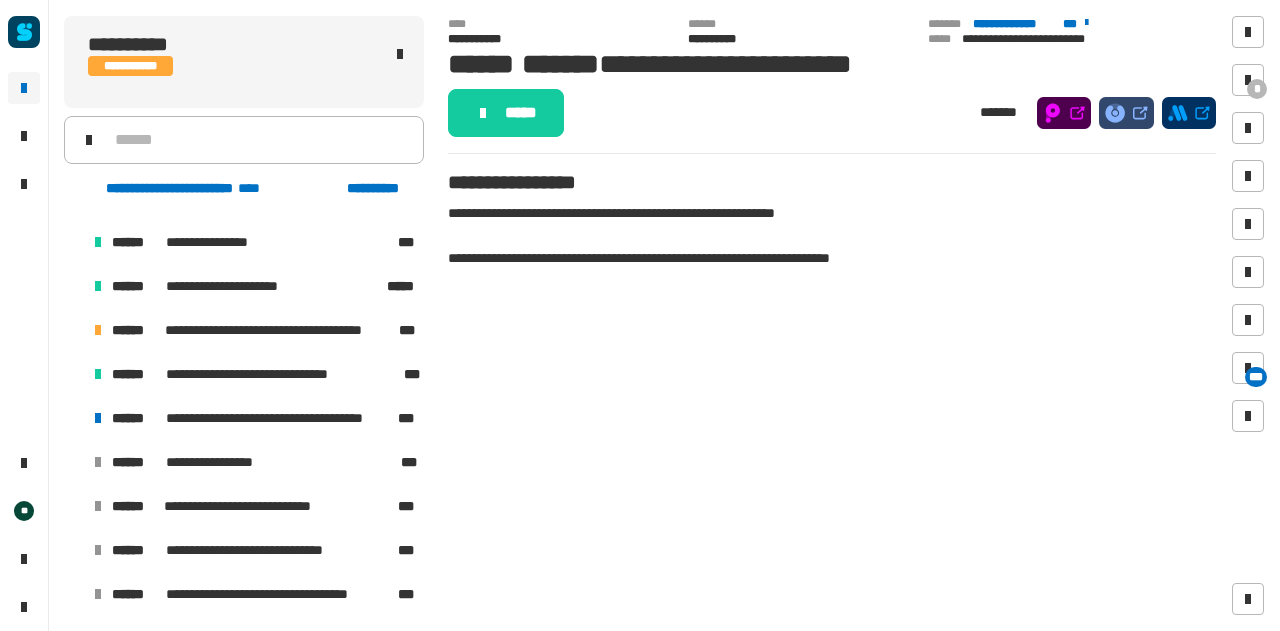 scroll, scrollTop: 1924, scrollLeft: 0, axis: vertical 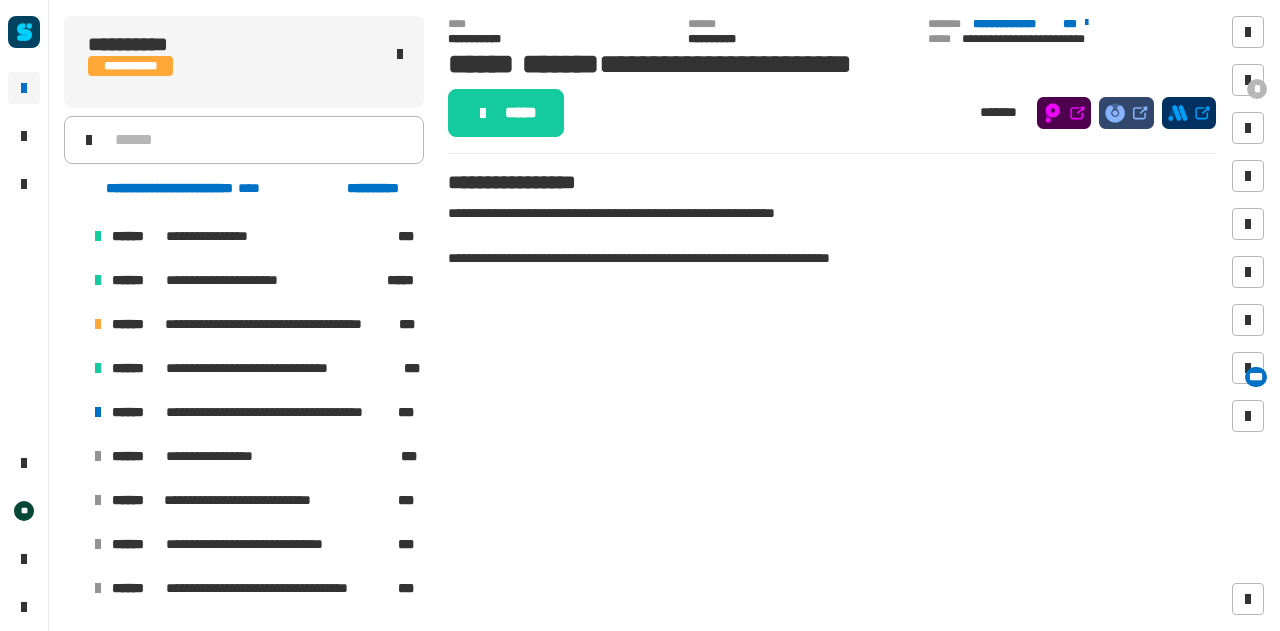 click at bounding box center (74, 324) 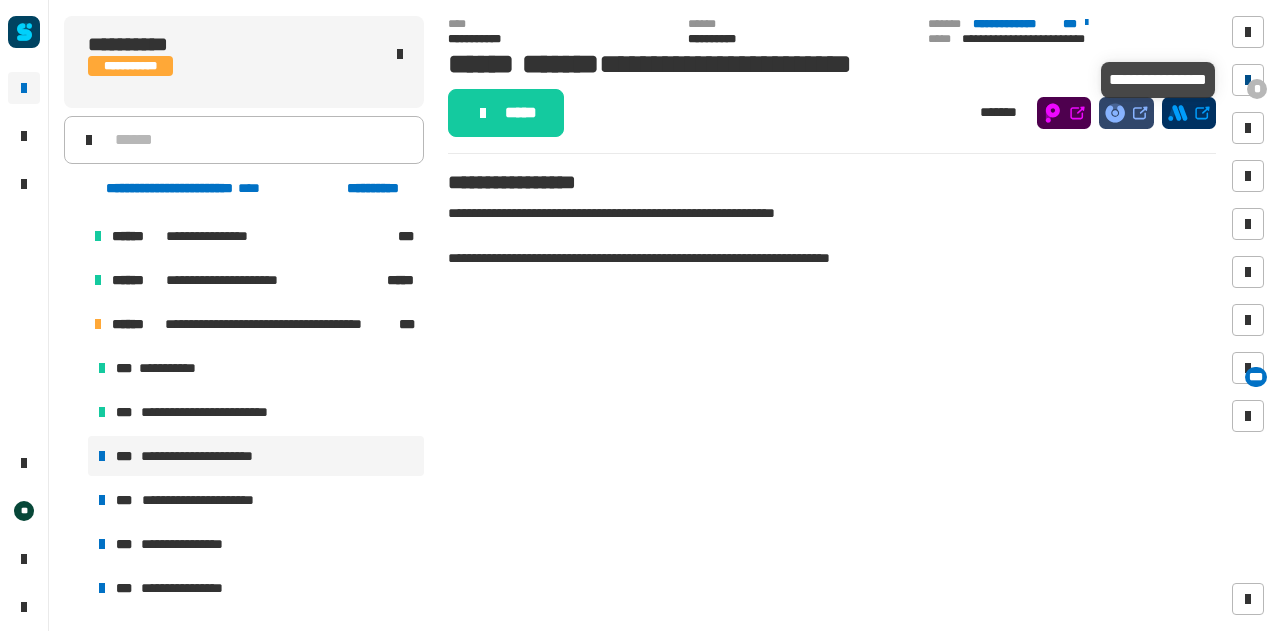 click on "*" at bounding box center (1248, 80) 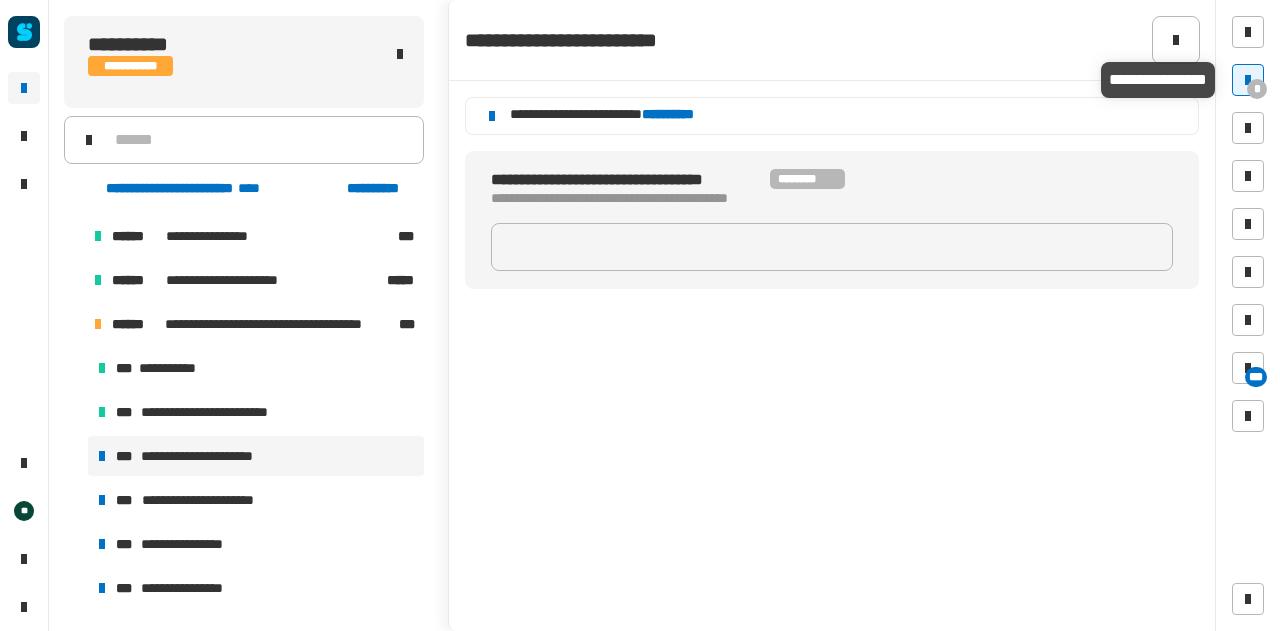 click on "*" at bounding box center [1248, 80] 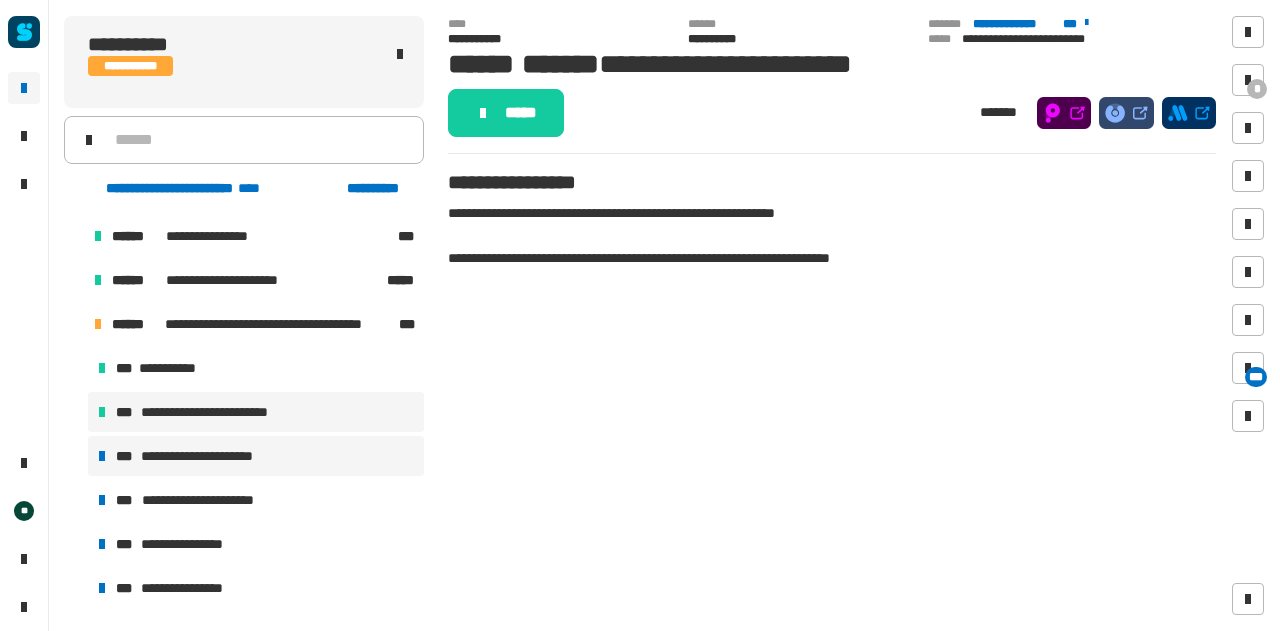 click on "**********" at bounding box center (219, 412) 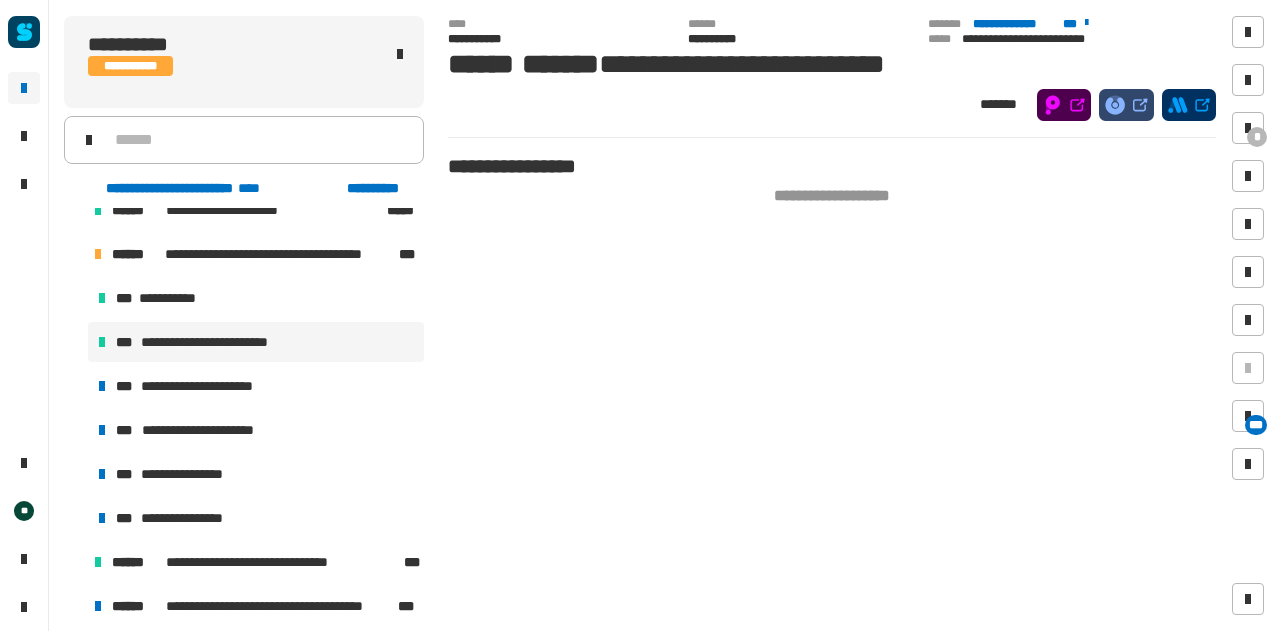 scroll, scrollTop: 2000, scrollLeft: 0, axis: vertical 